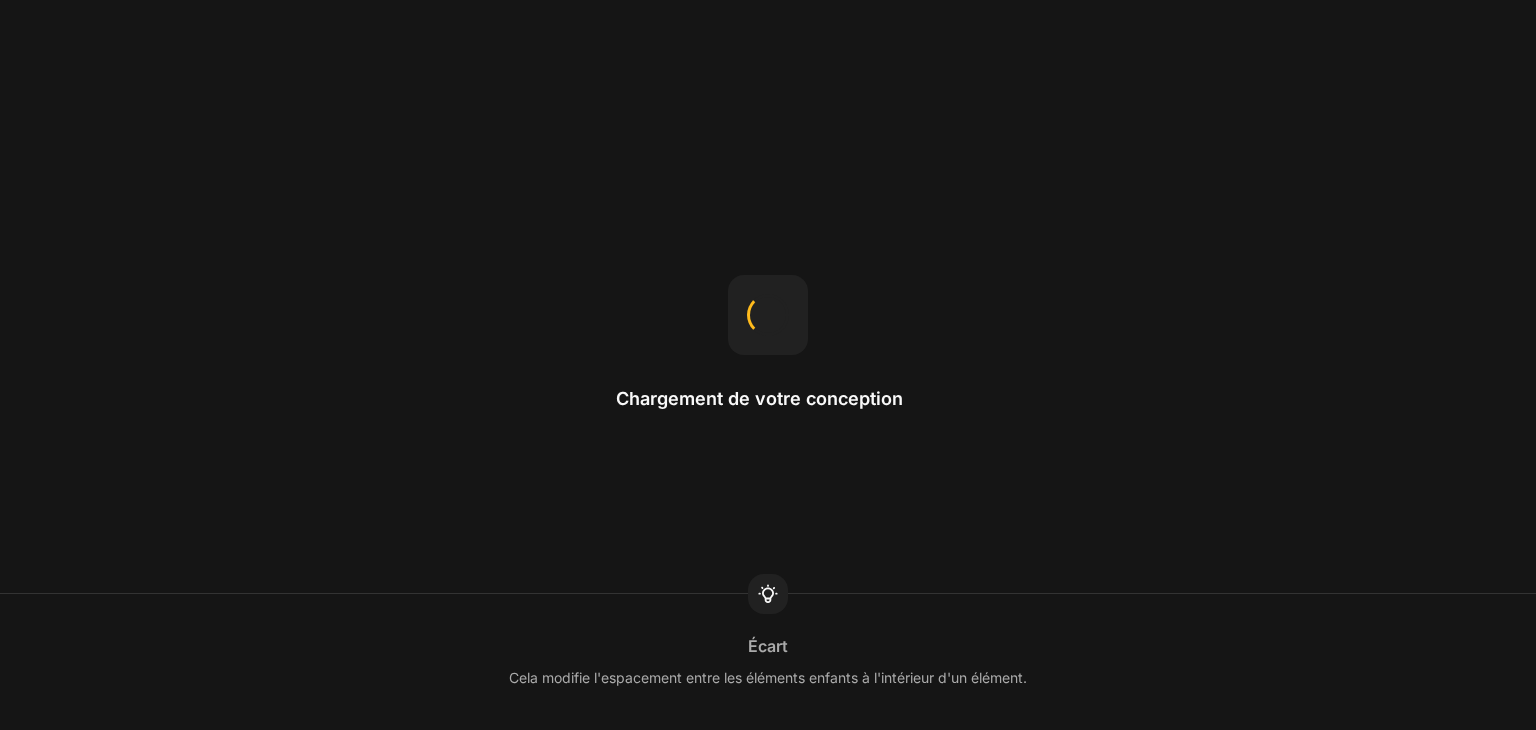 scroll, scrollTop: 0, scrollLeft: 0, axis: both 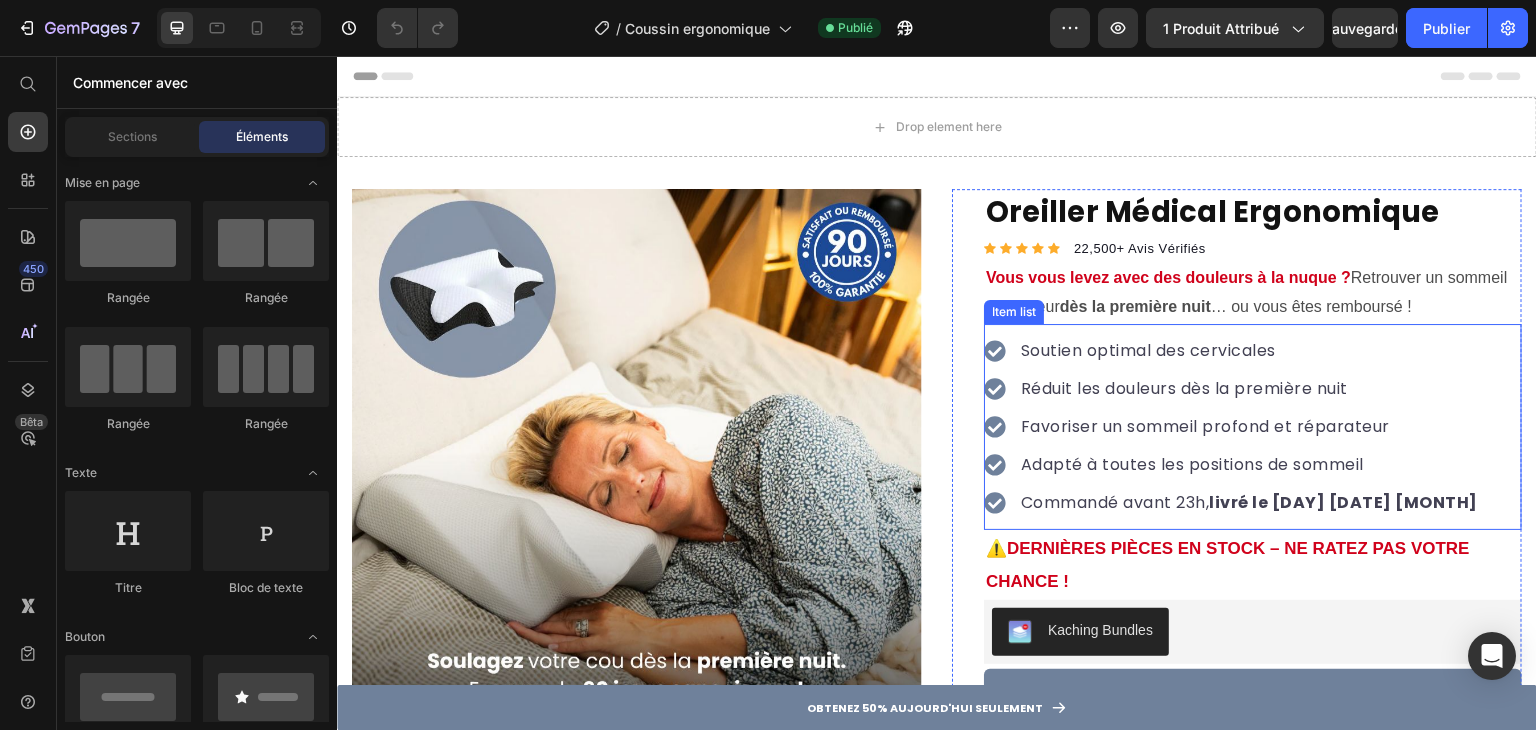 click on "livré le [DAY] [DATE] [MONTH]" at bounding box center [1344, 502] 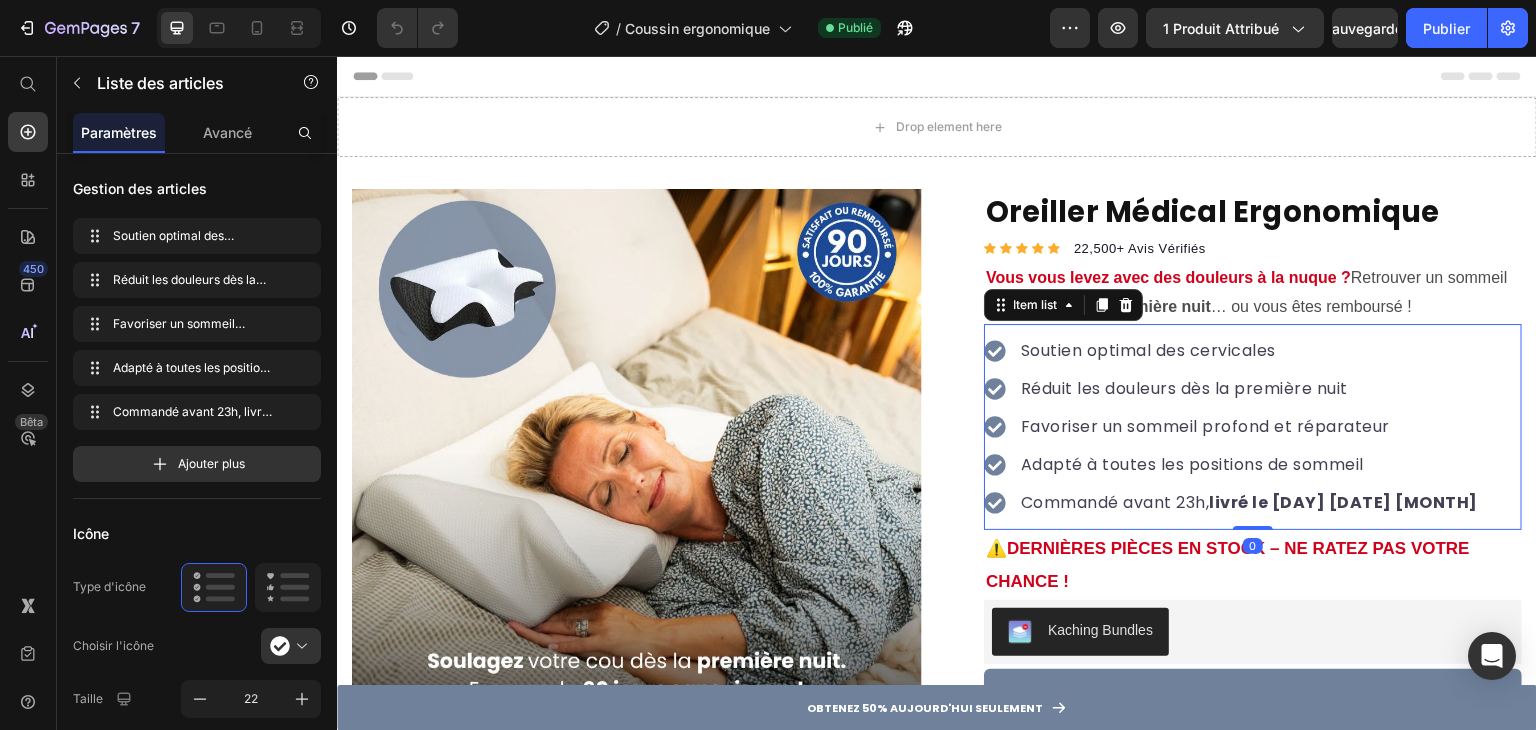 click on "livré le [DAY] [DATE] [MONTH]" at bounding box center [1344, 502] 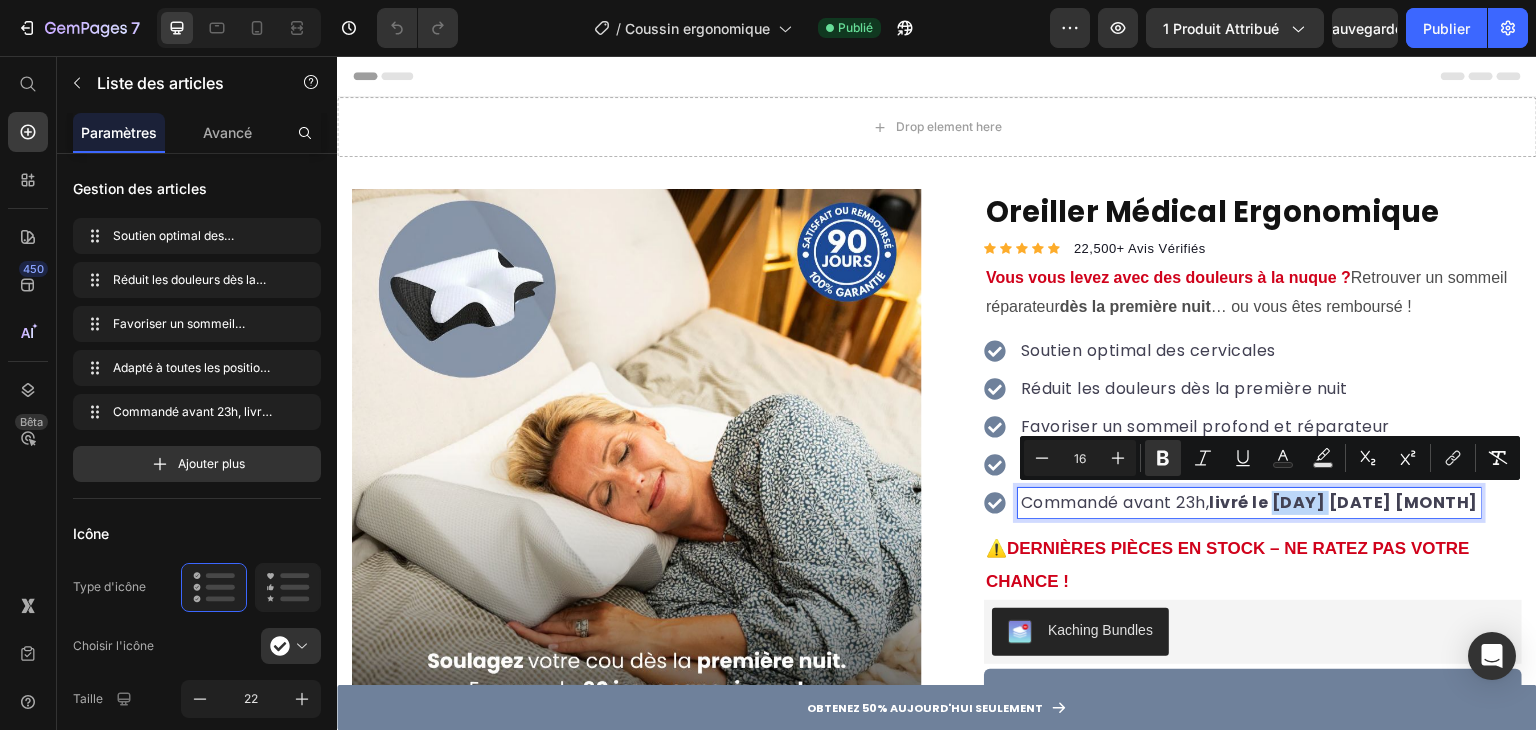 drag, startPoint x: 1324, startPoint y: 496, endPoint x: 1276, endPoint y: 500, distance: 48.166378 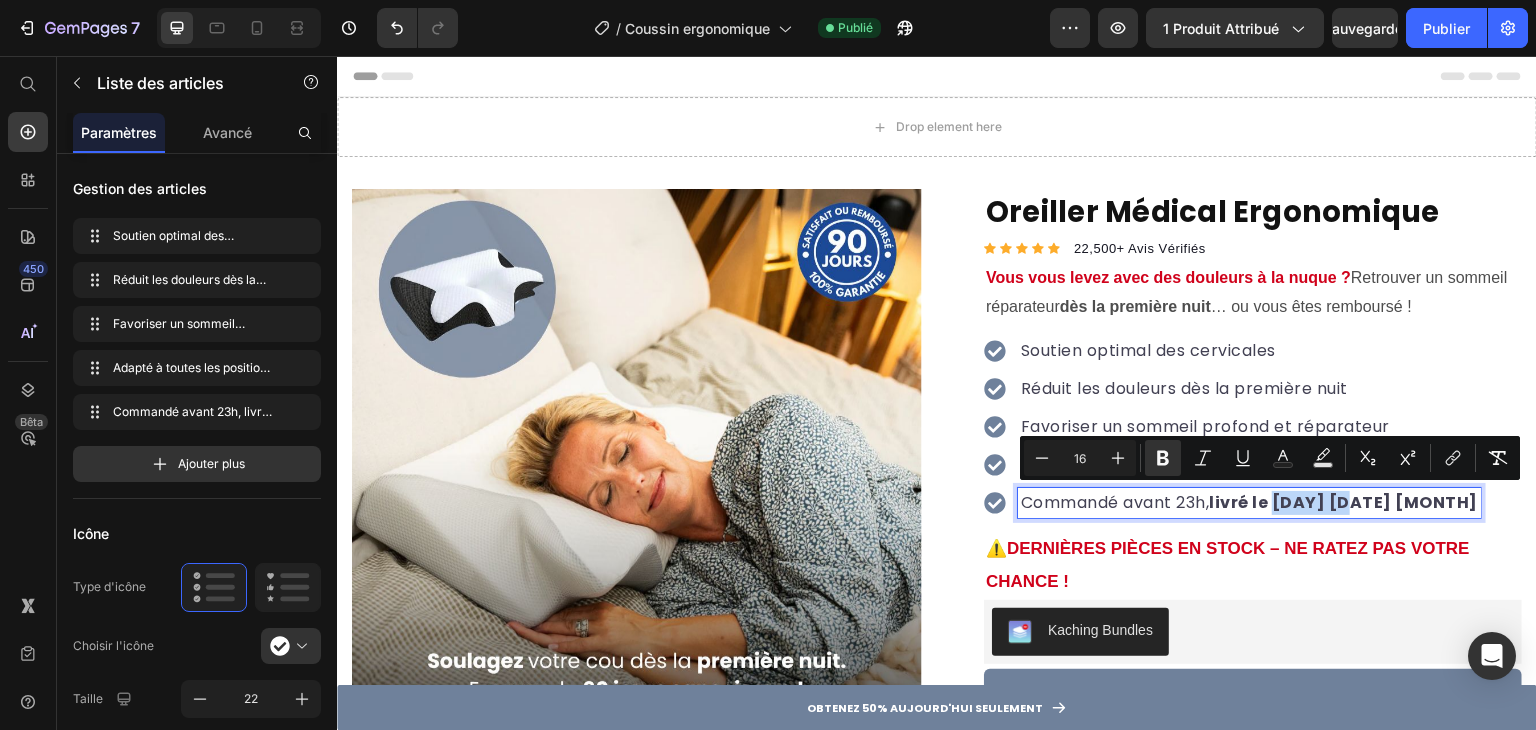 drag, startPoint x: 1340, startPoint y: 497, endPoint x: 1273, endPoint y: 498, distance: 67.00746 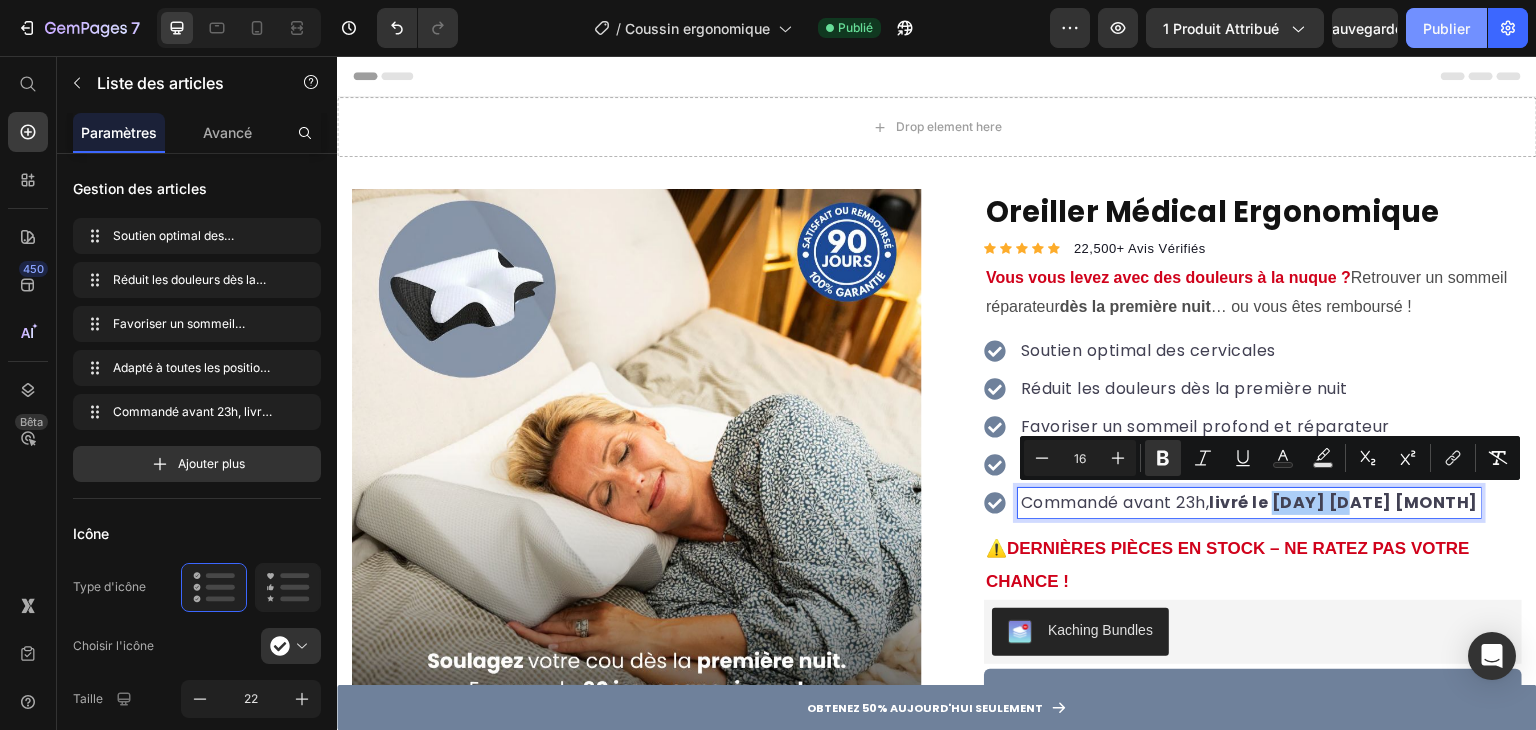 click on "Publier" 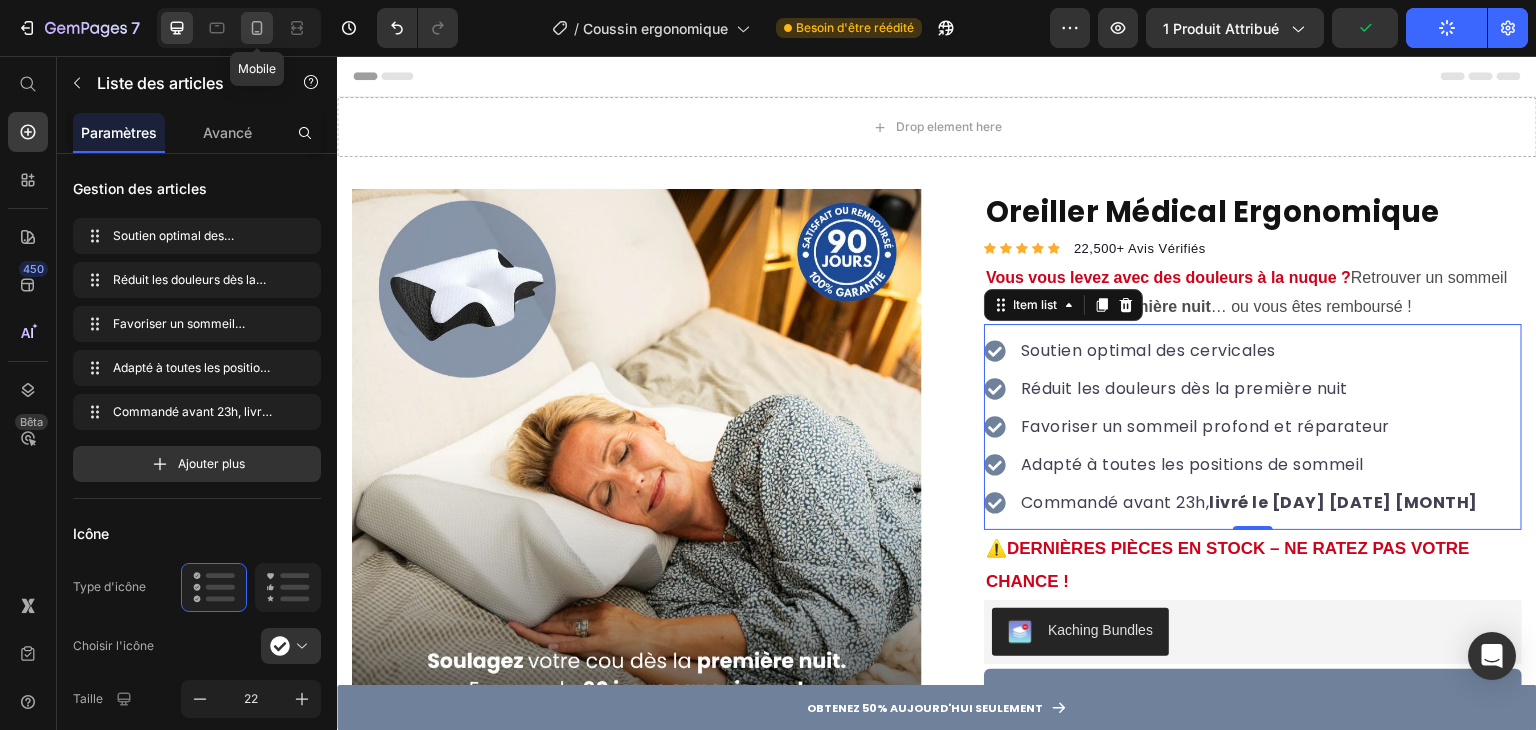 click 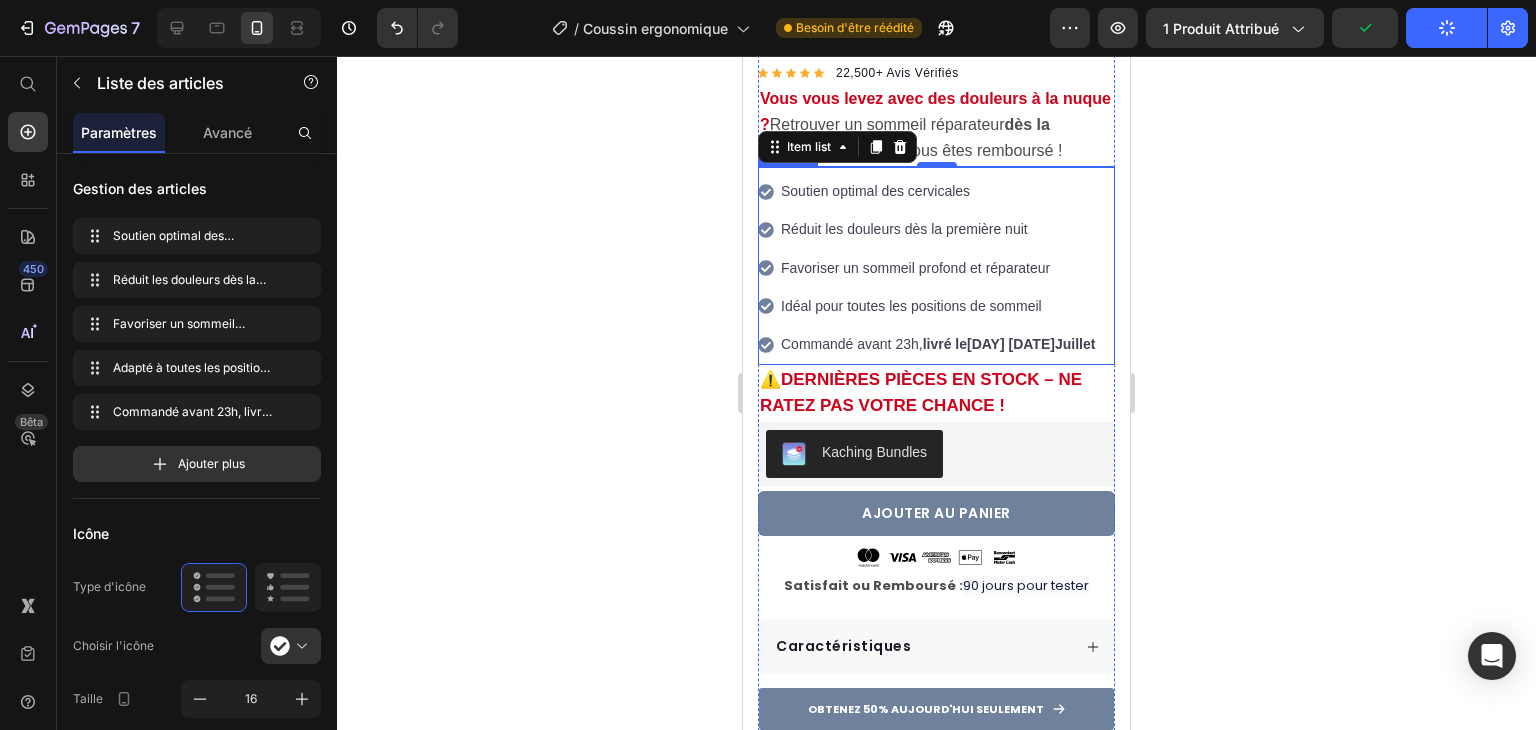 scroll, scrollTop: 622, scrollLeft: 0, axis: vertical 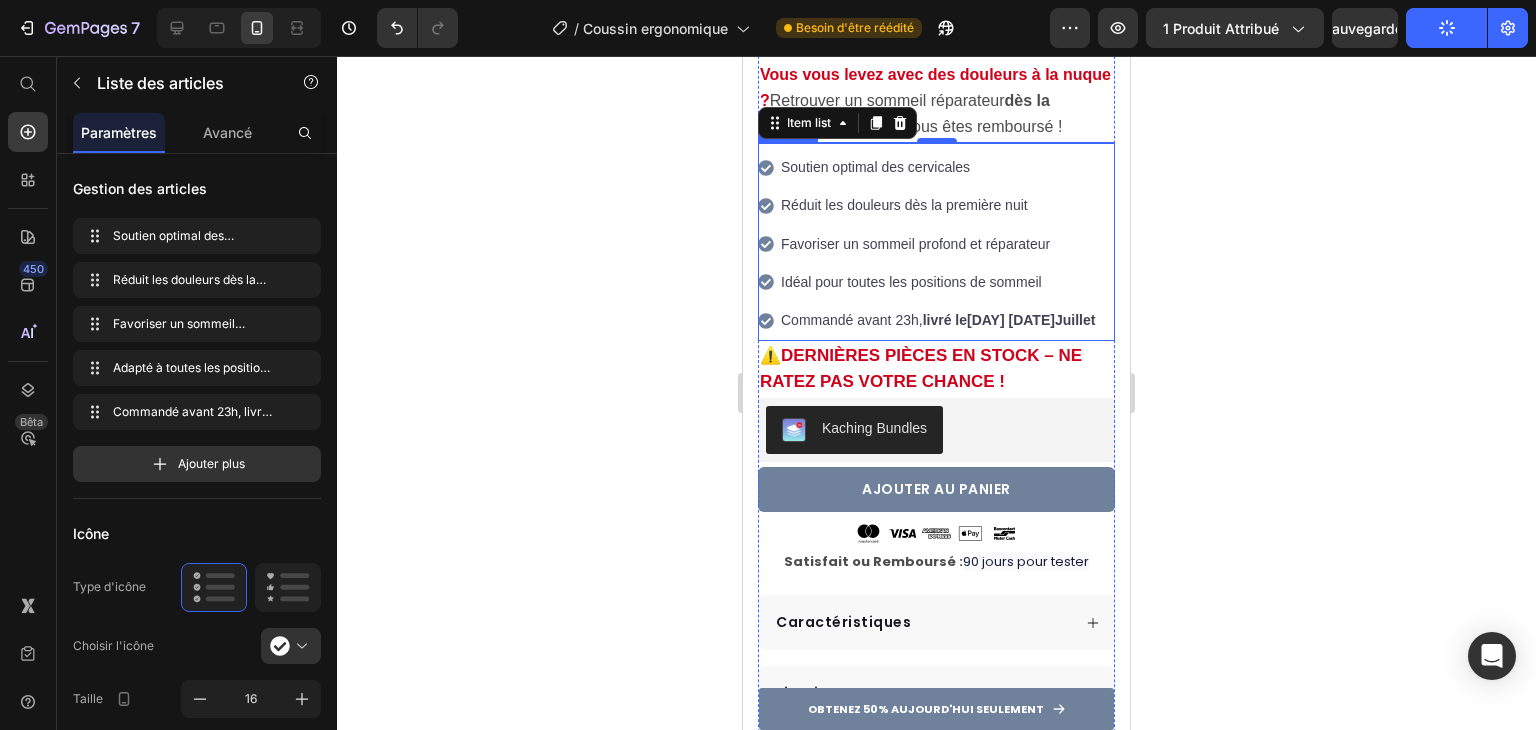 click on "[DAY] [DATE]" at bounding box center (1011, 320) 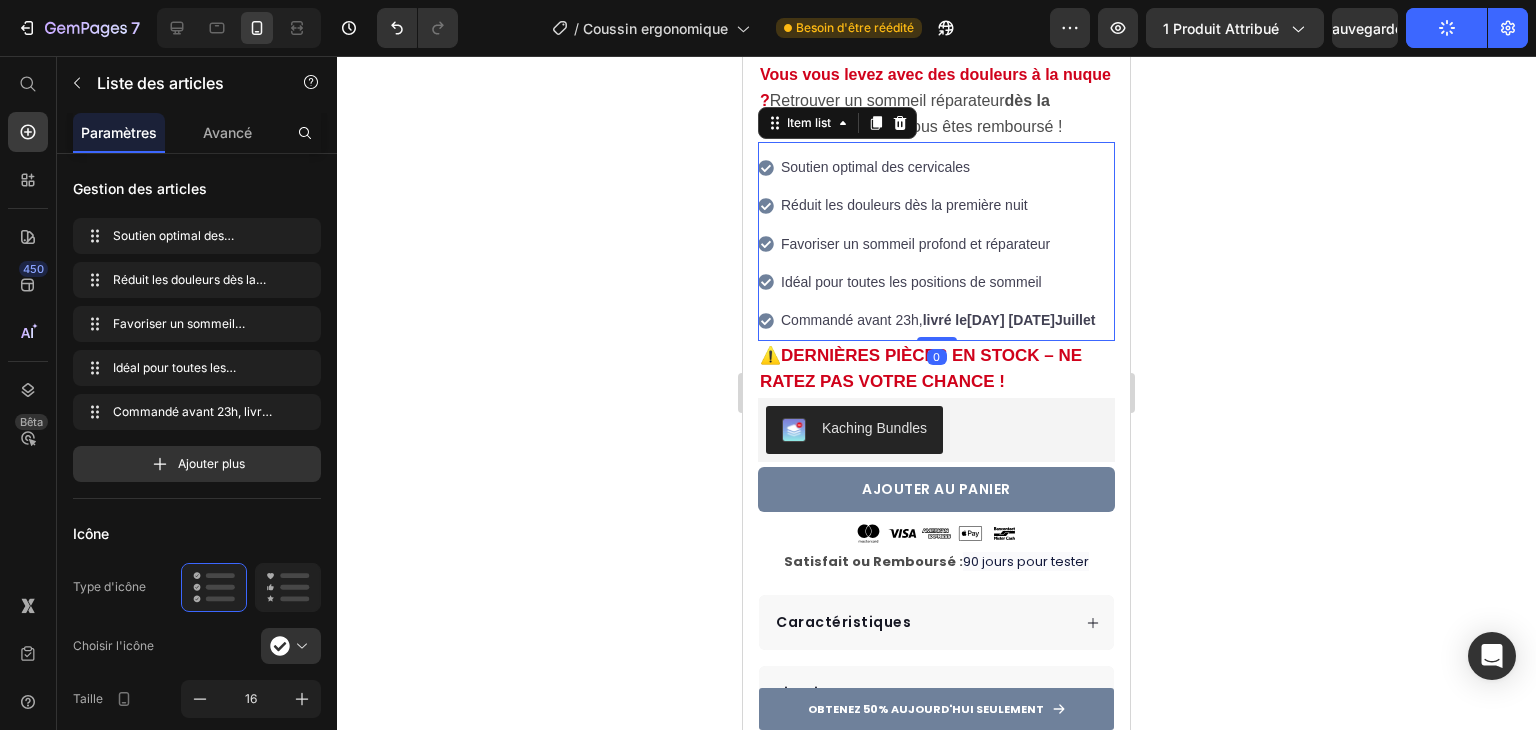 click on "[DAY] [DATE]" at bounding box center [1011, 320] 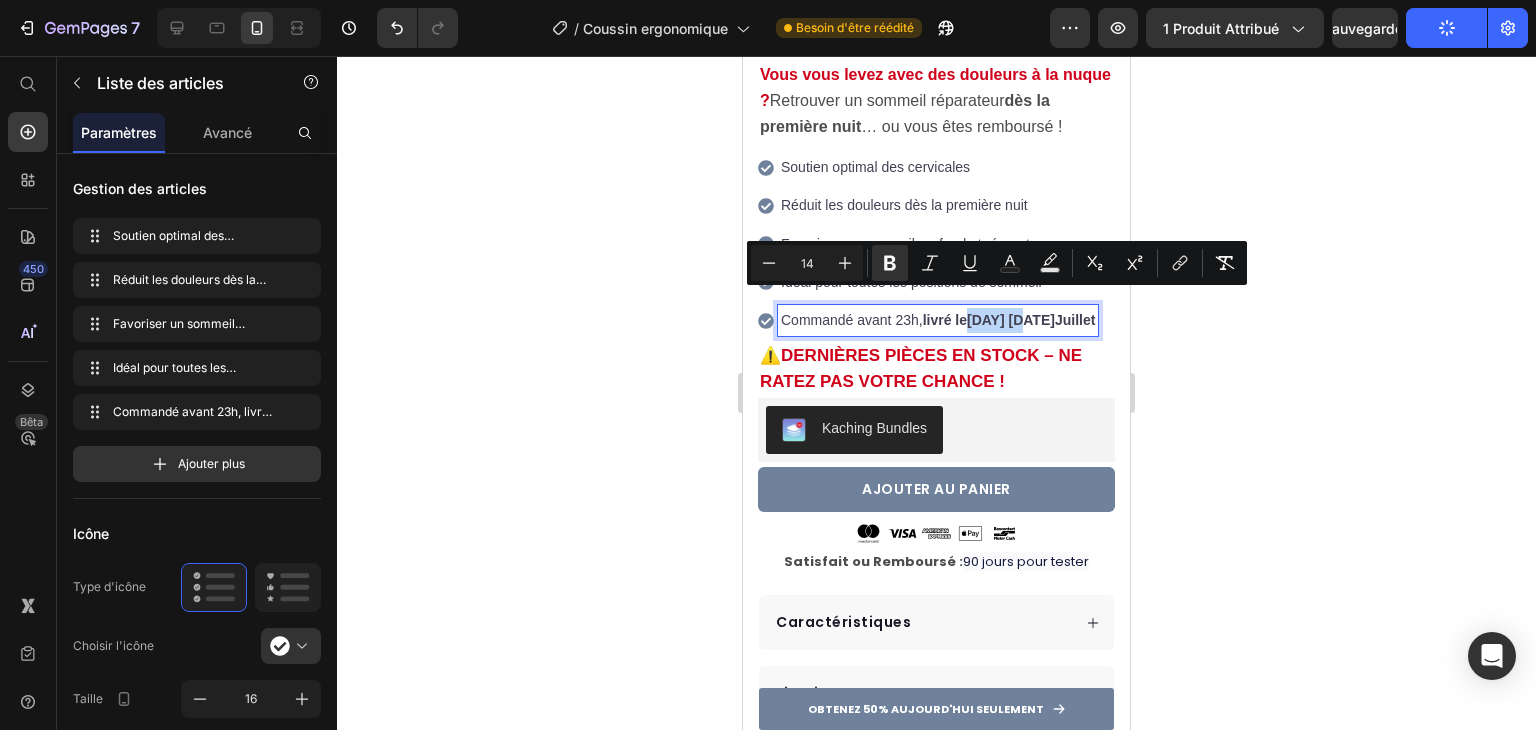drag, startPoint x: 974, startPoint y: 301, endPoint x: 1030, endPoint y: 307, distance: 56.32051 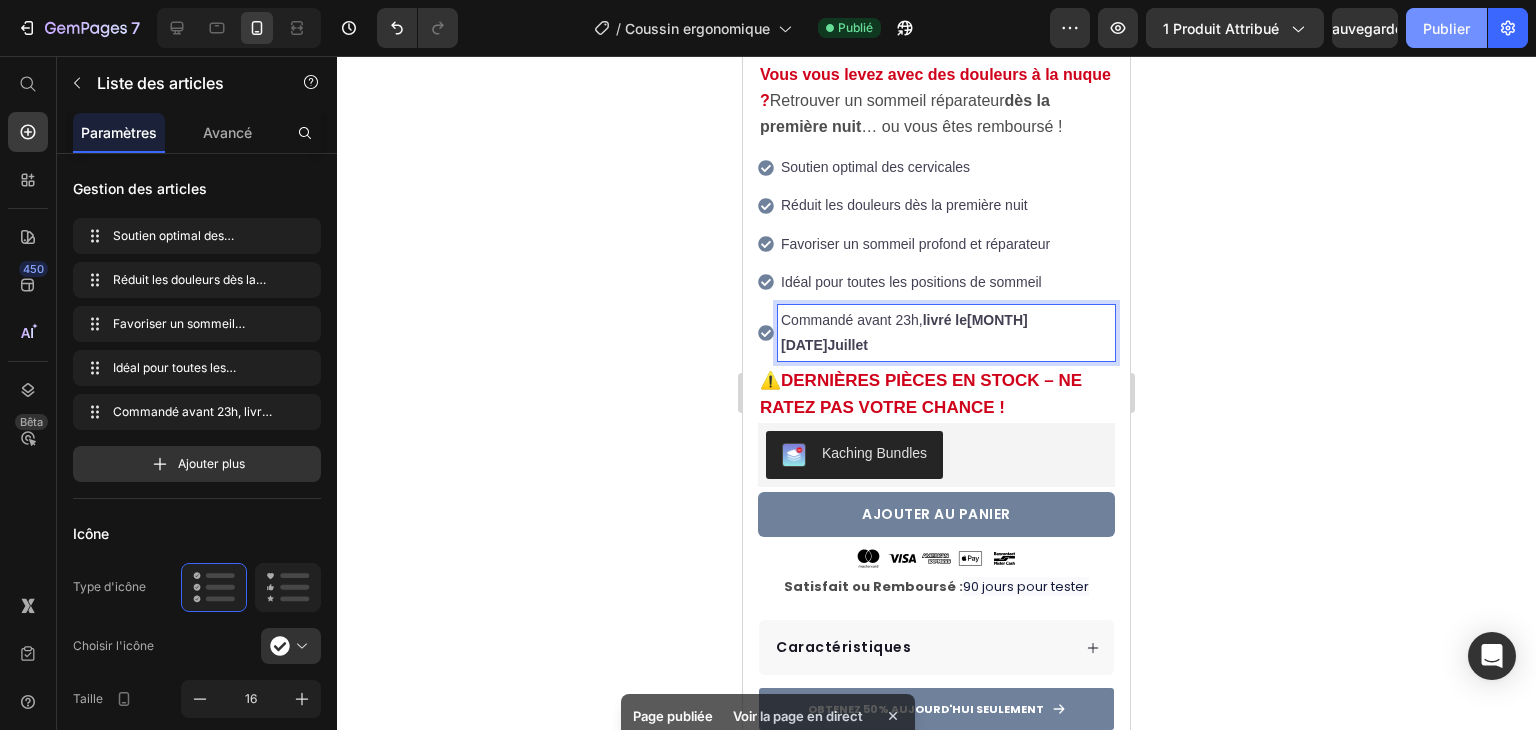 click on "Publier" at bounding box center [1446, 28] 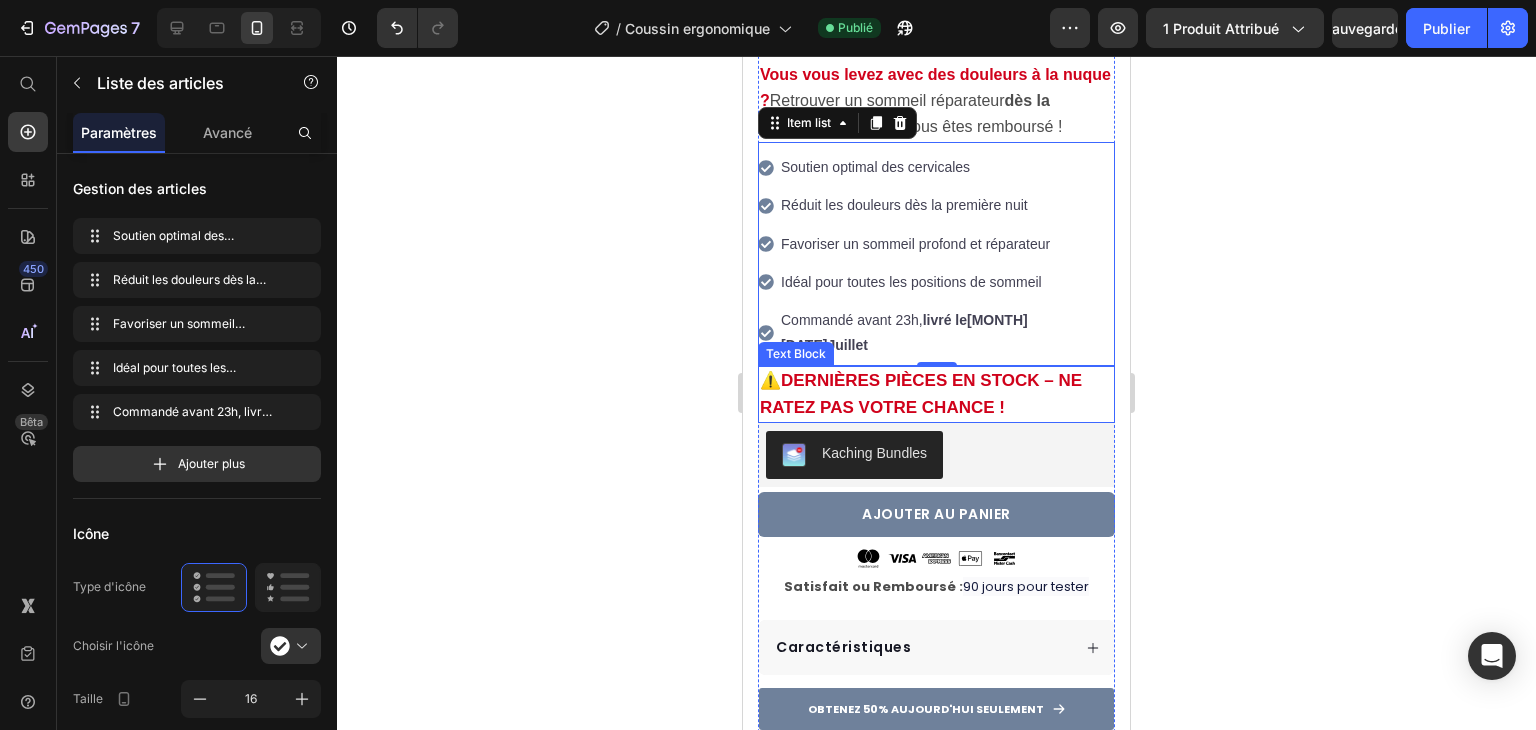click on "Commandé avant 23h,  livré le [DAY] [DATE] [MONTH]" at bounding box center [936, 408] 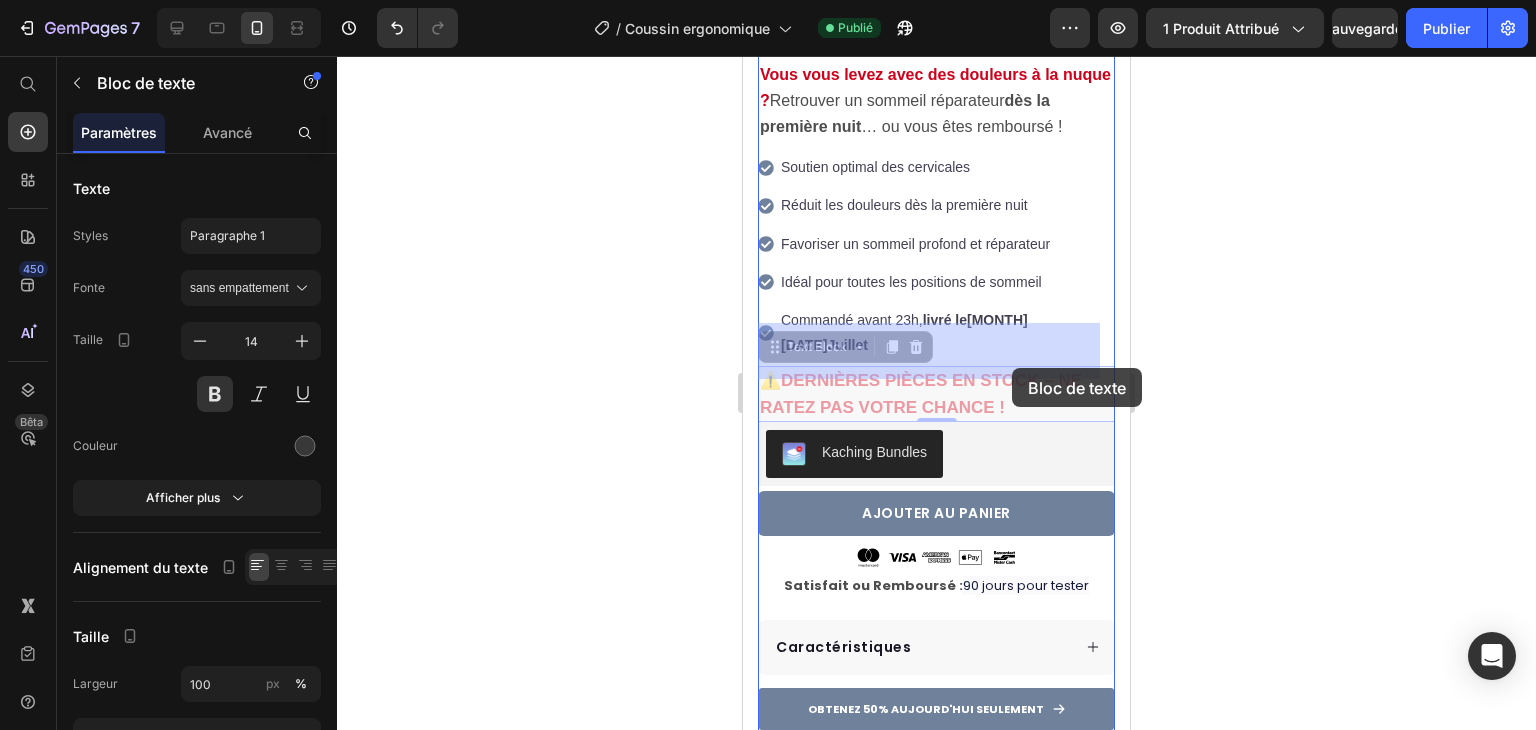 drag, startPoint x: 764, startPoint y: 334, endPoint x: 990, endPoint y: 373, distance: 229.34036 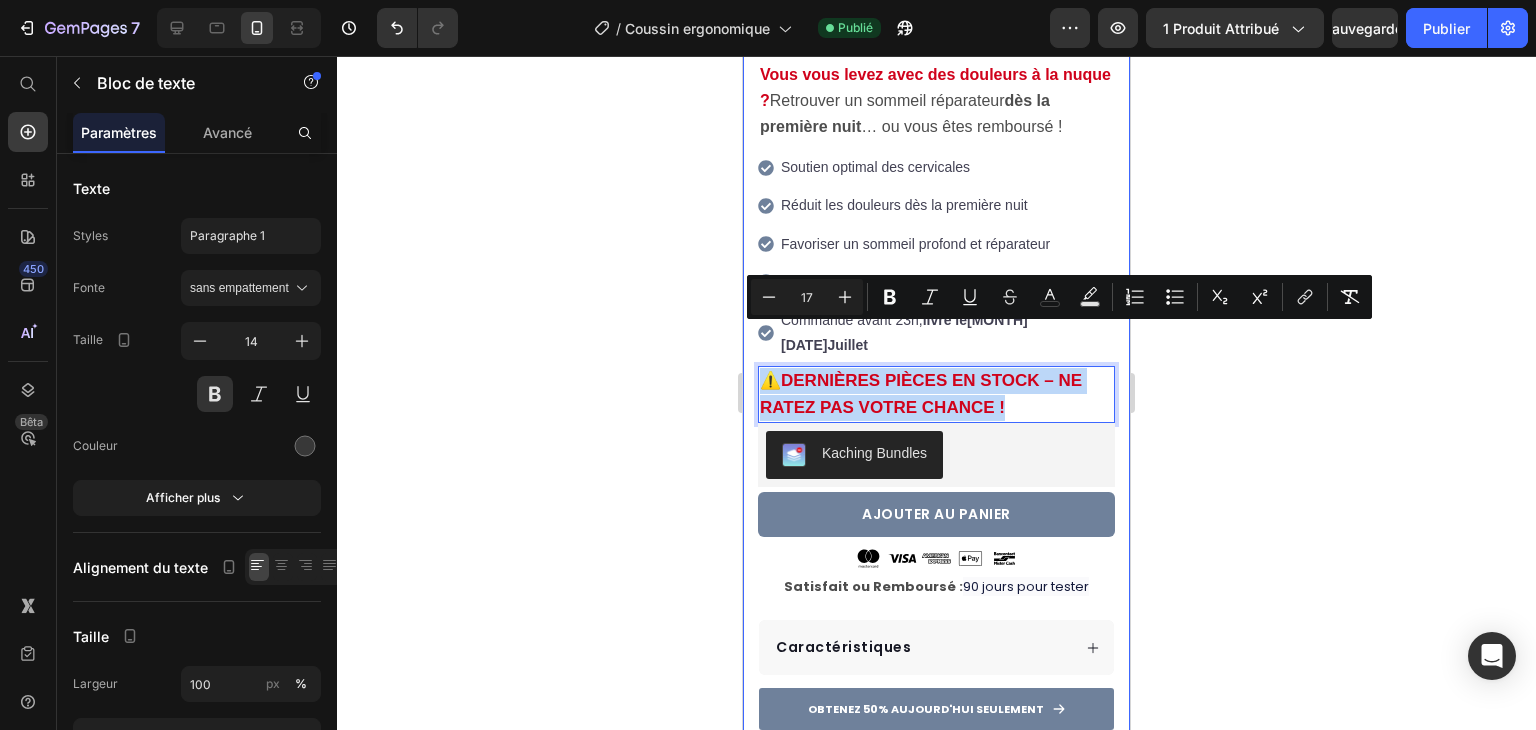 drag, startPoint x: 1013, startPoint y: 369, endPoint x: 756, endPoint y: 337, distance: 258.98456 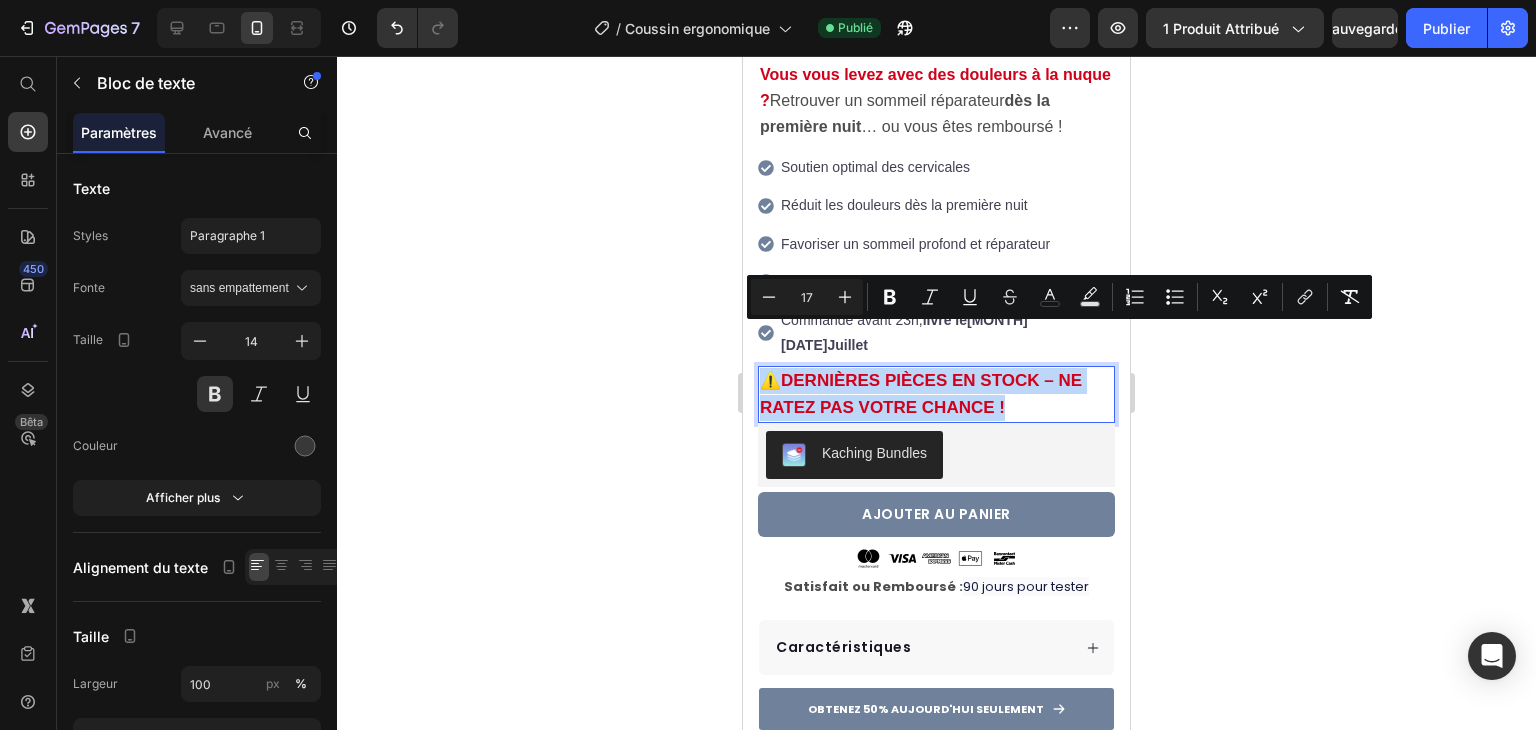 click on "DERNIÈRES PIÈCES EN STOCK – NE RATEZ PAS VOTRE CHANCE !" at bounding box center (921, 393) 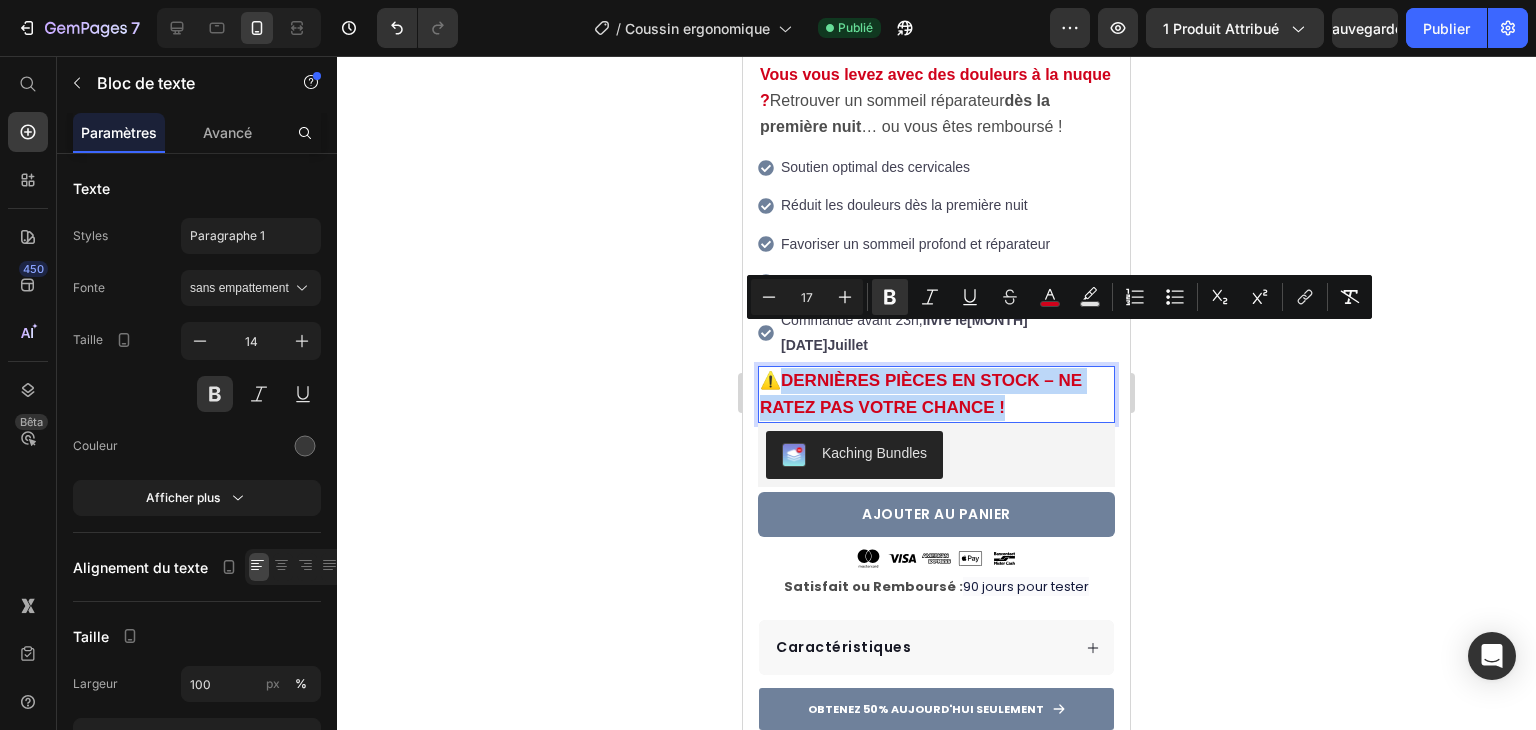 drag, startPoint x: 790, startPoint y: 330, endPoint x: 1019, endPoint y: 369, distance: 232.29723 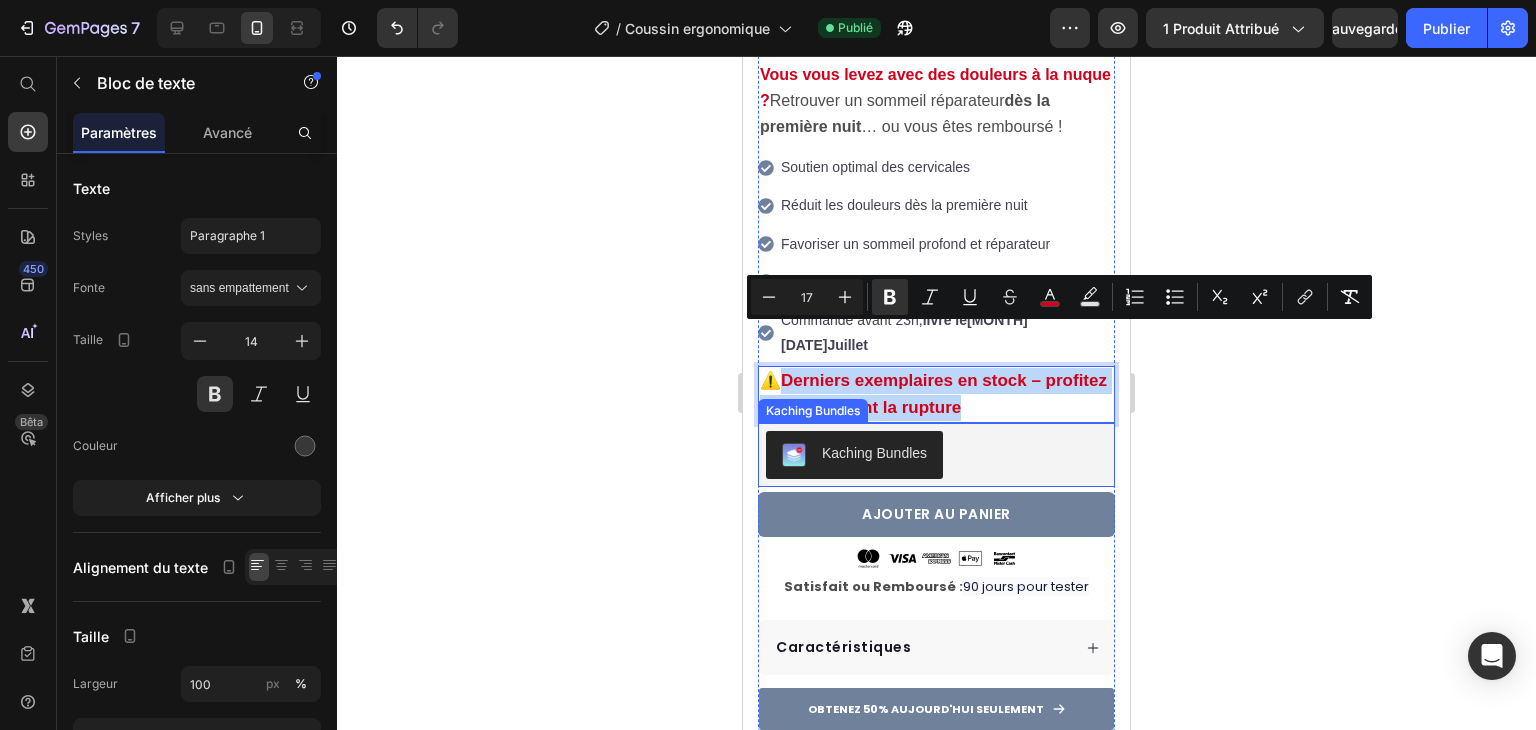 drag, startPoint x: 792, startPoint y: 340, endPoint x: 1068, endPoint y: 378, distance: 278.60367 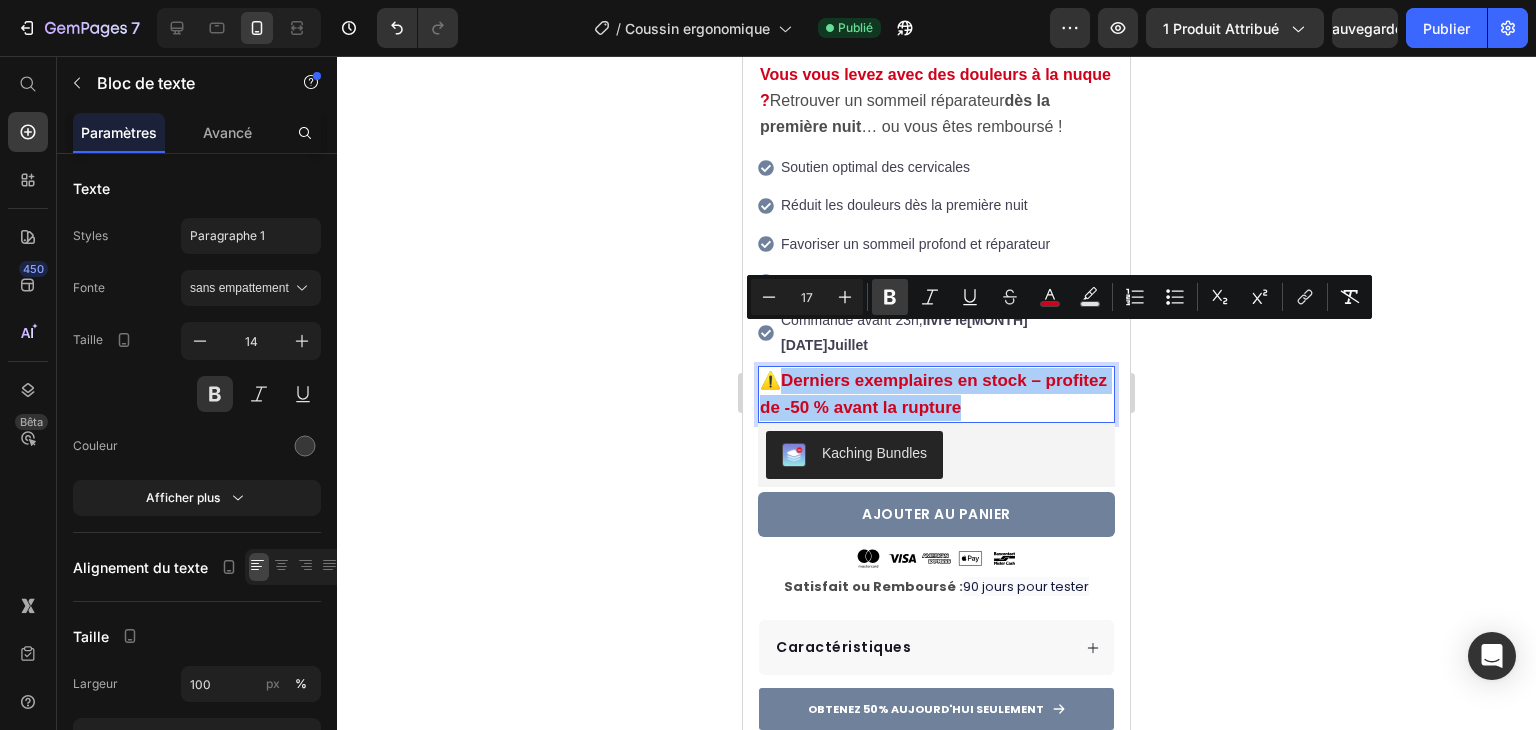 click 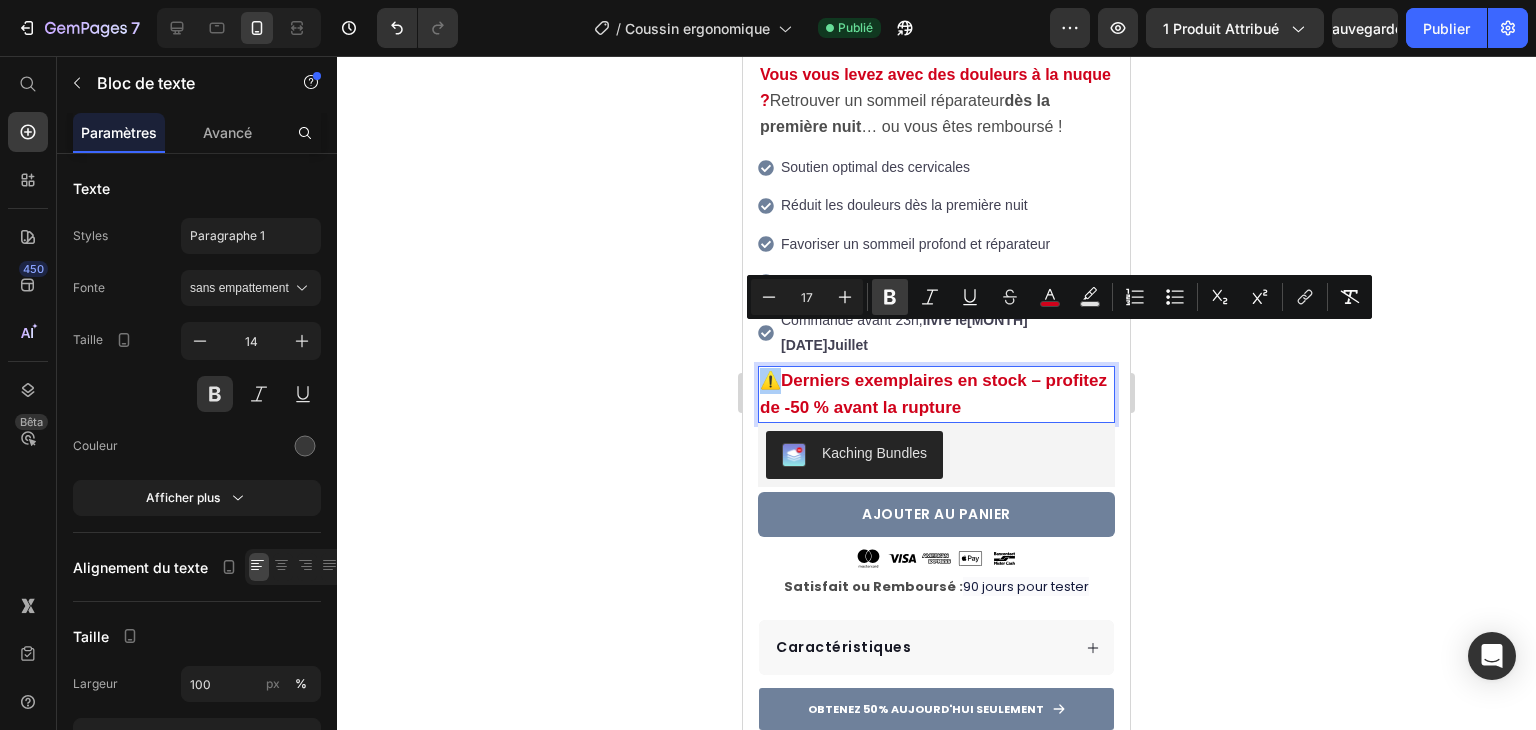 click 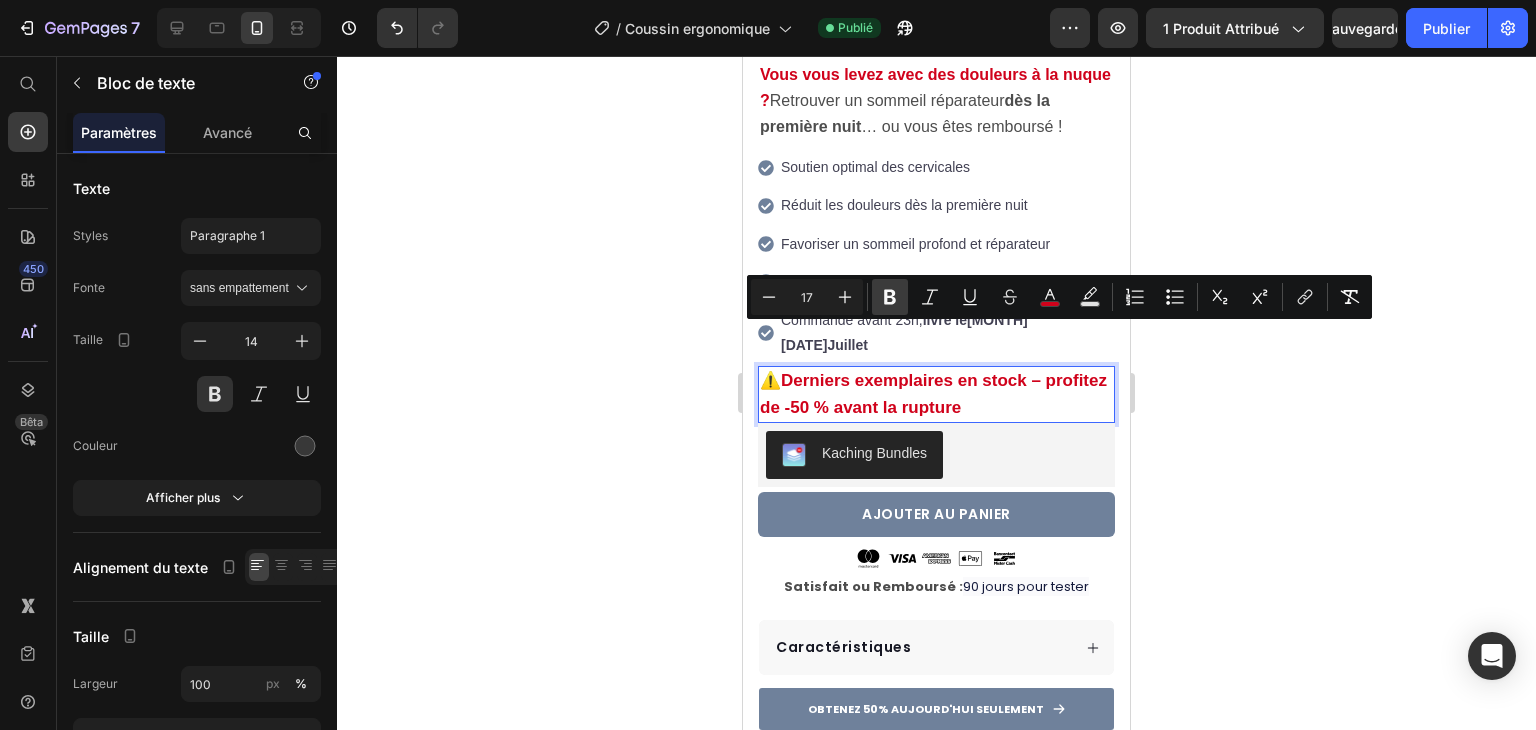 click 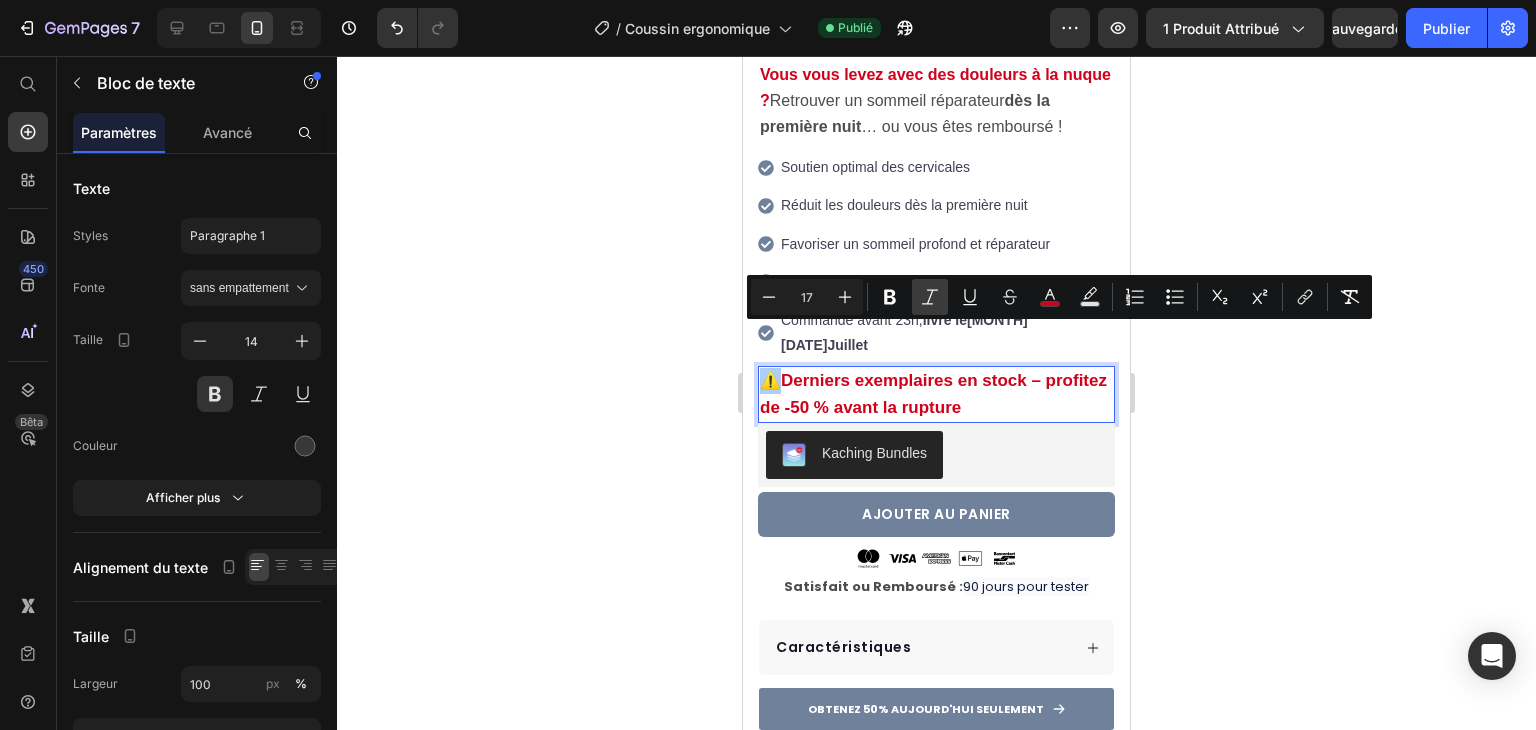 click 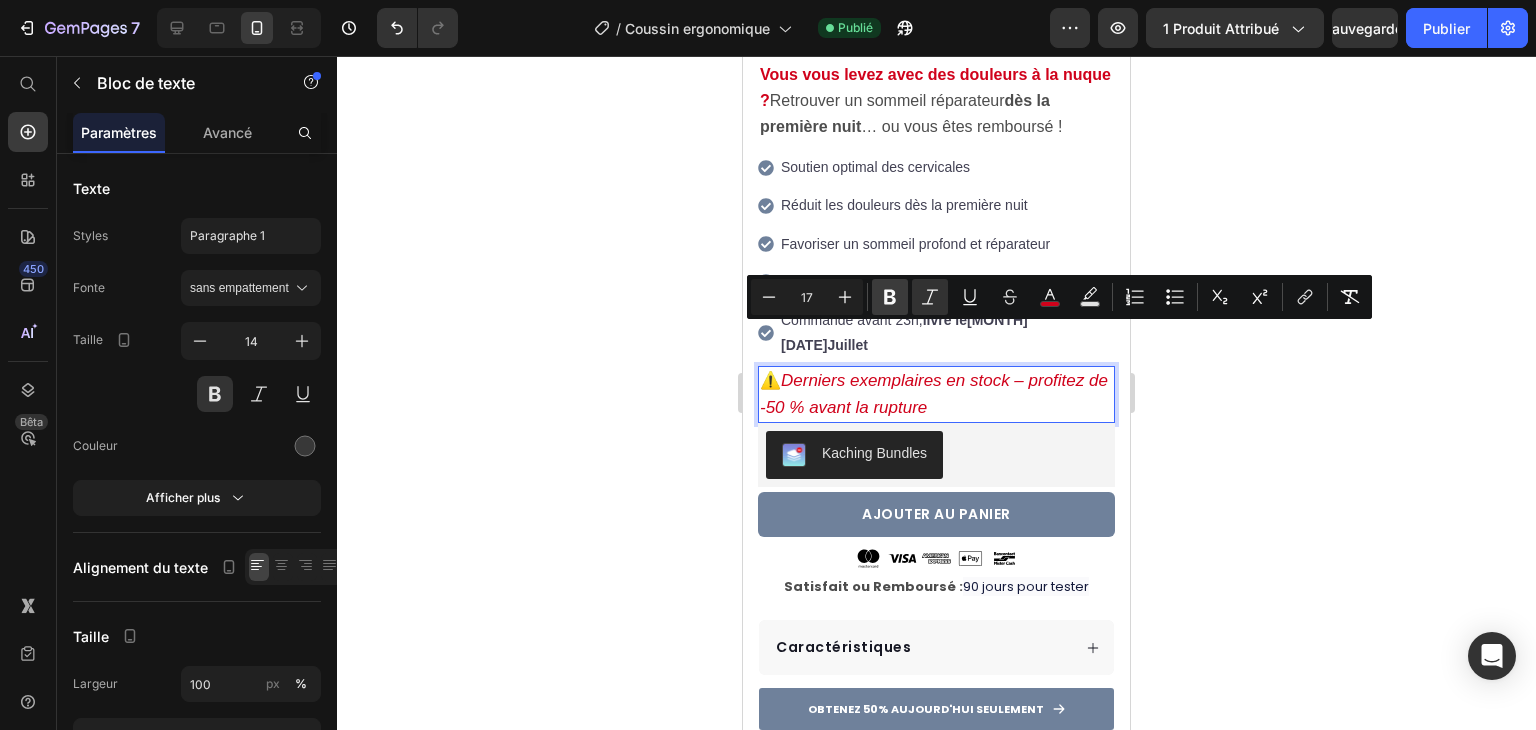 click 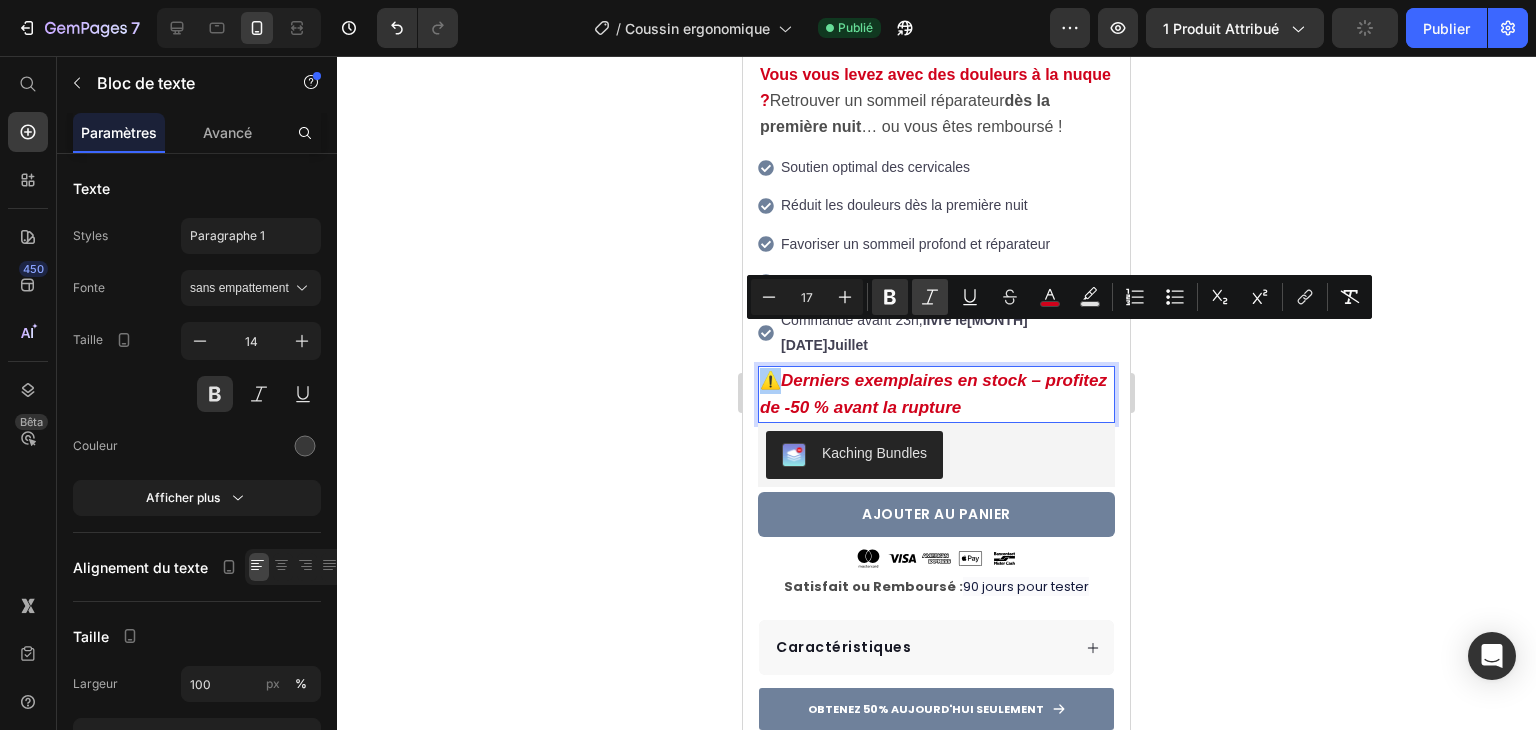 click on "Italique" at bounding box center [930, 297] 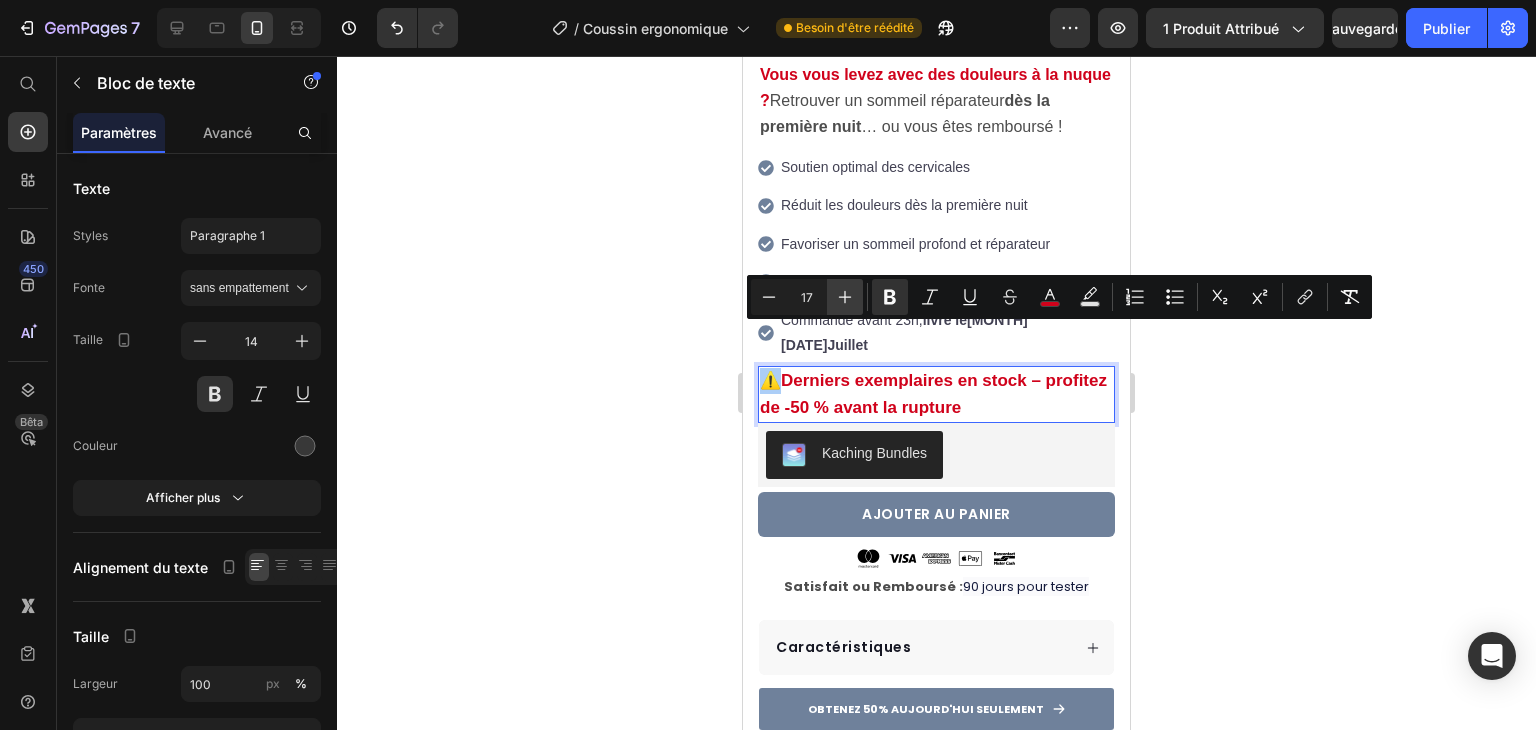click on "Plus" at bounding box center [845, 297] 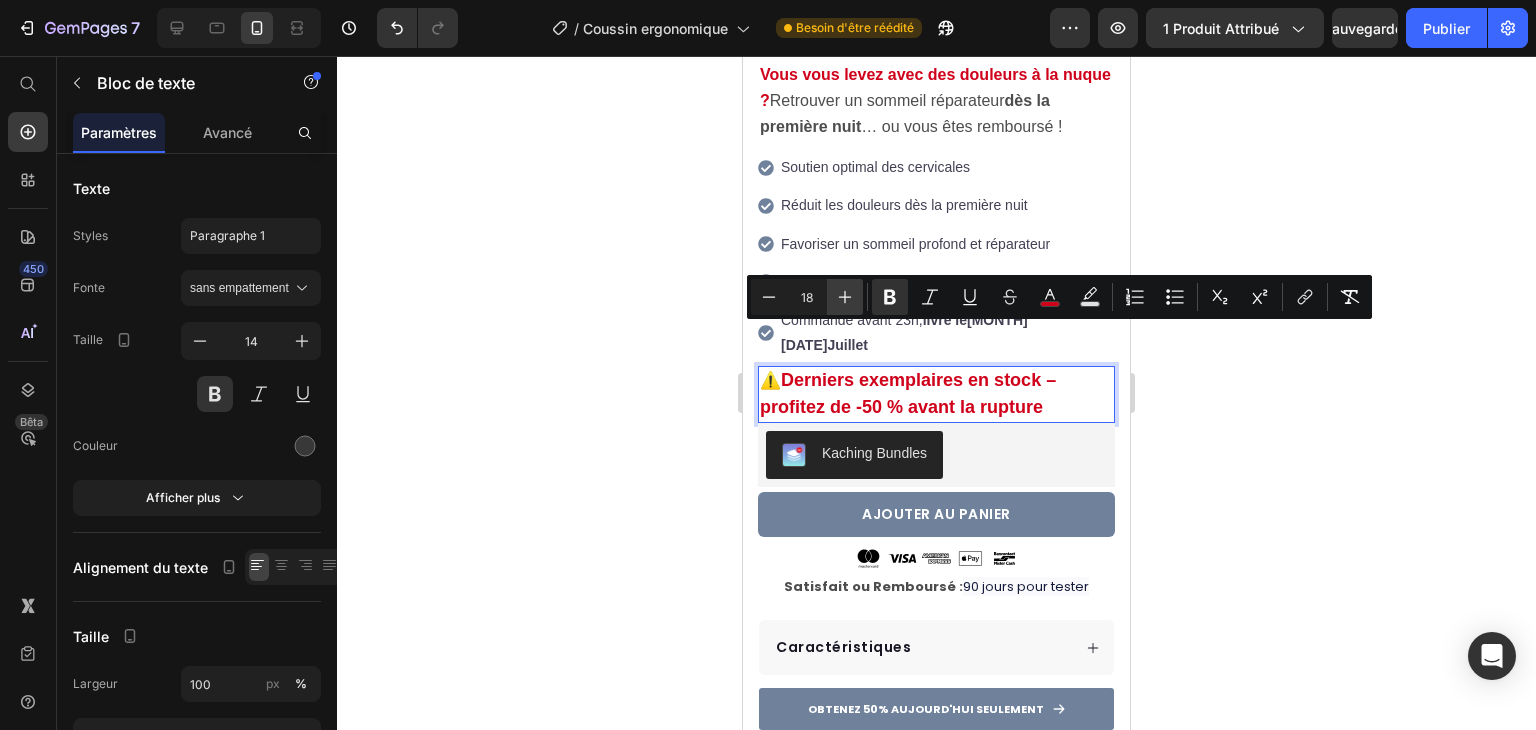 click on "Plus" at bounding box center (845, 297) 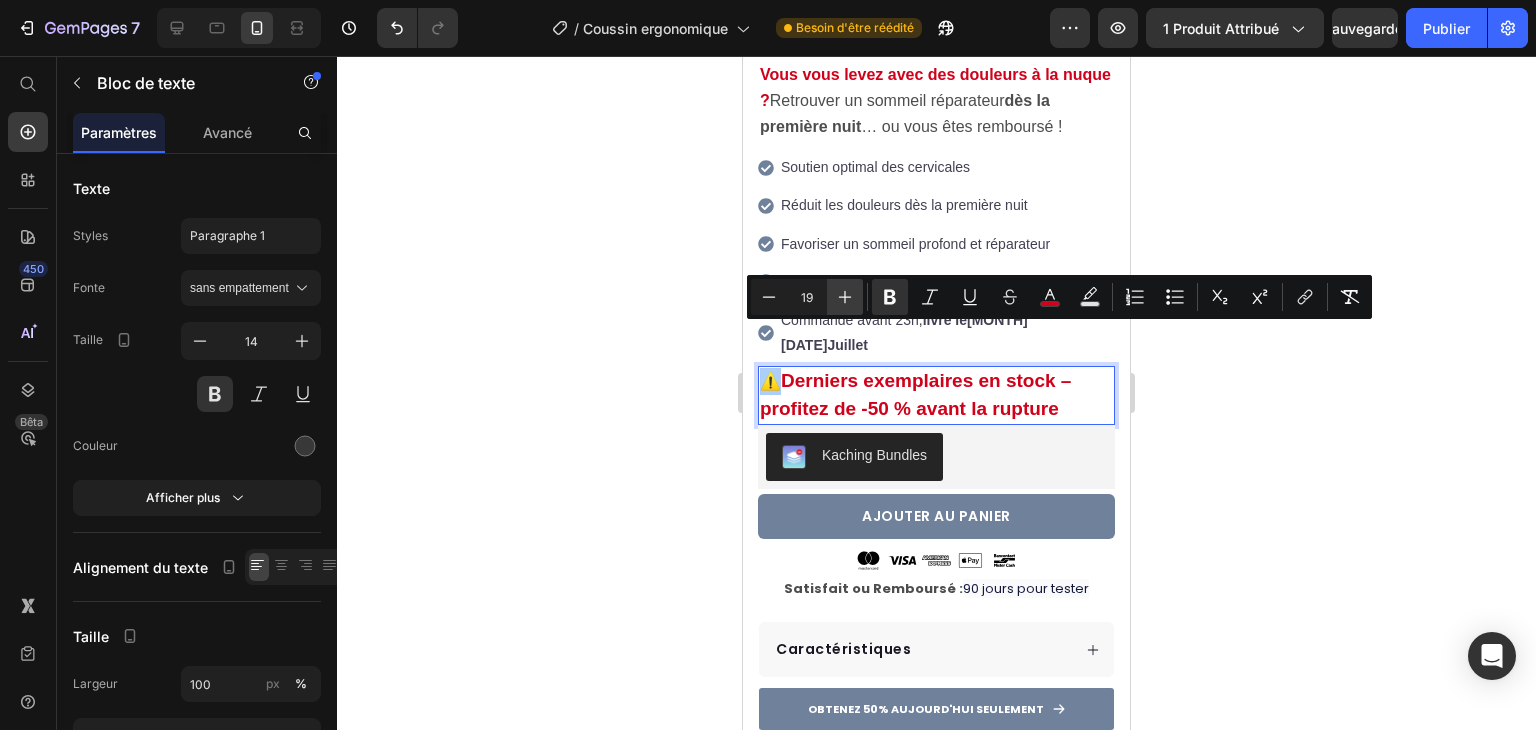 click on "Plus" at bounding box center (845, 297) 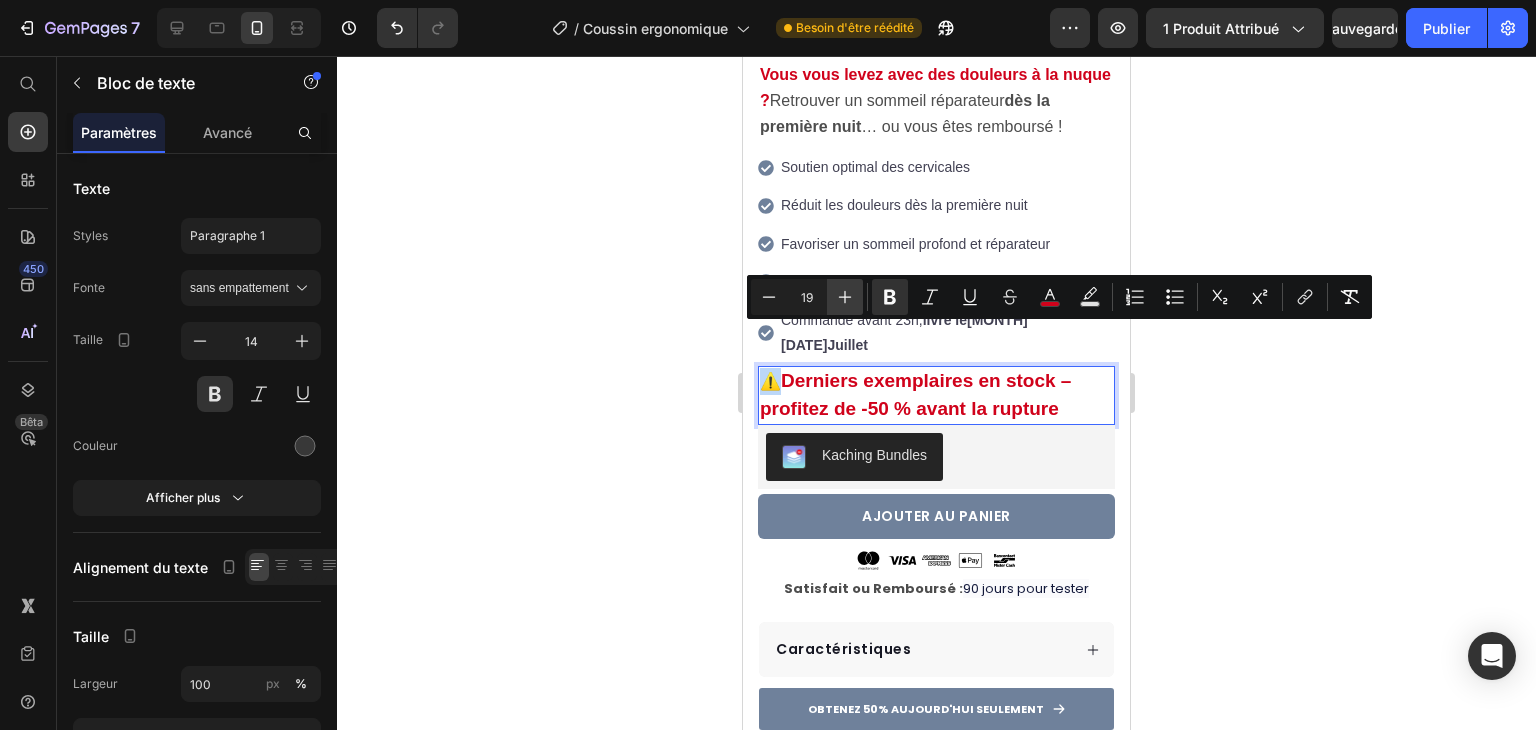 type on "20" 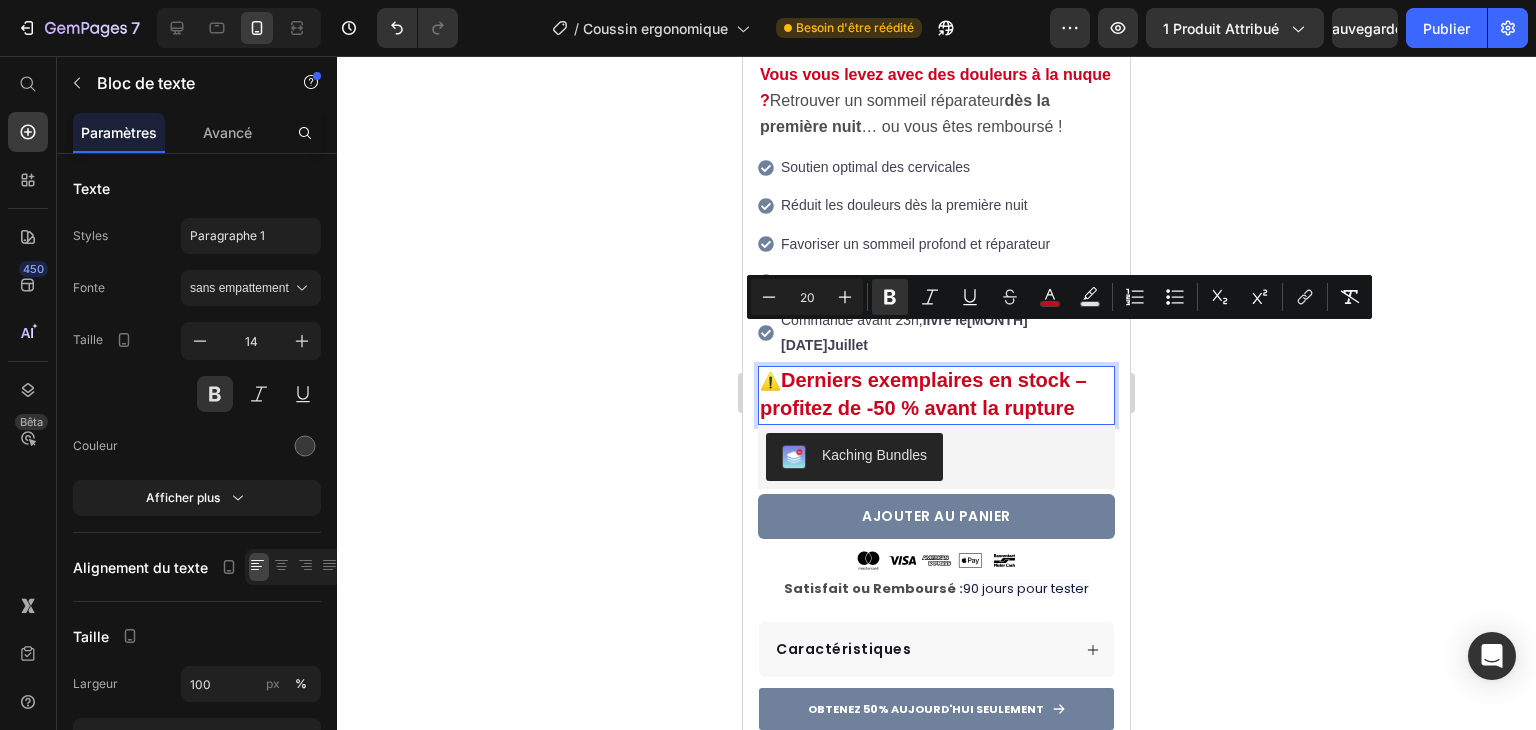 click 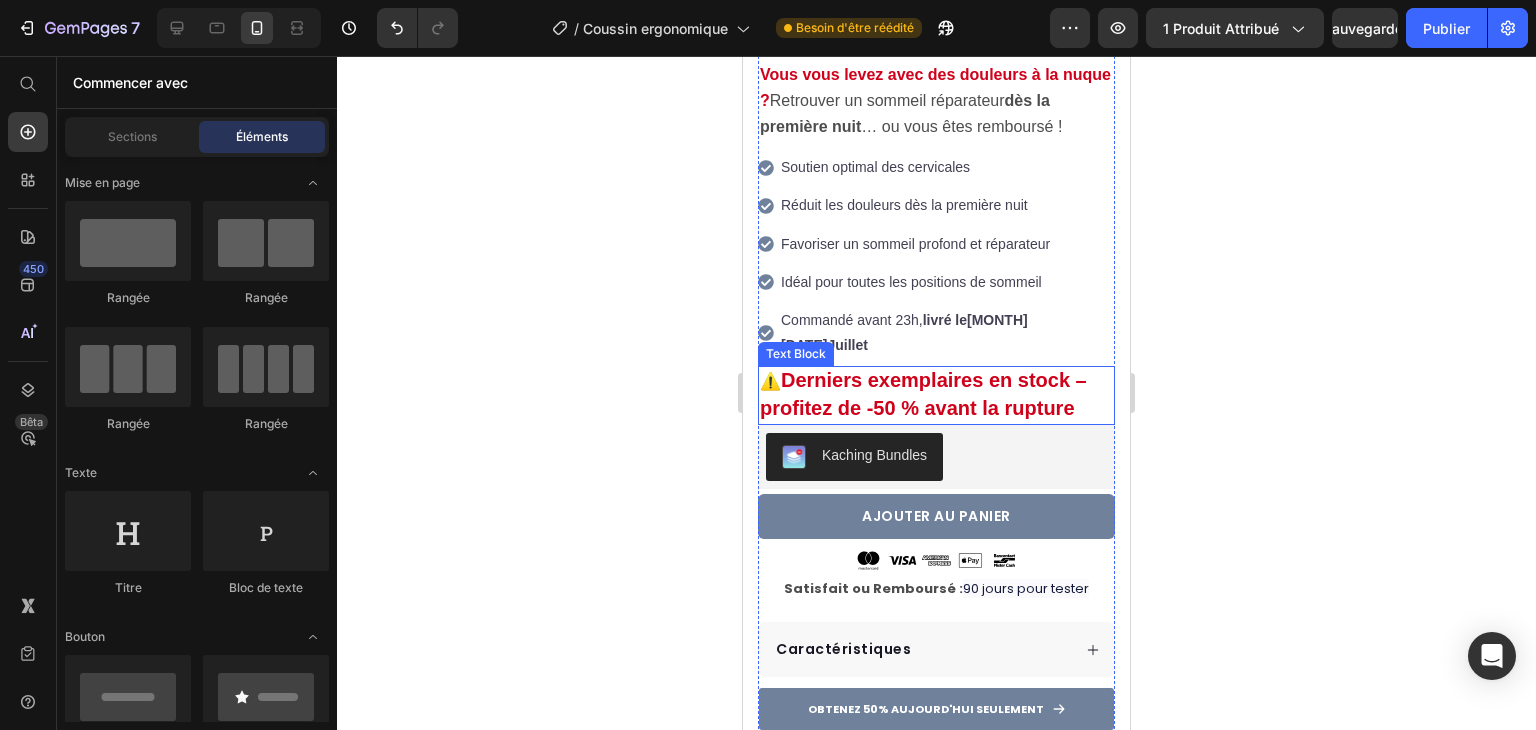 click on "Derniers exemplaires en stock – profitez de -50 % avant la rupture" at bounding box center [923, 393] 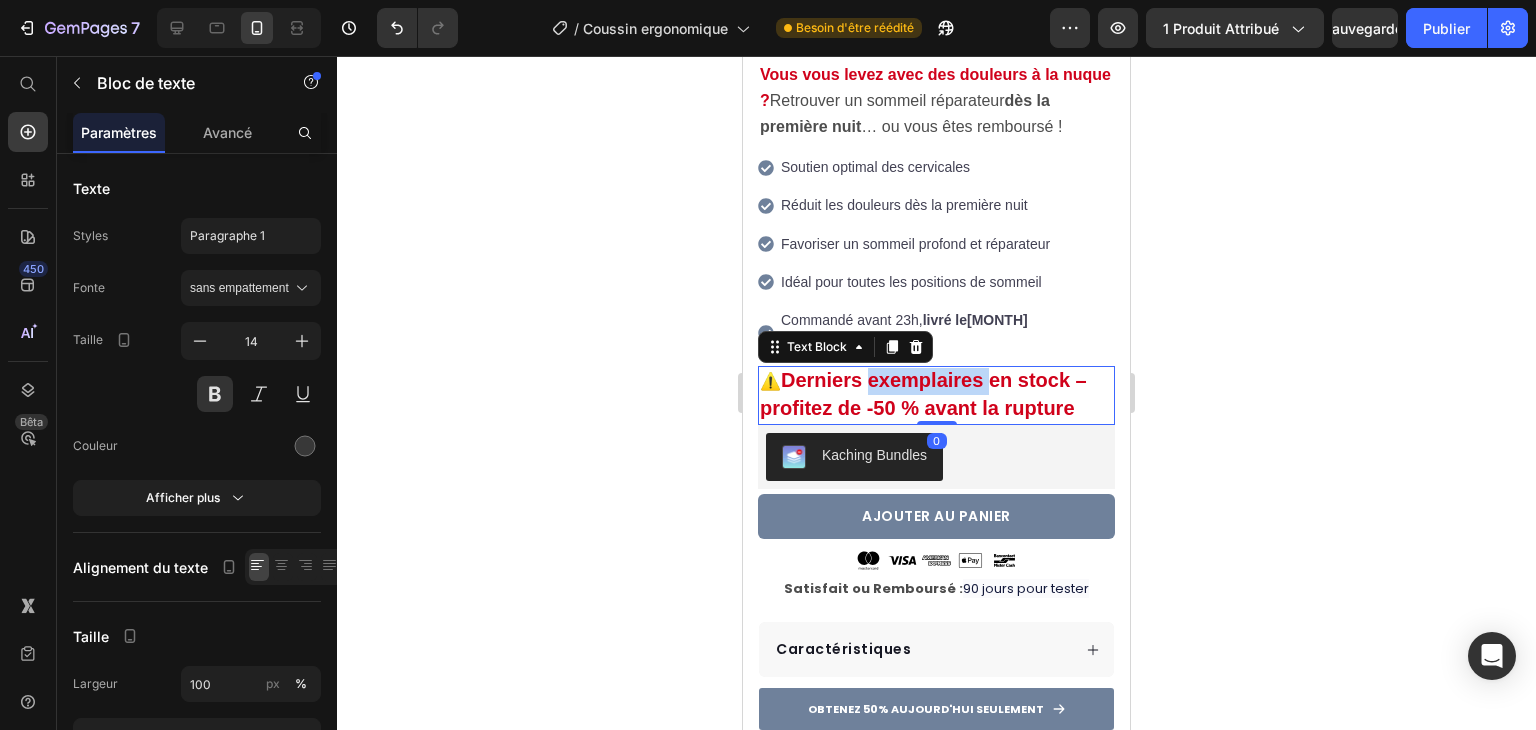 click on "Derniers exemplaires en stock – profitez de -50 % avant la rupture" at bounding box center [923, 393] 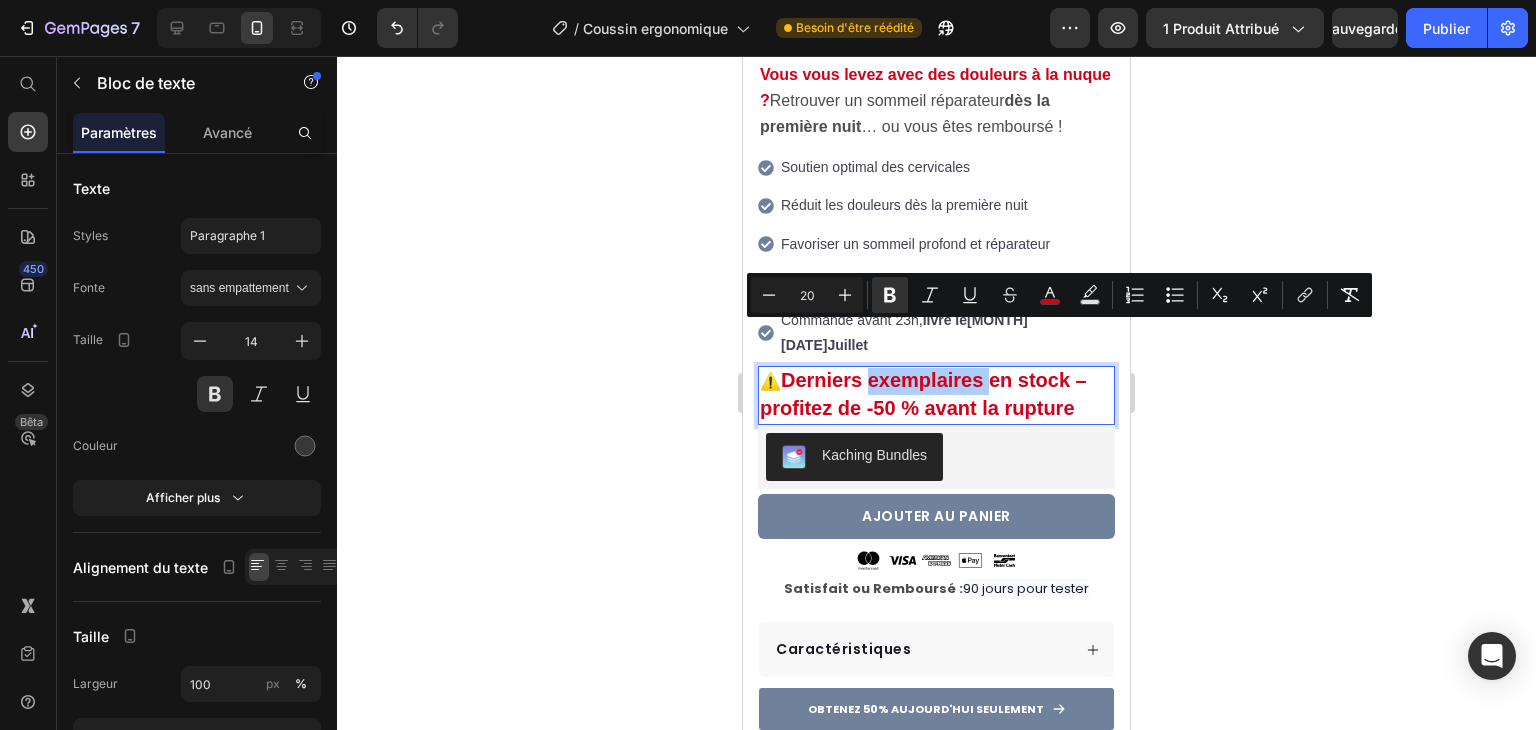 click 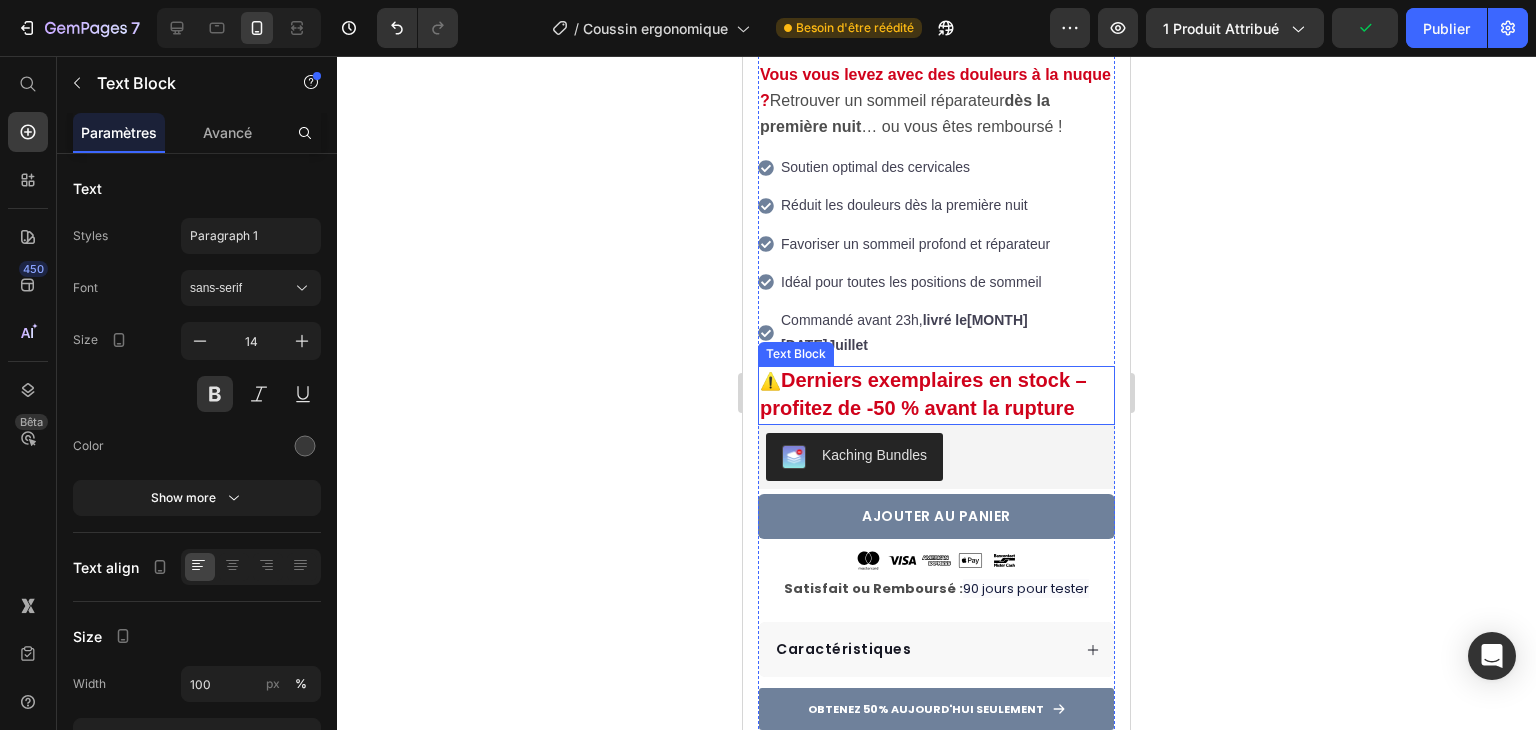 click on "⚠️  Derniers exemplaires en stock – profitez de -50 % avant la rupture" at bounding box center (936, 395) 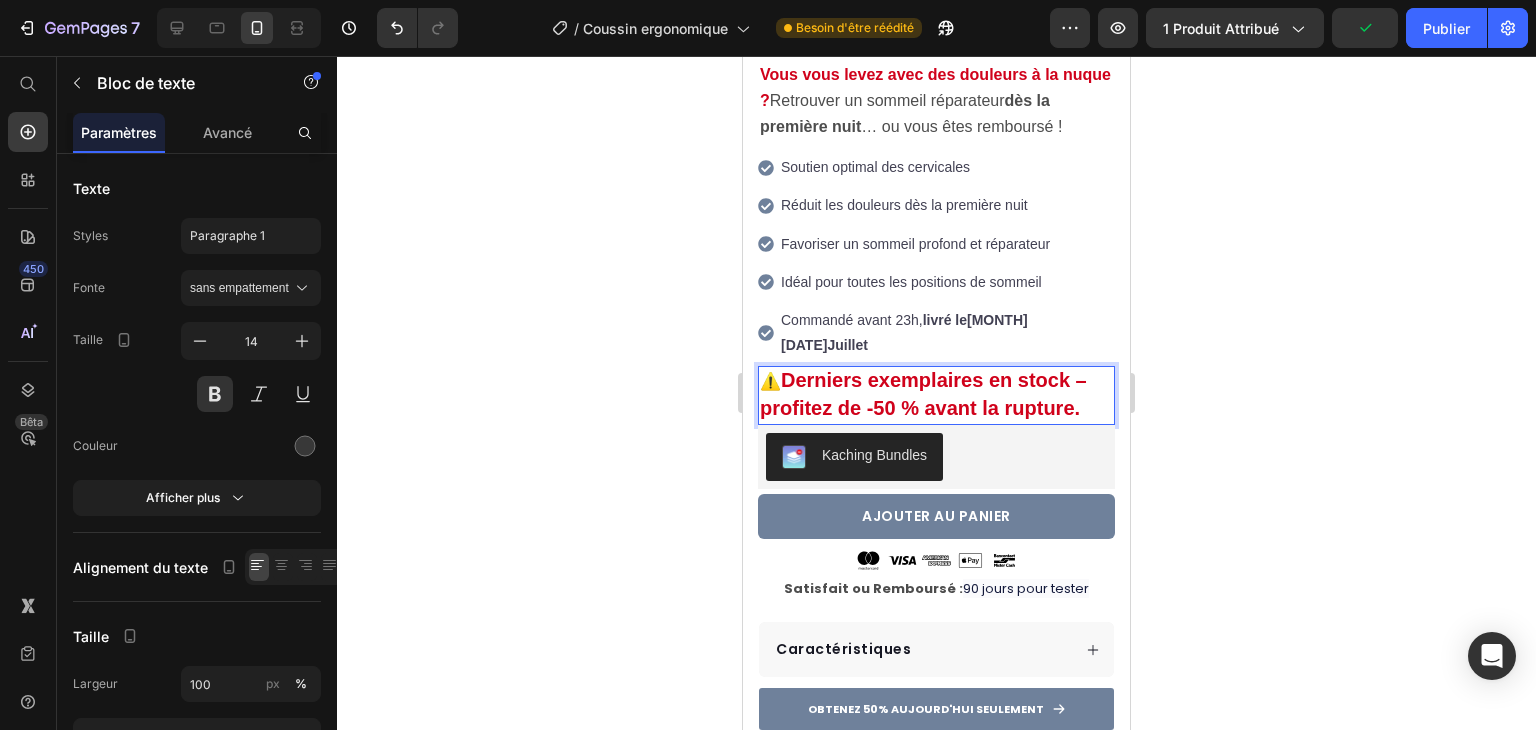 click on "Derniers exemplaires en stock – profitez de -50 % avant la rupture." at bounding box center [923, 393] 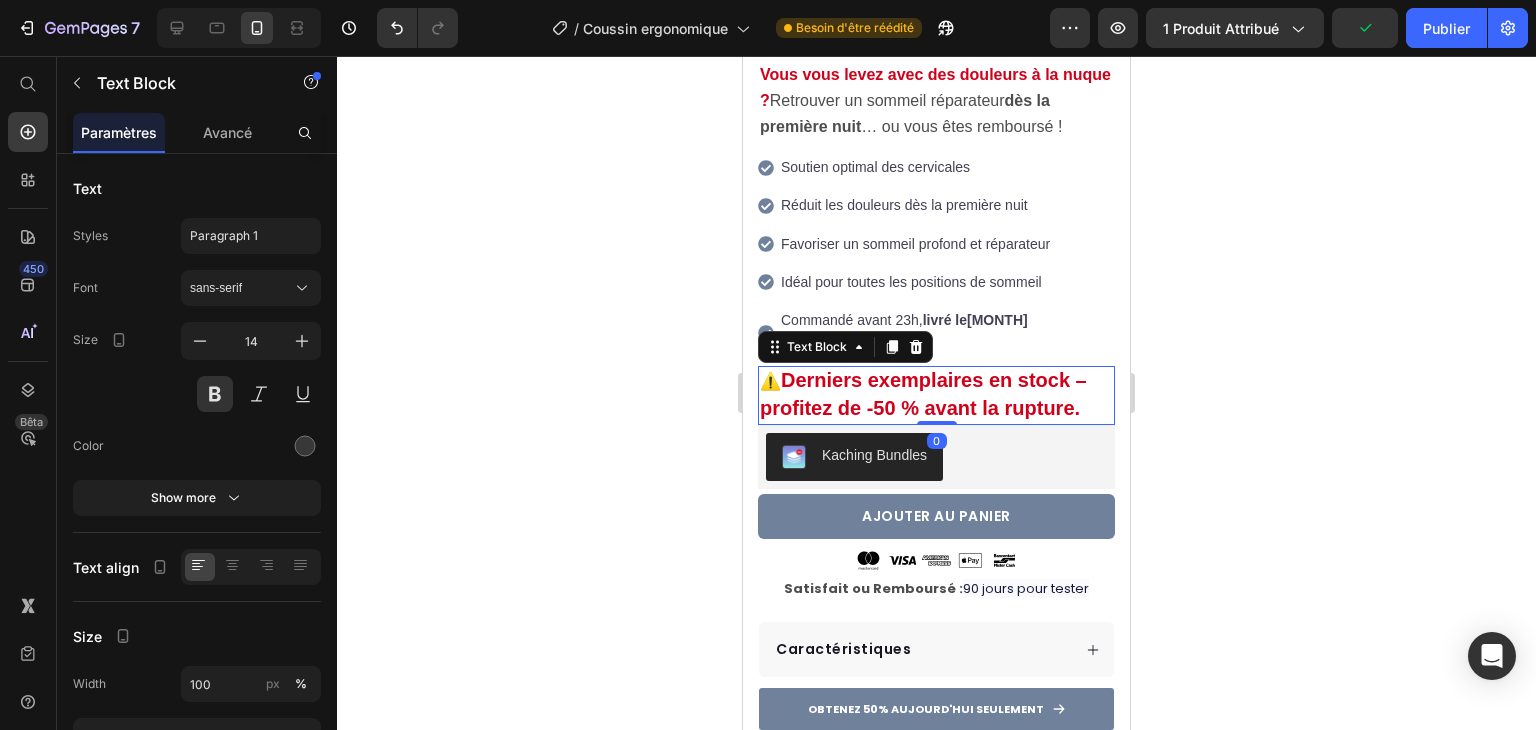 click on "Derniers exemplaires en stock – profitez de -50 % avant la rupture." at bounding box center (923, 393) 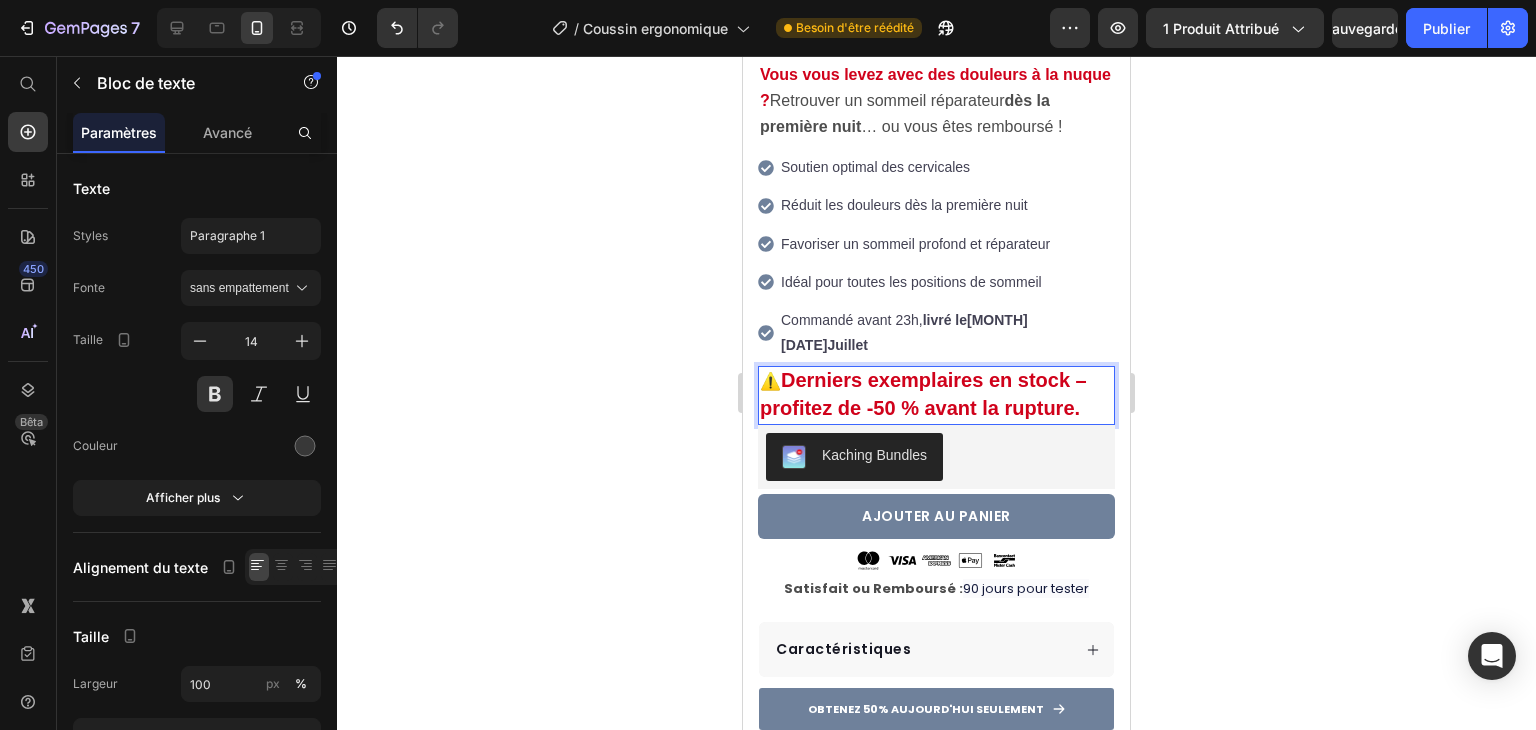 click on "Derniers exemplaires en stock – profitez de -50 % avant la rupture." at bounding box center (923, 393) 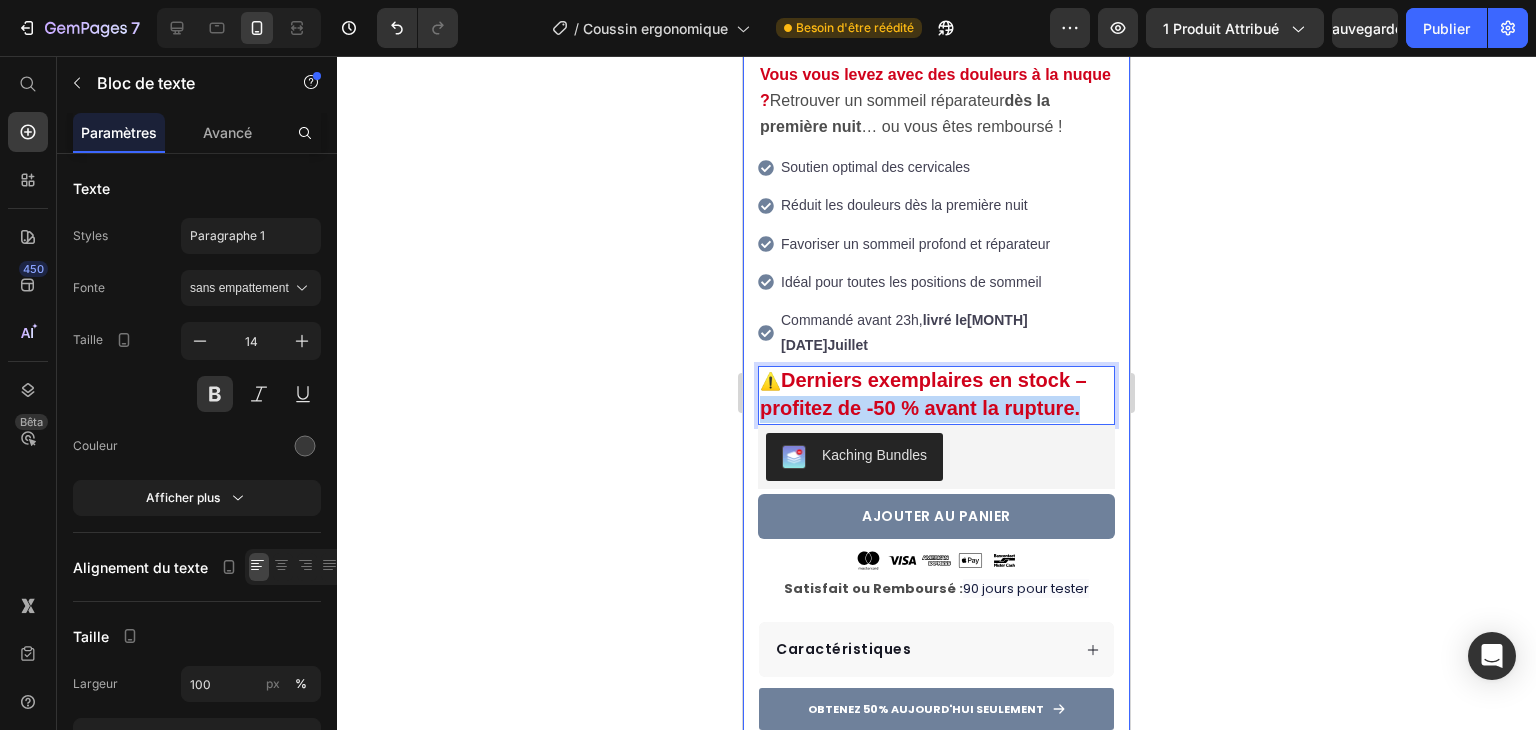 drag, startPoint x: 763, startPoint y: 362, endPoint x: 1111, endPoint y: 373, distance: 348.1738 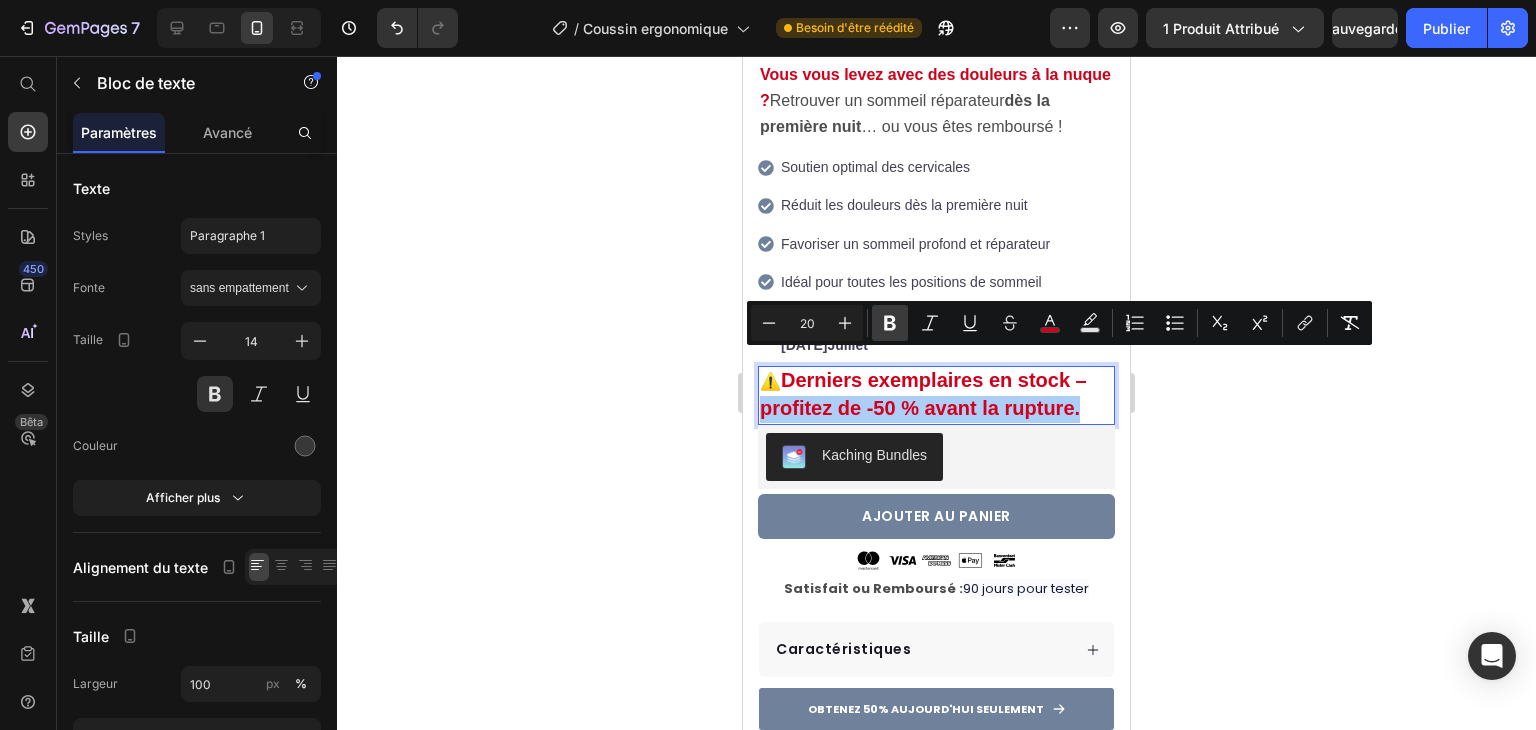 click 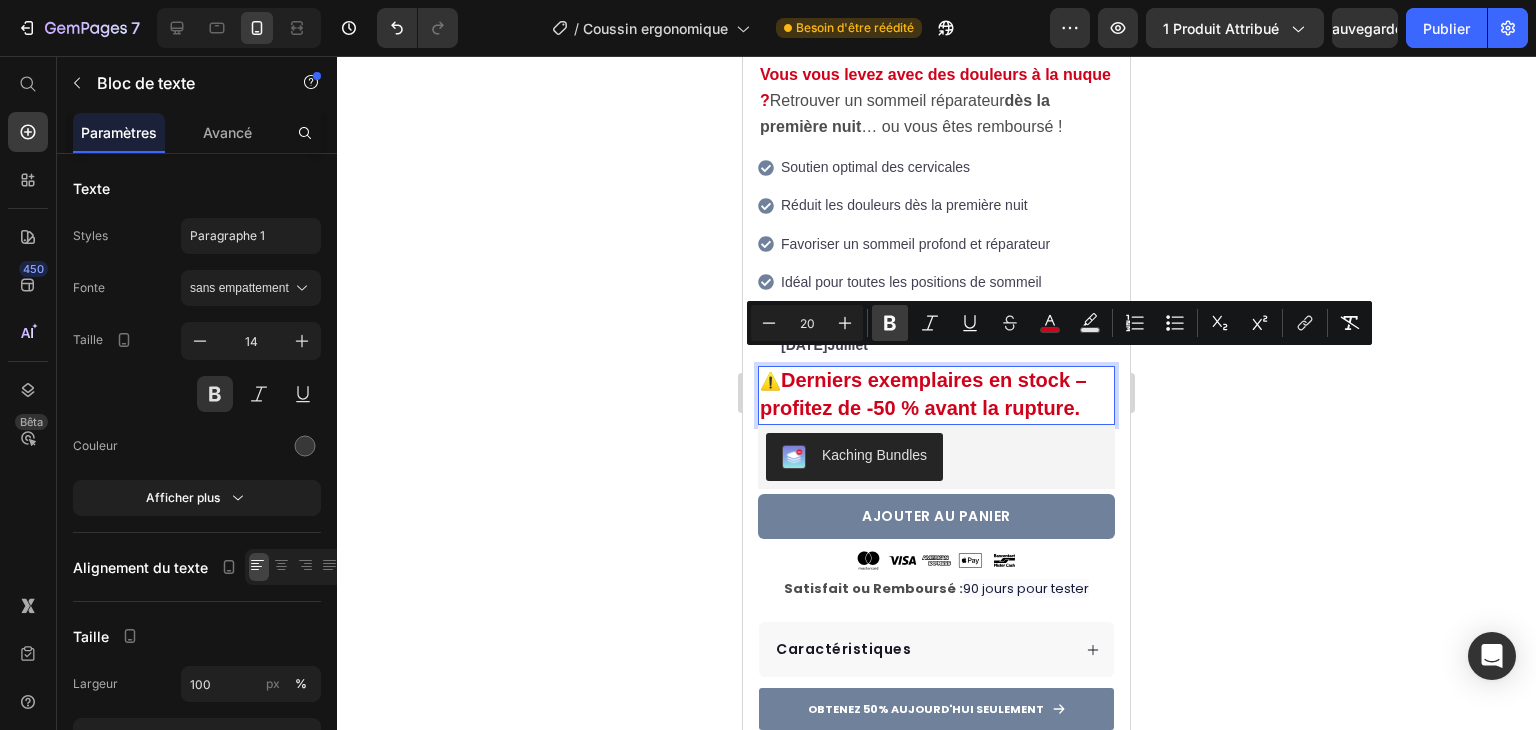 click 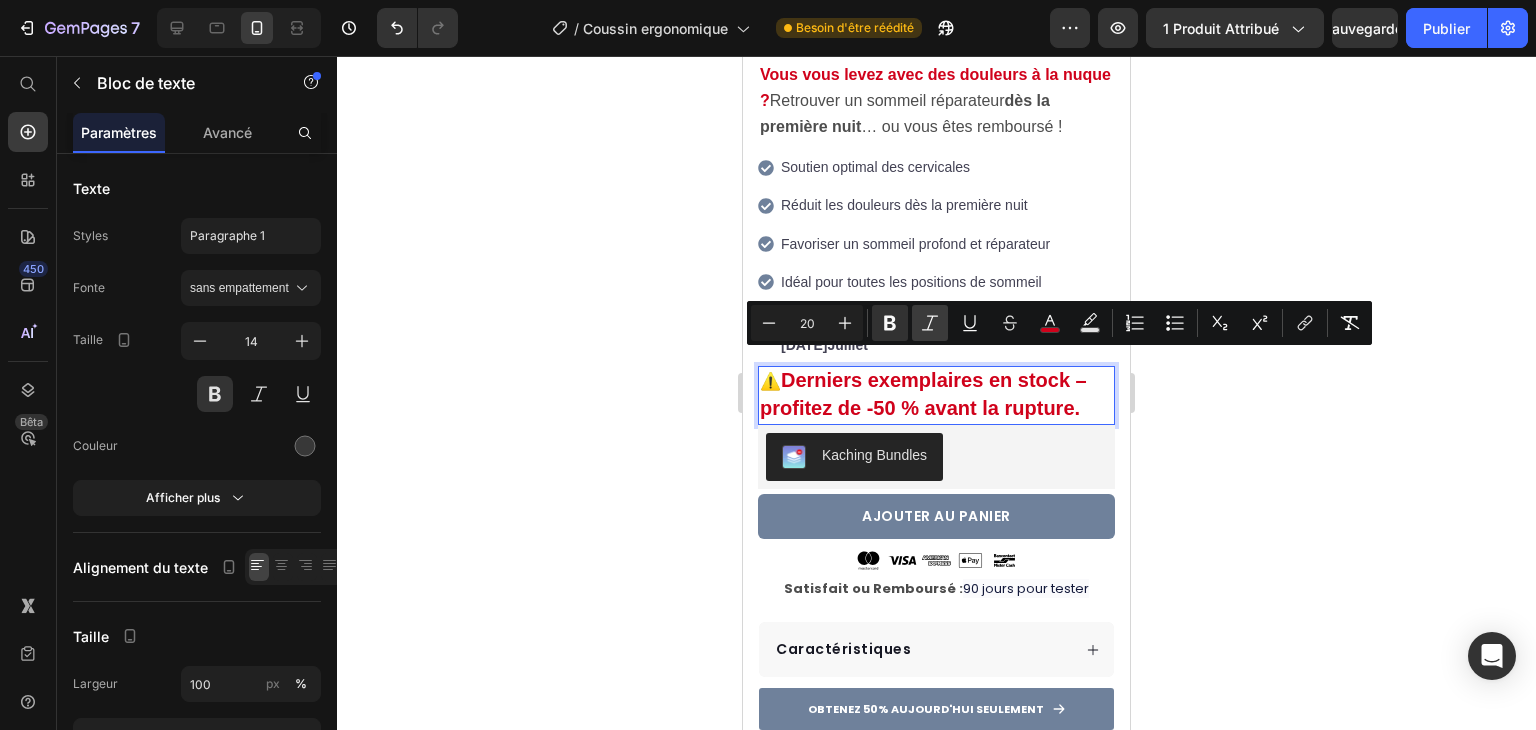 click 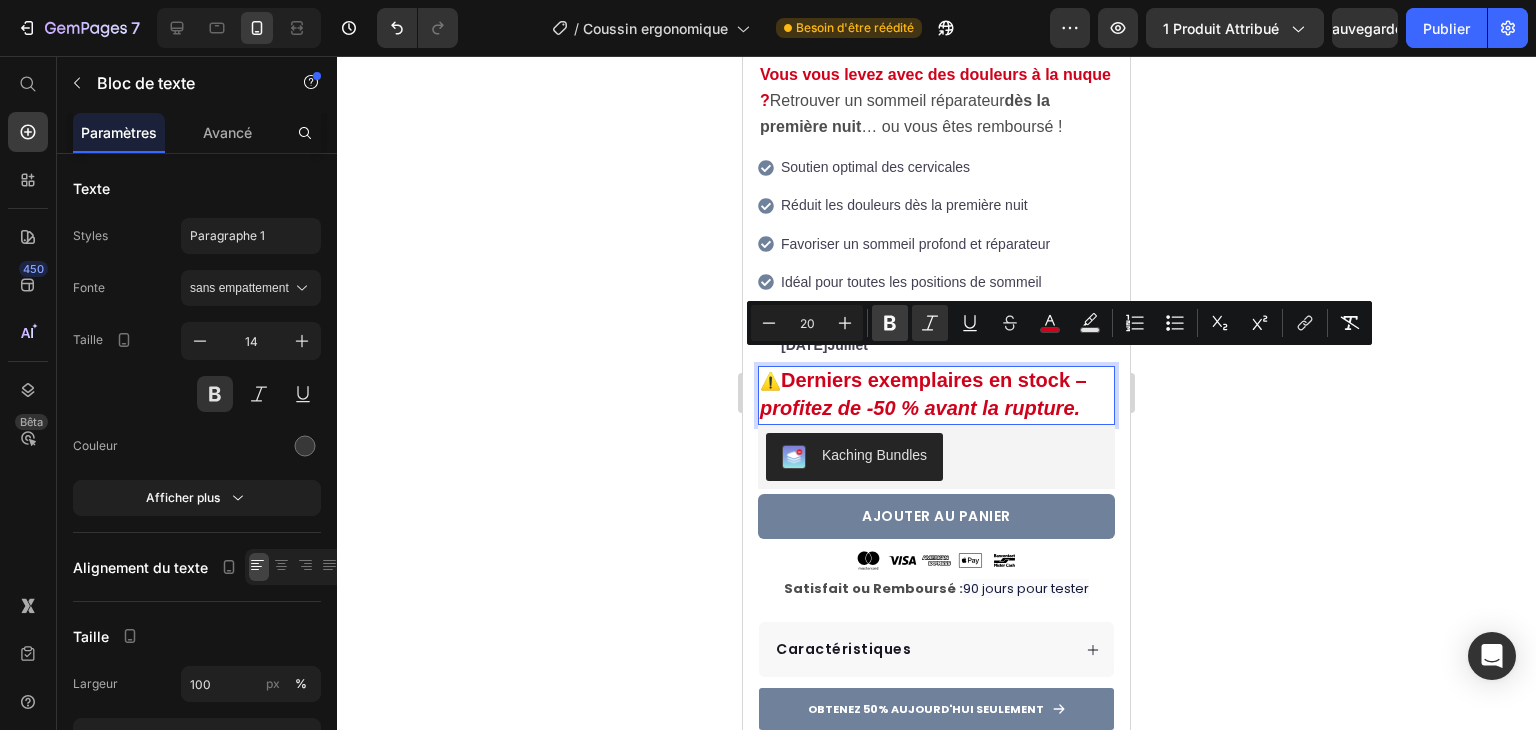 click 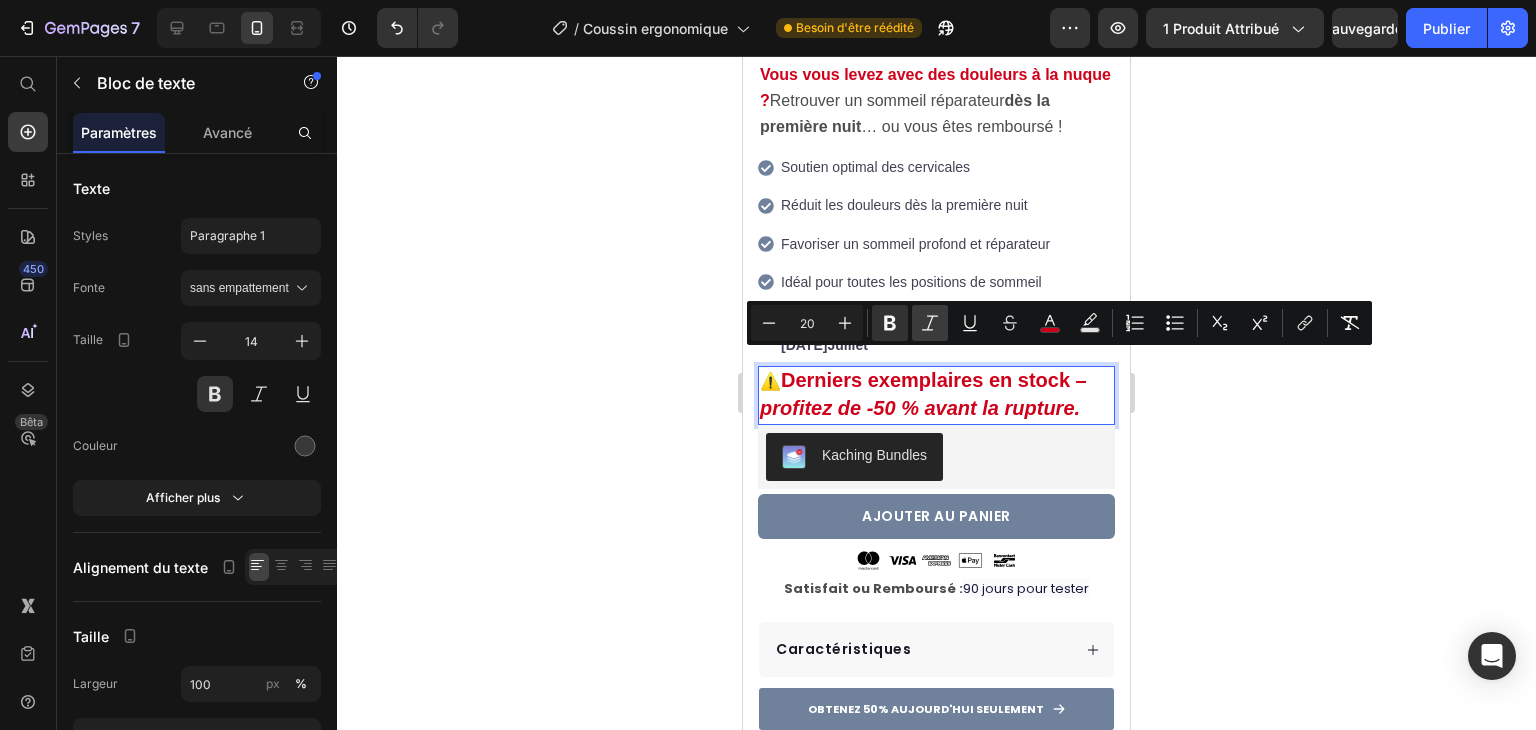 click 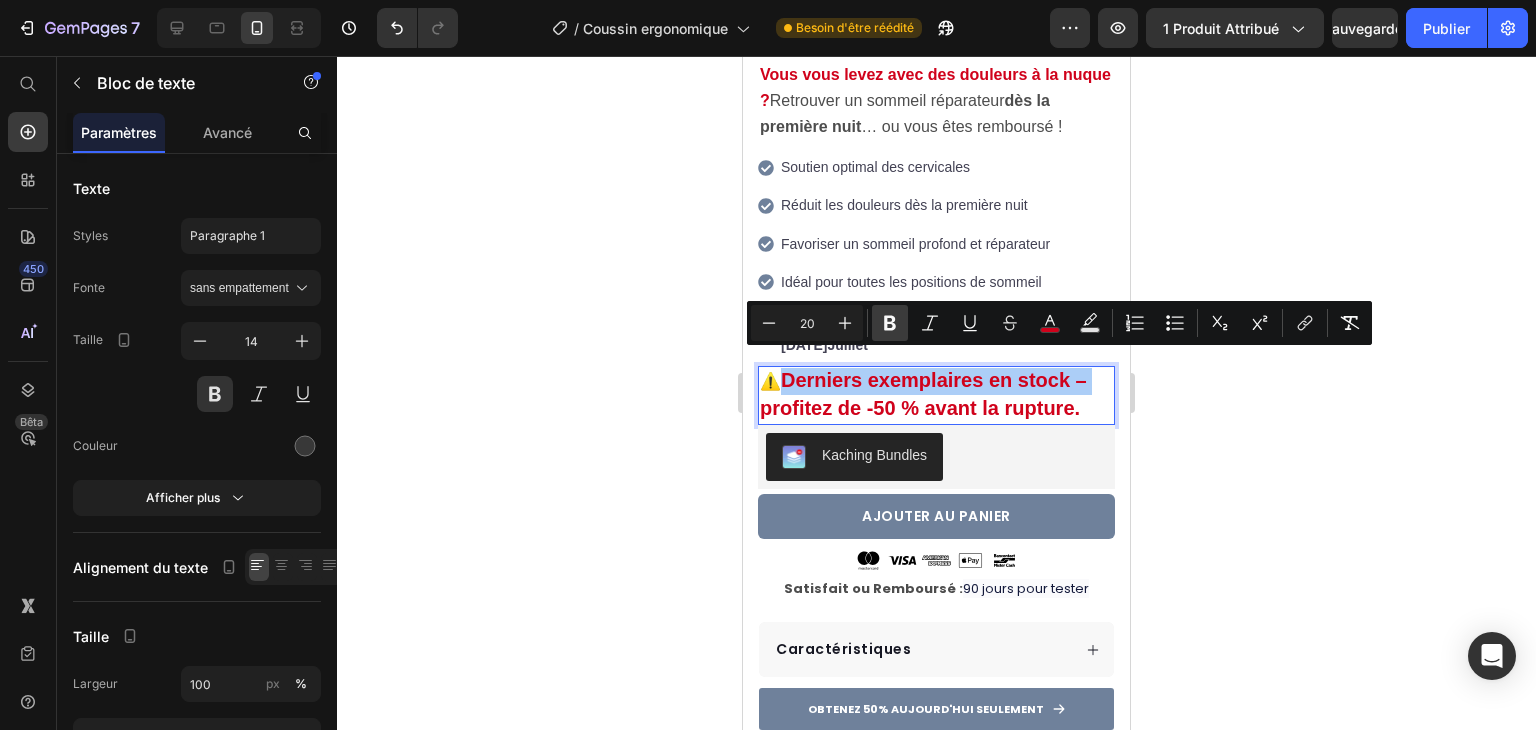 click 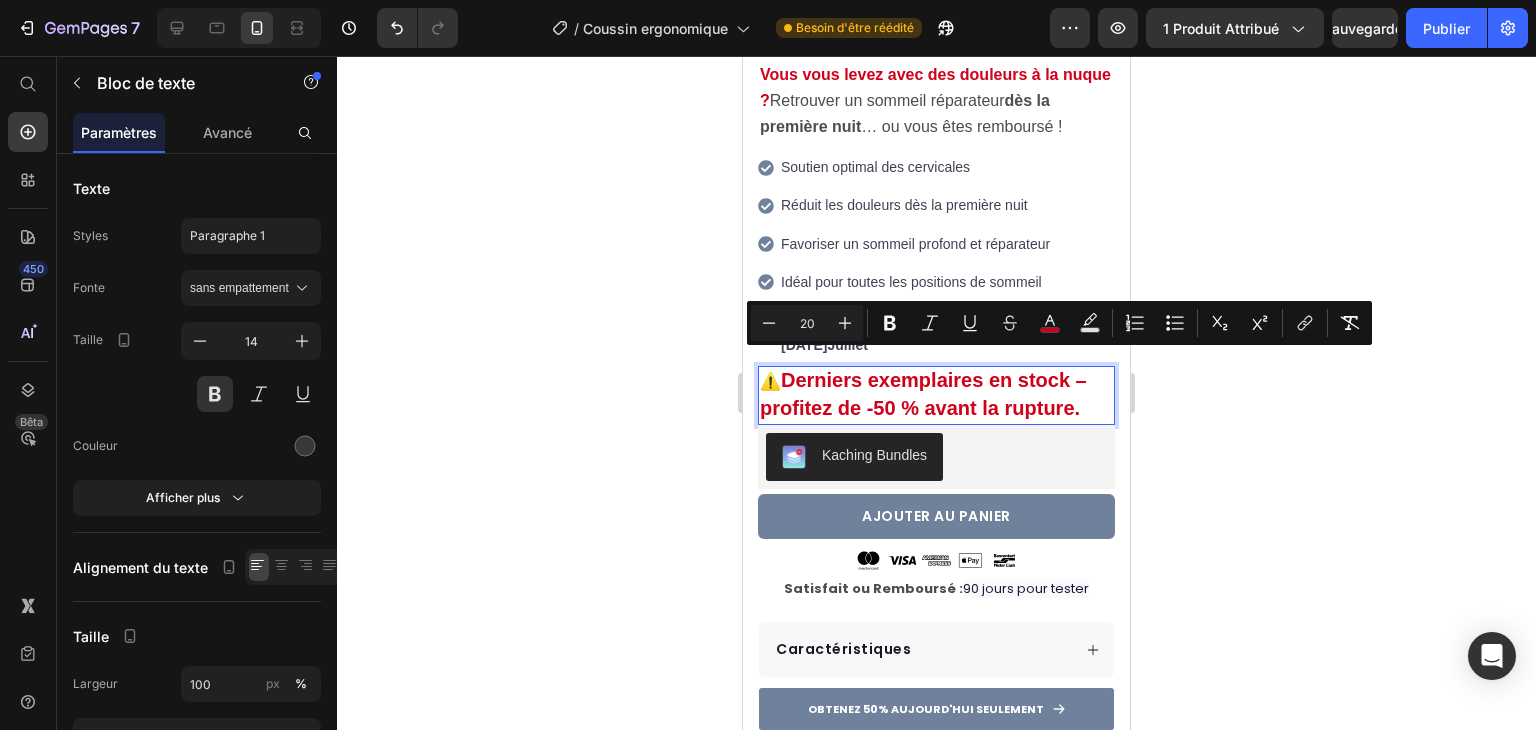 click on "Minus 20 Plus Bold Italic Underline       Strikethrough
color
Text Background Color Numbered List Bulleted List Subscript Superscript       link Remove Format" at bounding box center [1059, 323] 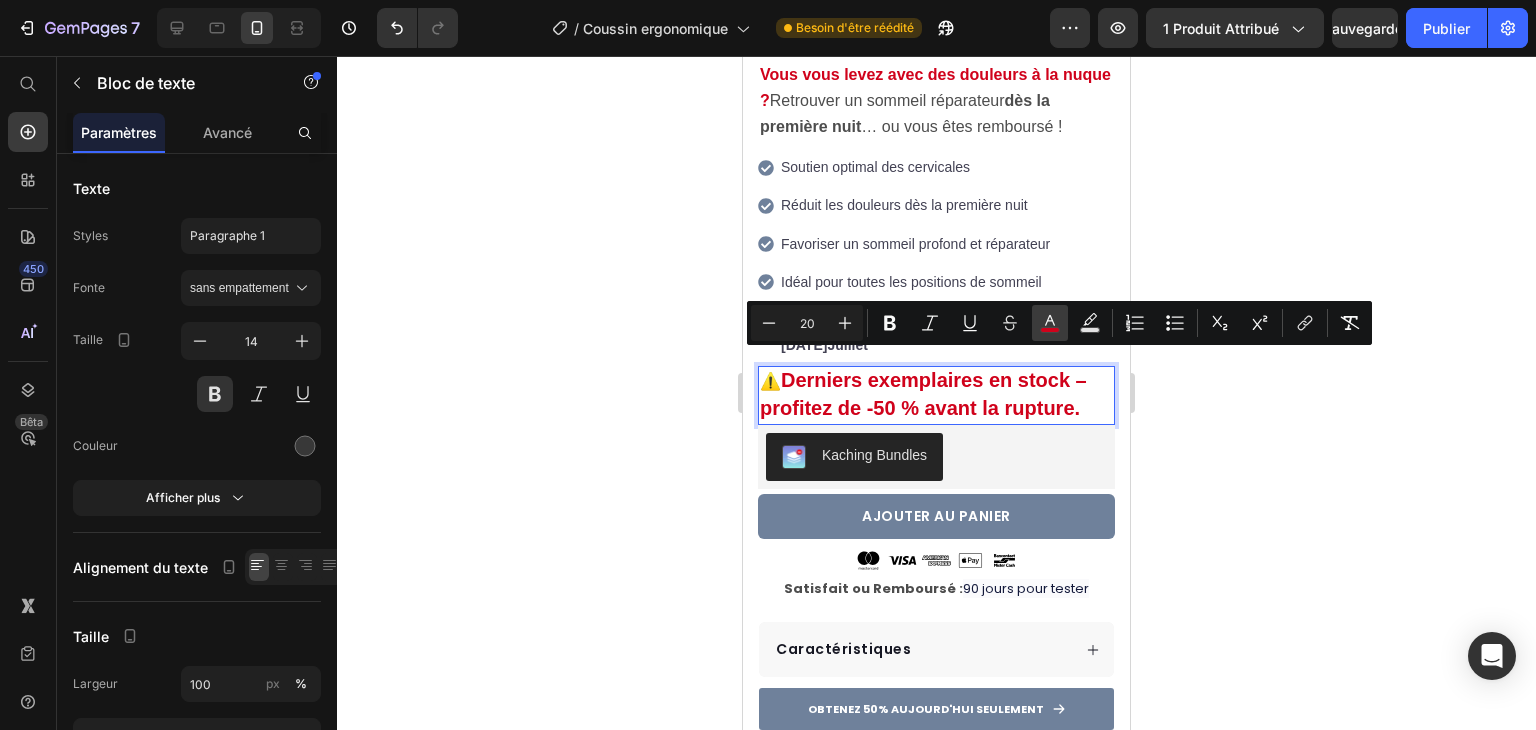 click 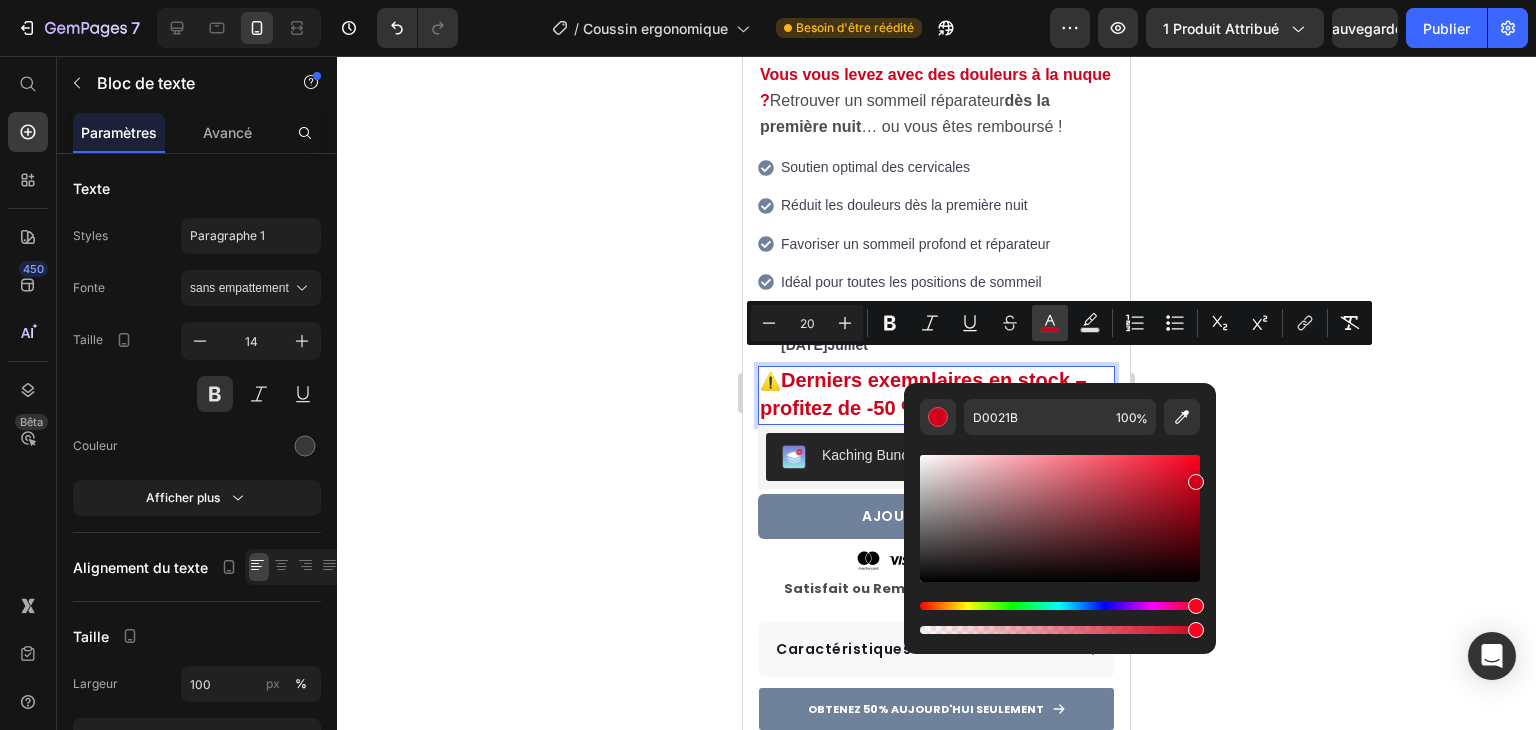 click 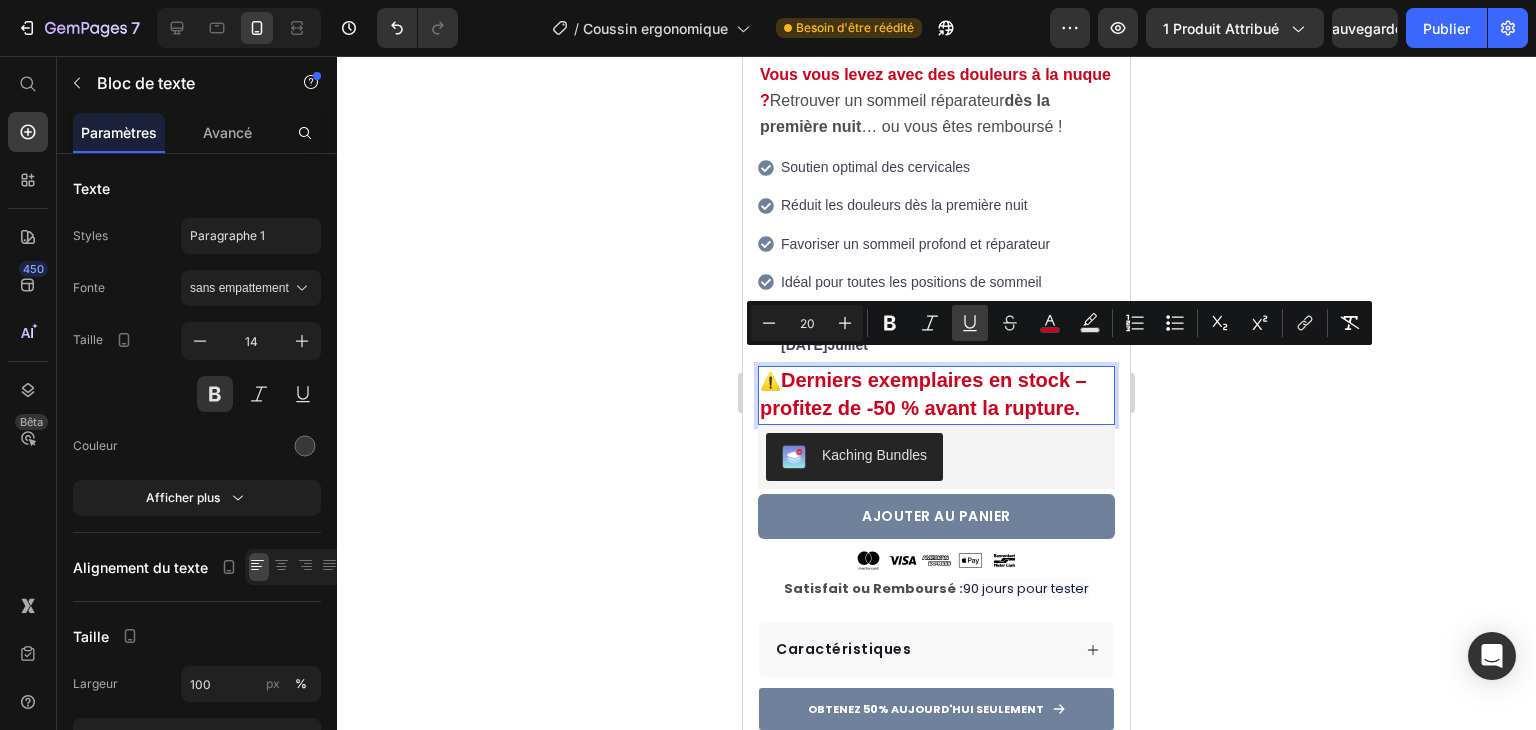 click on "Underline" at bounding box center [970, 323] 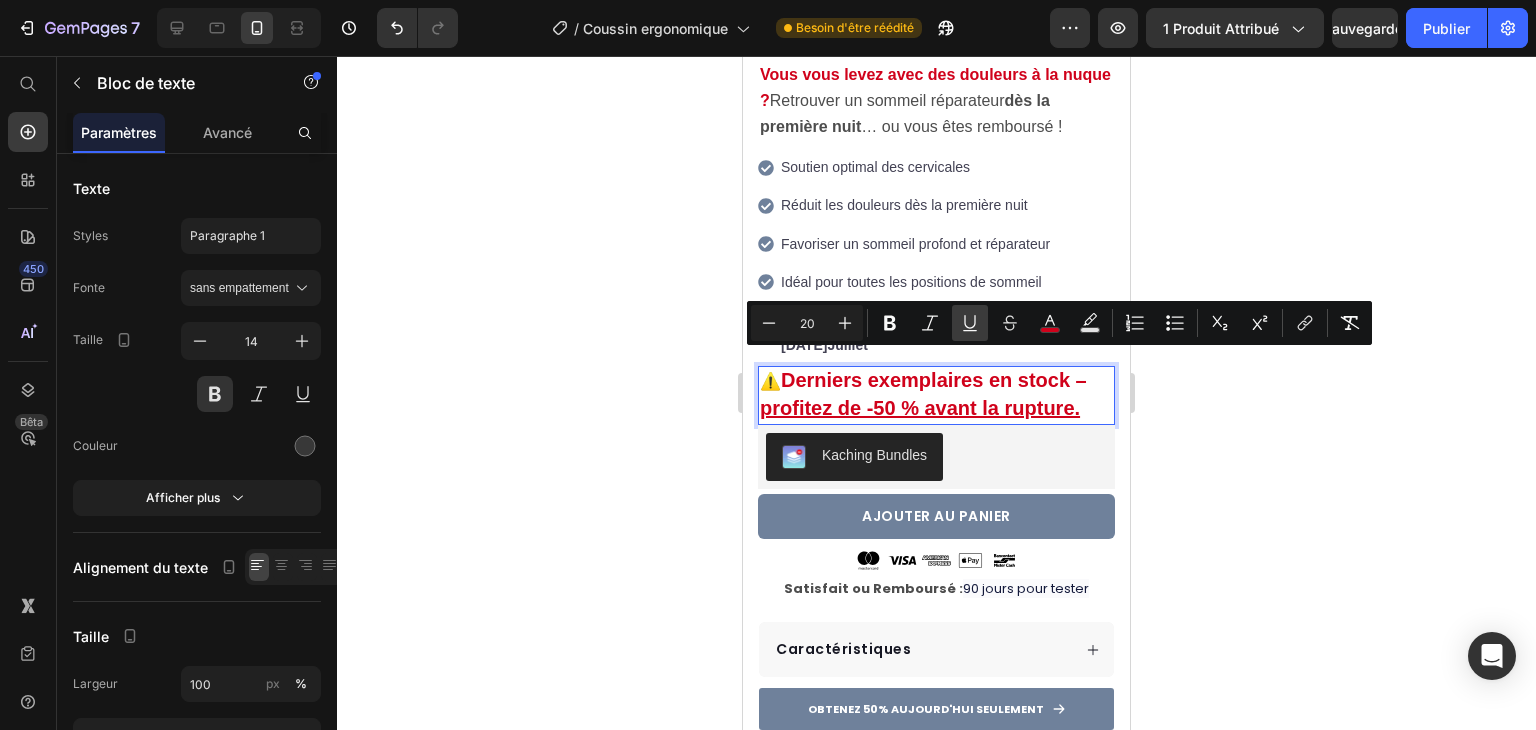 click on "Underline" at bounding box center (970, 323) 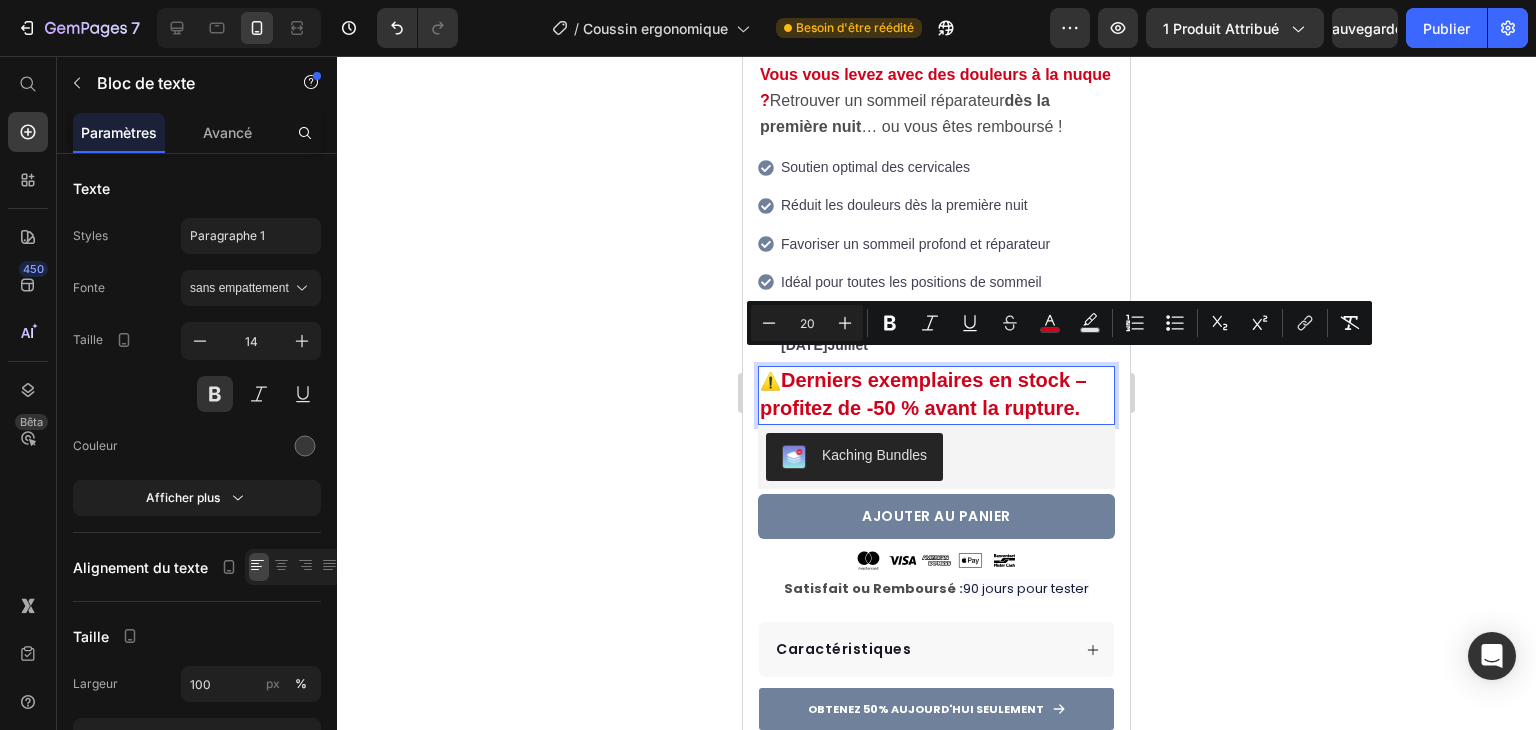 click 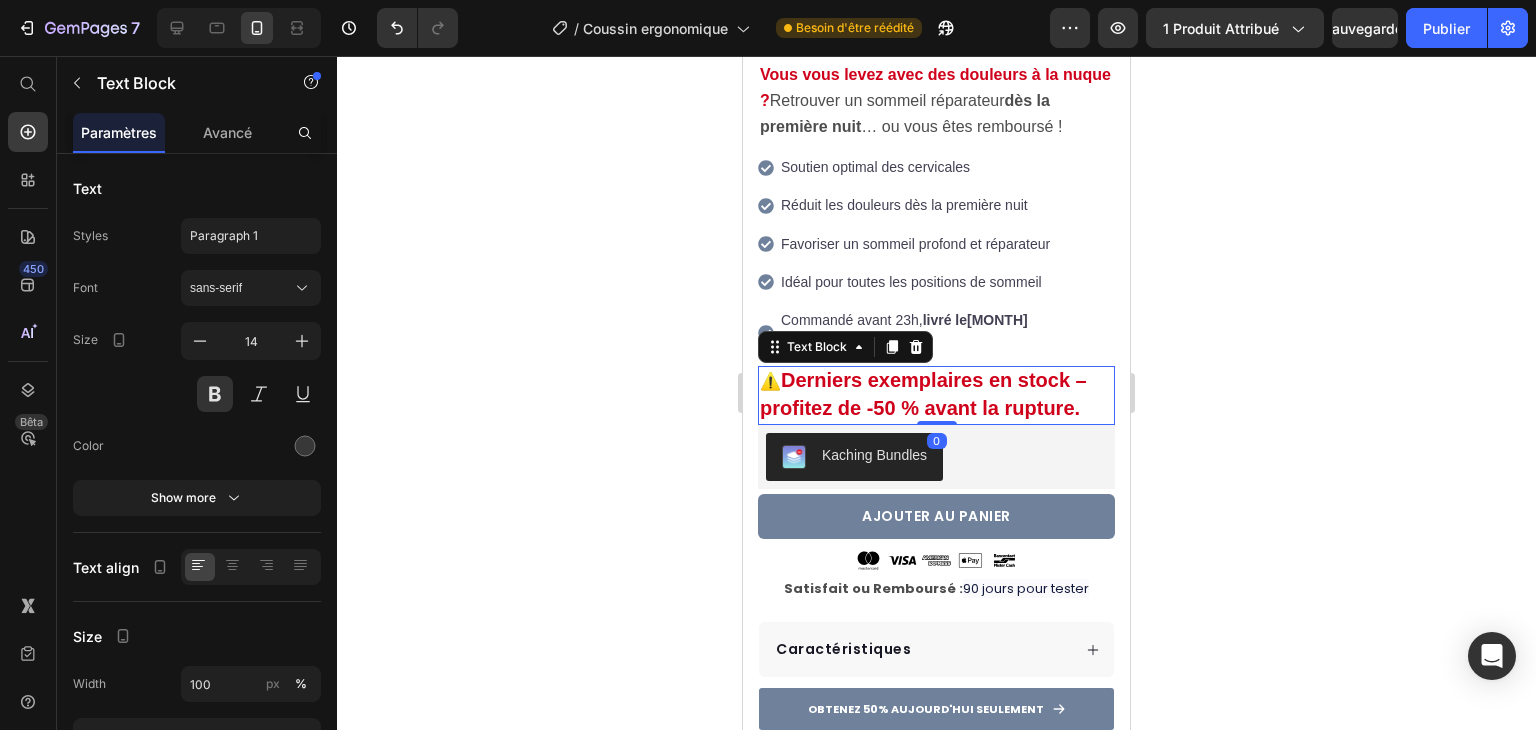 click on "Derniers exemplaires en stock –" at bounding box center (934, 380) 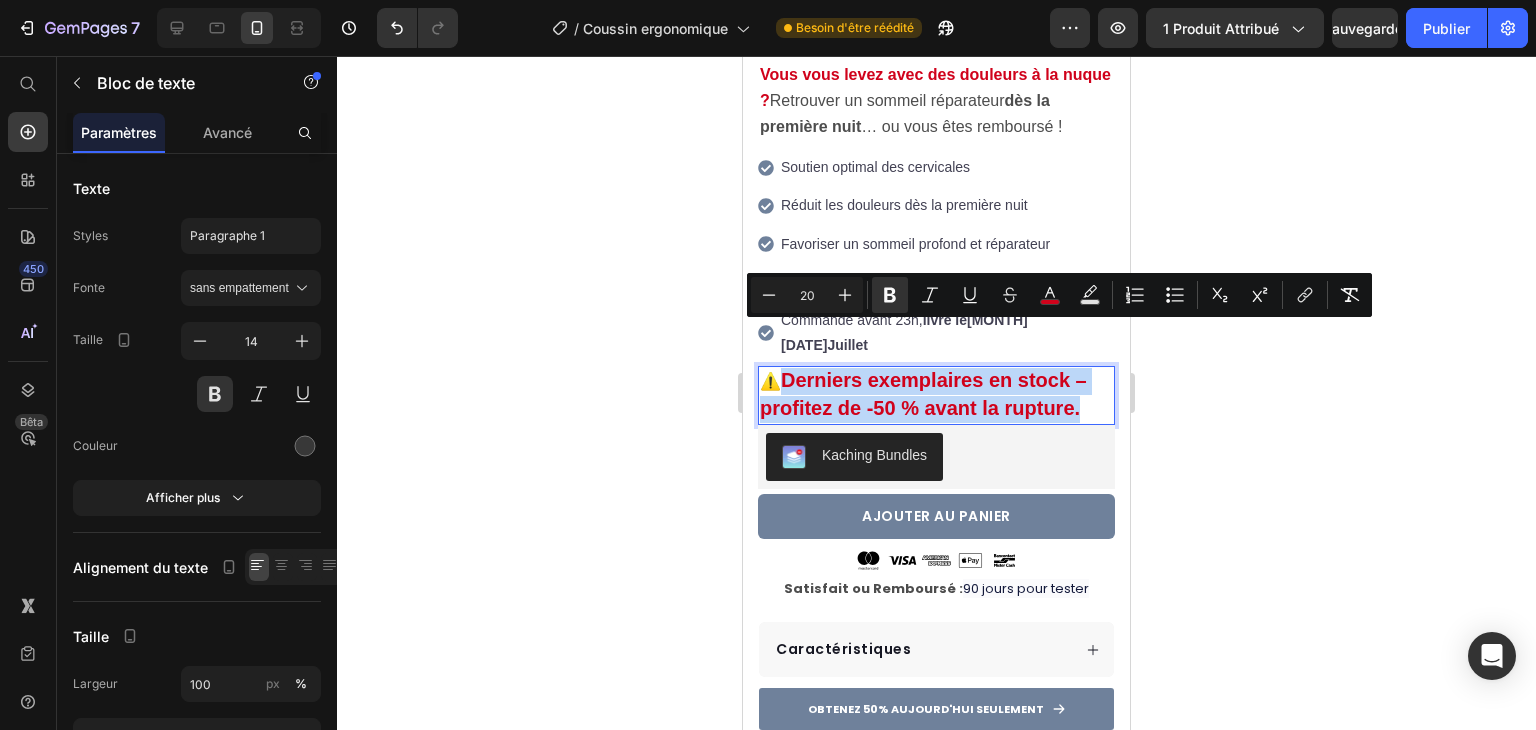 drag, startPoint x: 792, startPoint y: 336, endPoint x: 1093, endPoint y: 366, distance: 302.49133 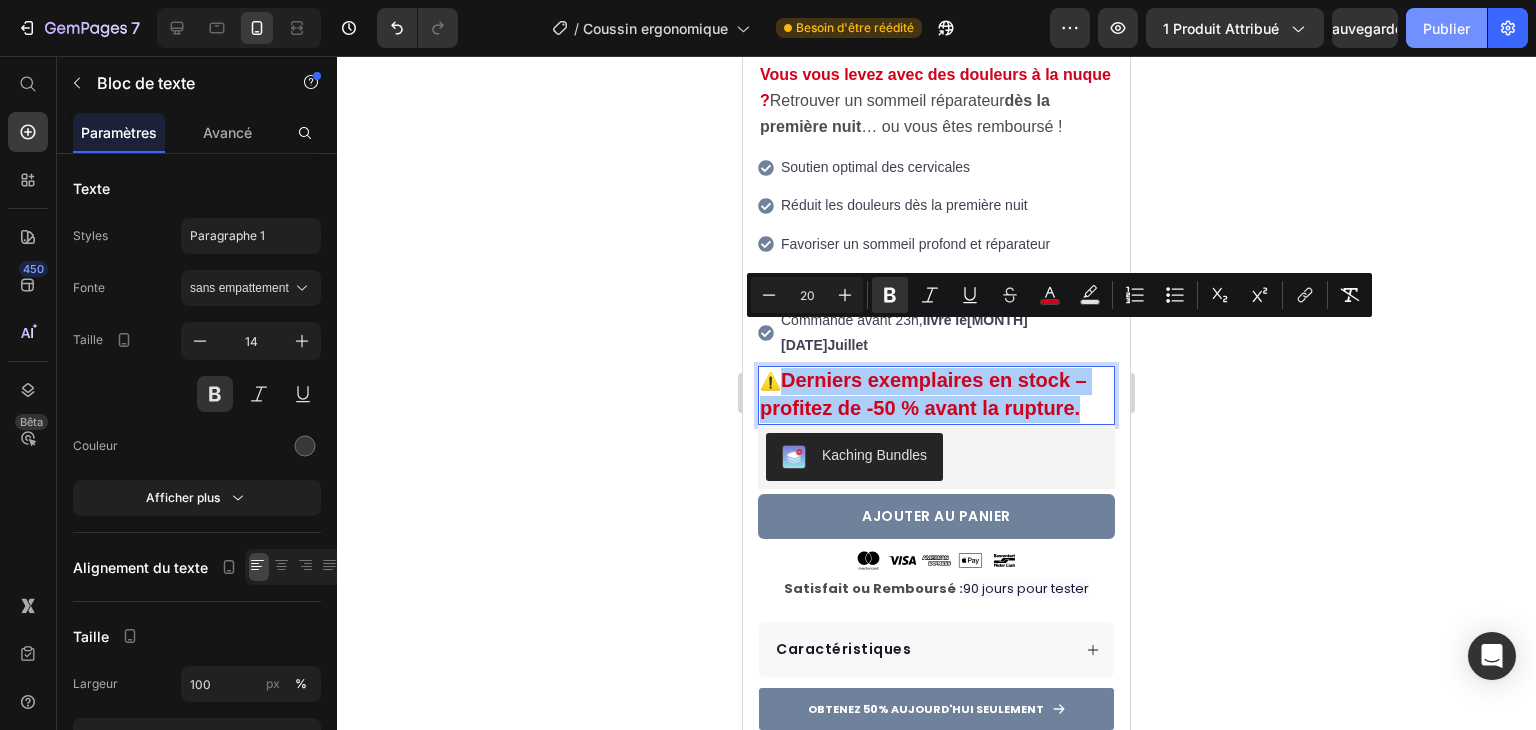 click on "Publier" at bounding box center [1446, 28] 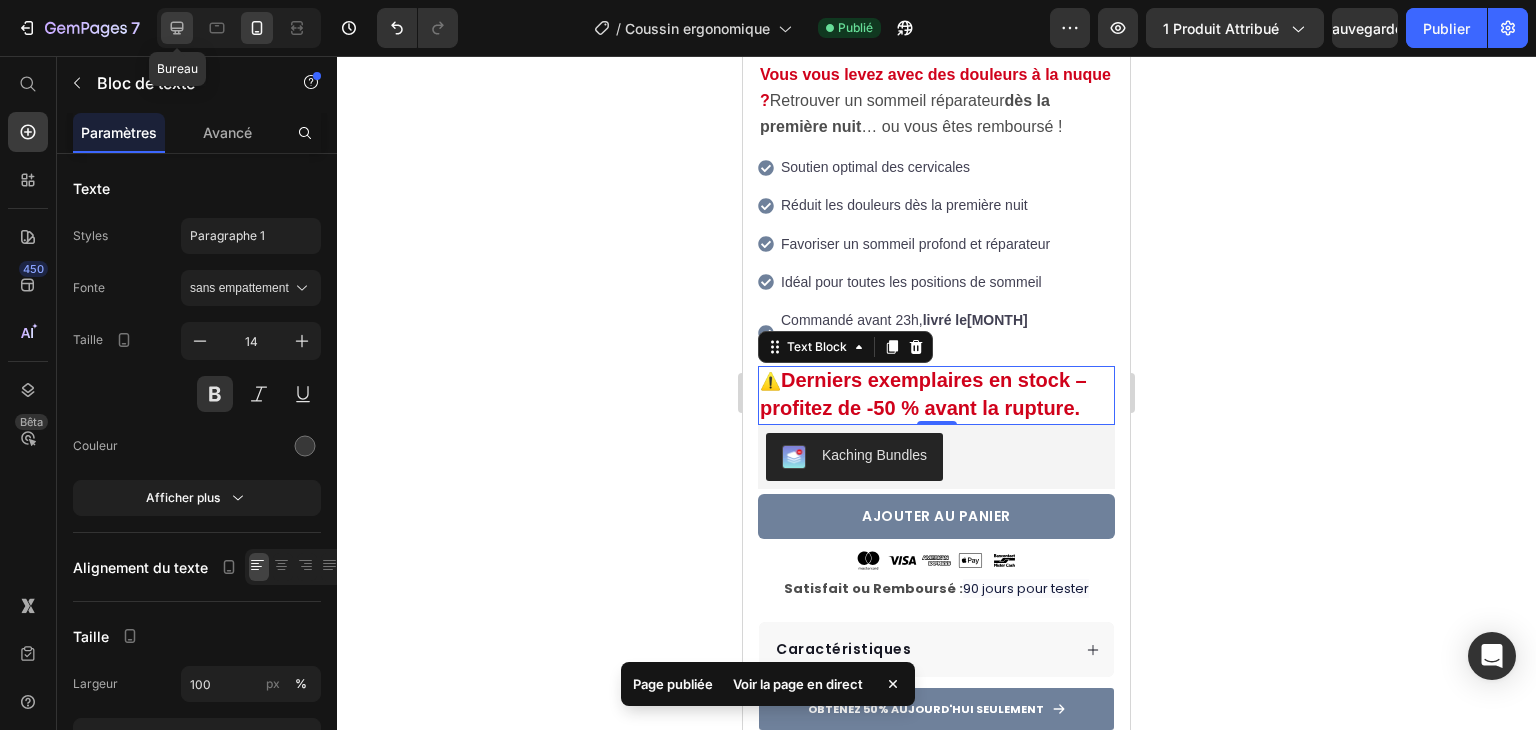 click 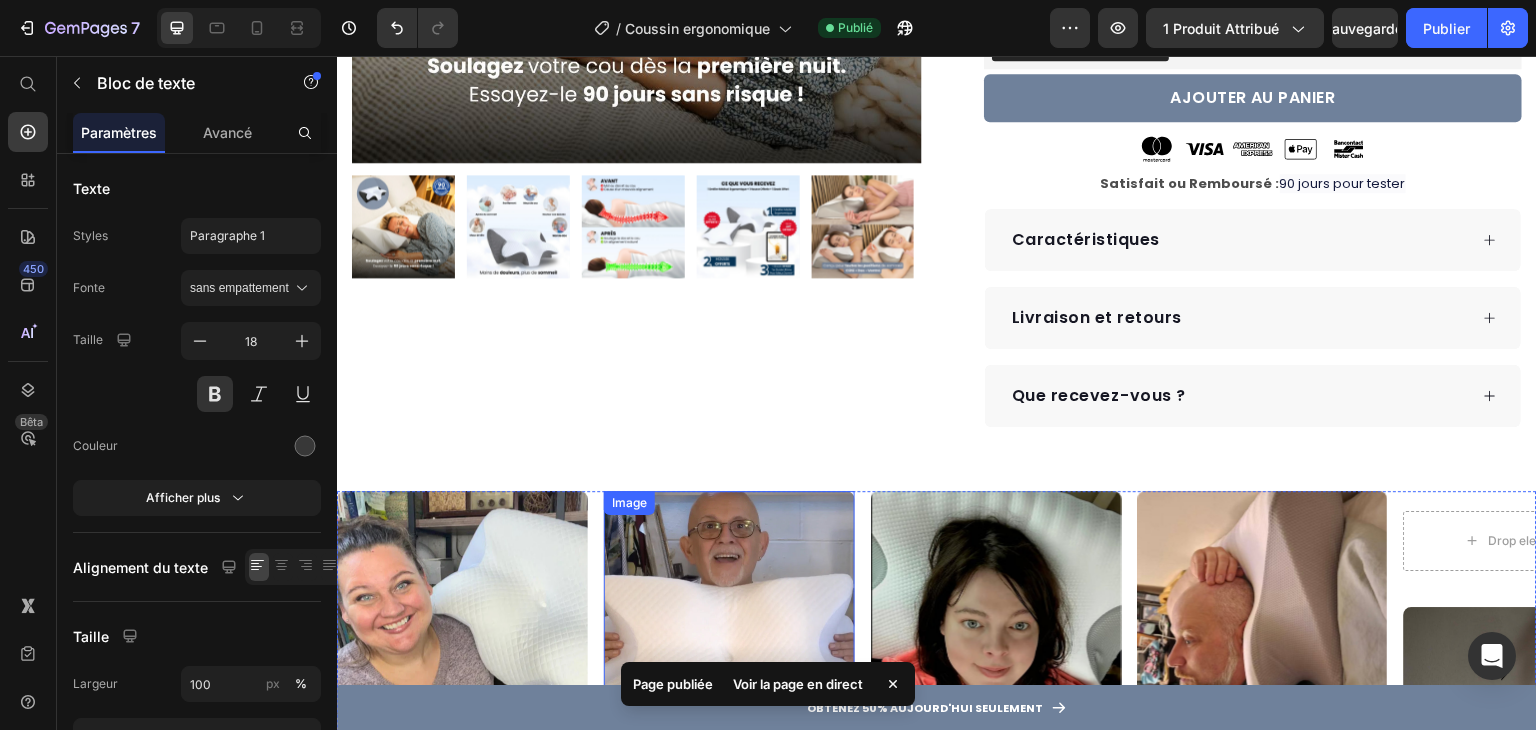 scroll, scrollTop: 401, scrollLeft: 0, axis: vertical 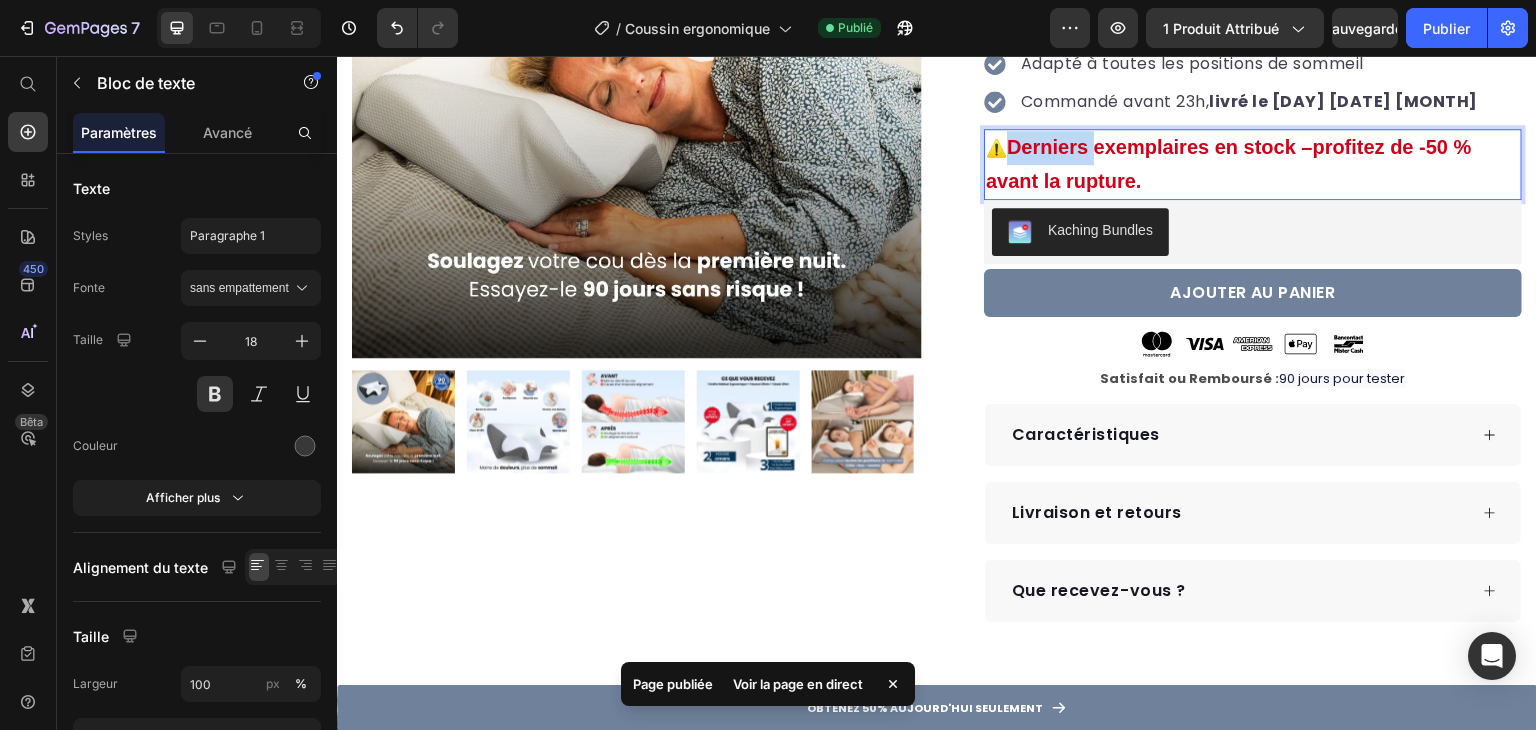 click on "Derniers exemplaires en stock –" at bounding box center (1160, 147) 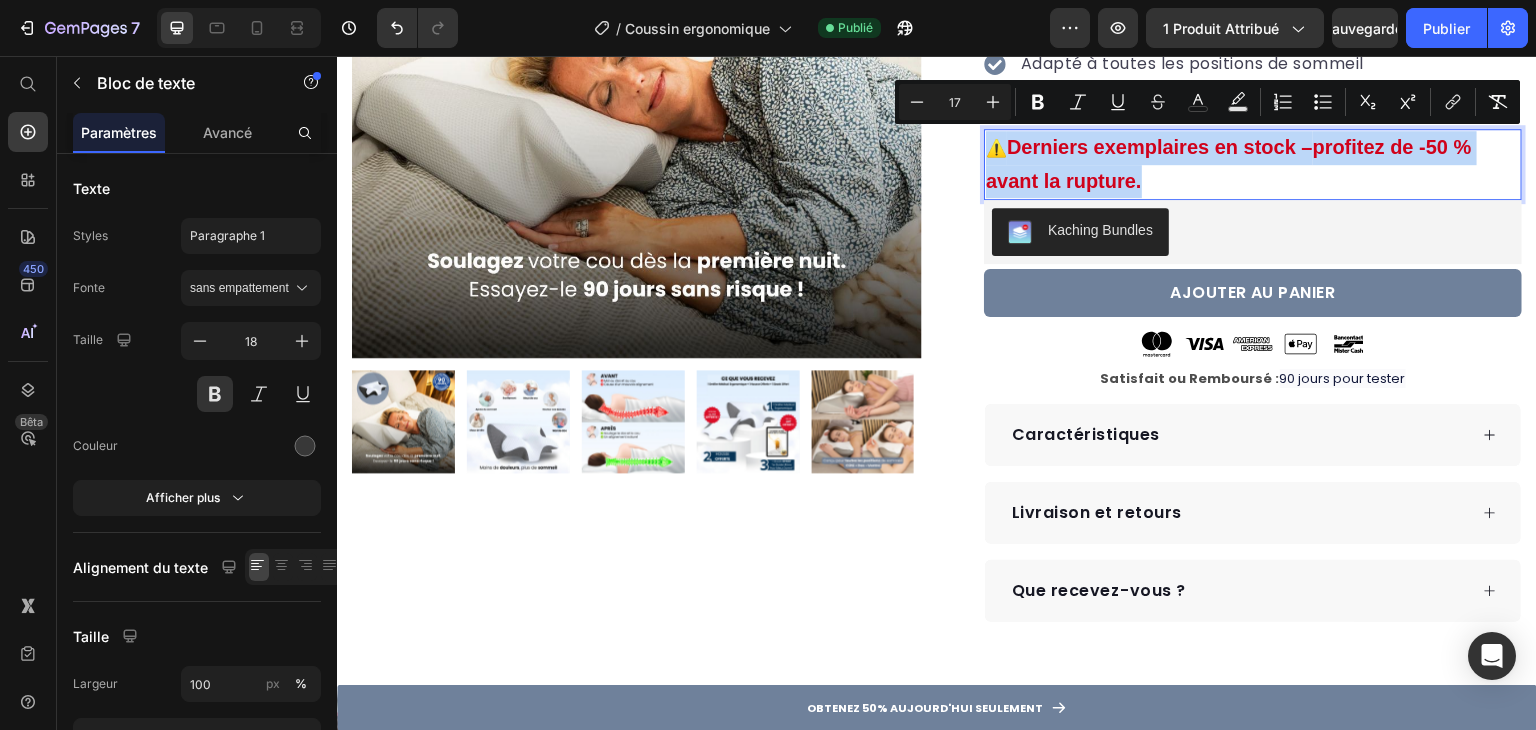 drag, startPoint x: 1011, startPoint y: 143, endPoint x: 1119, endPoint y: 169, distance: 111.085556 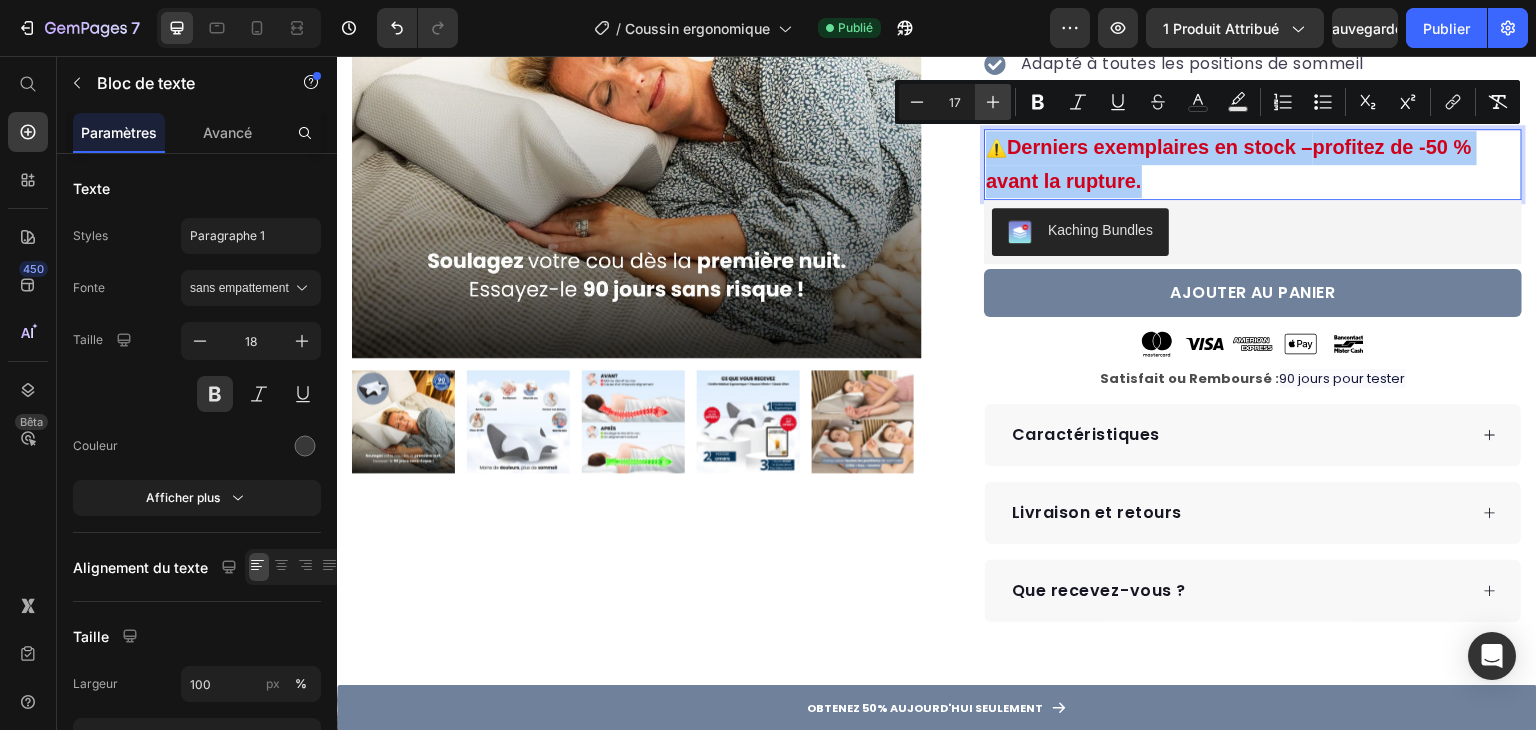 click 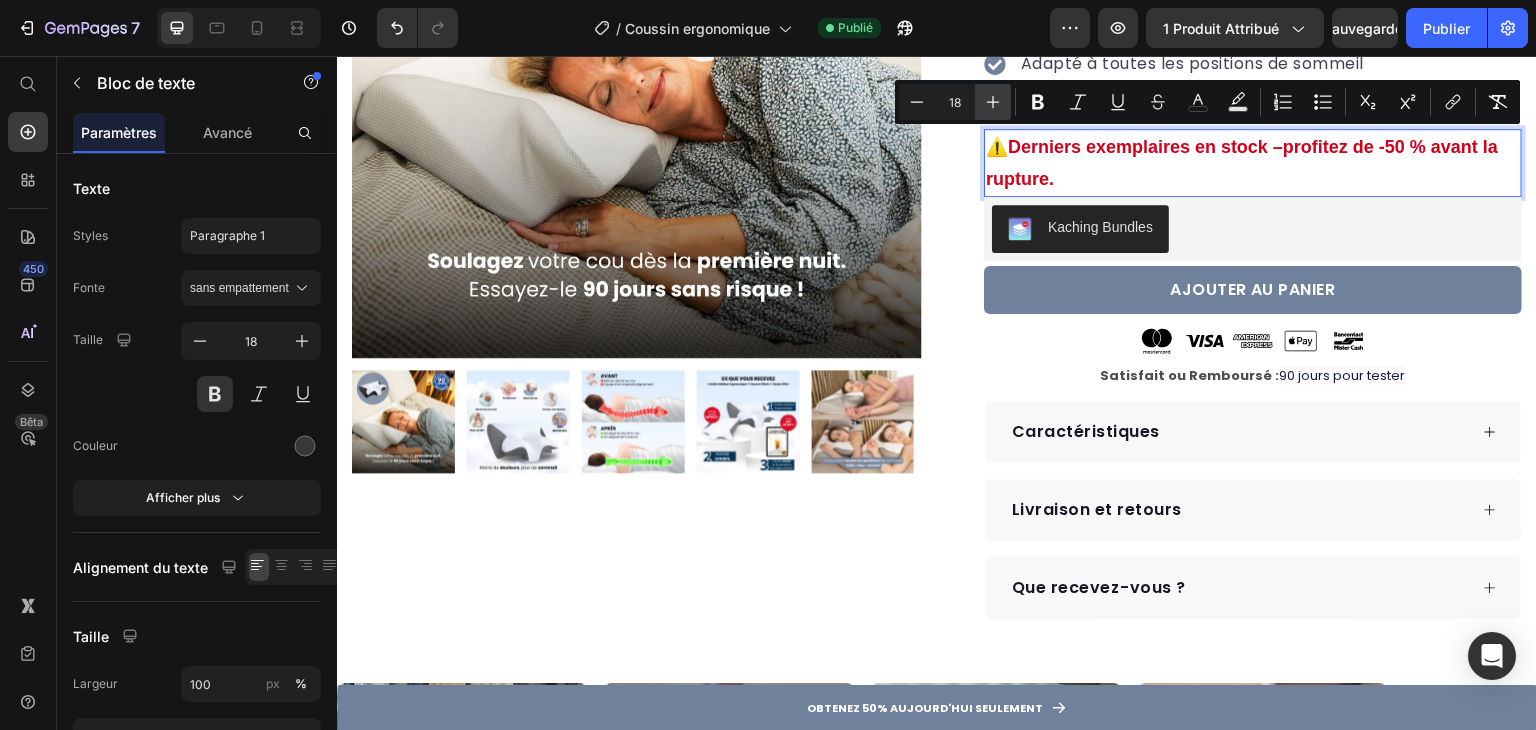 click 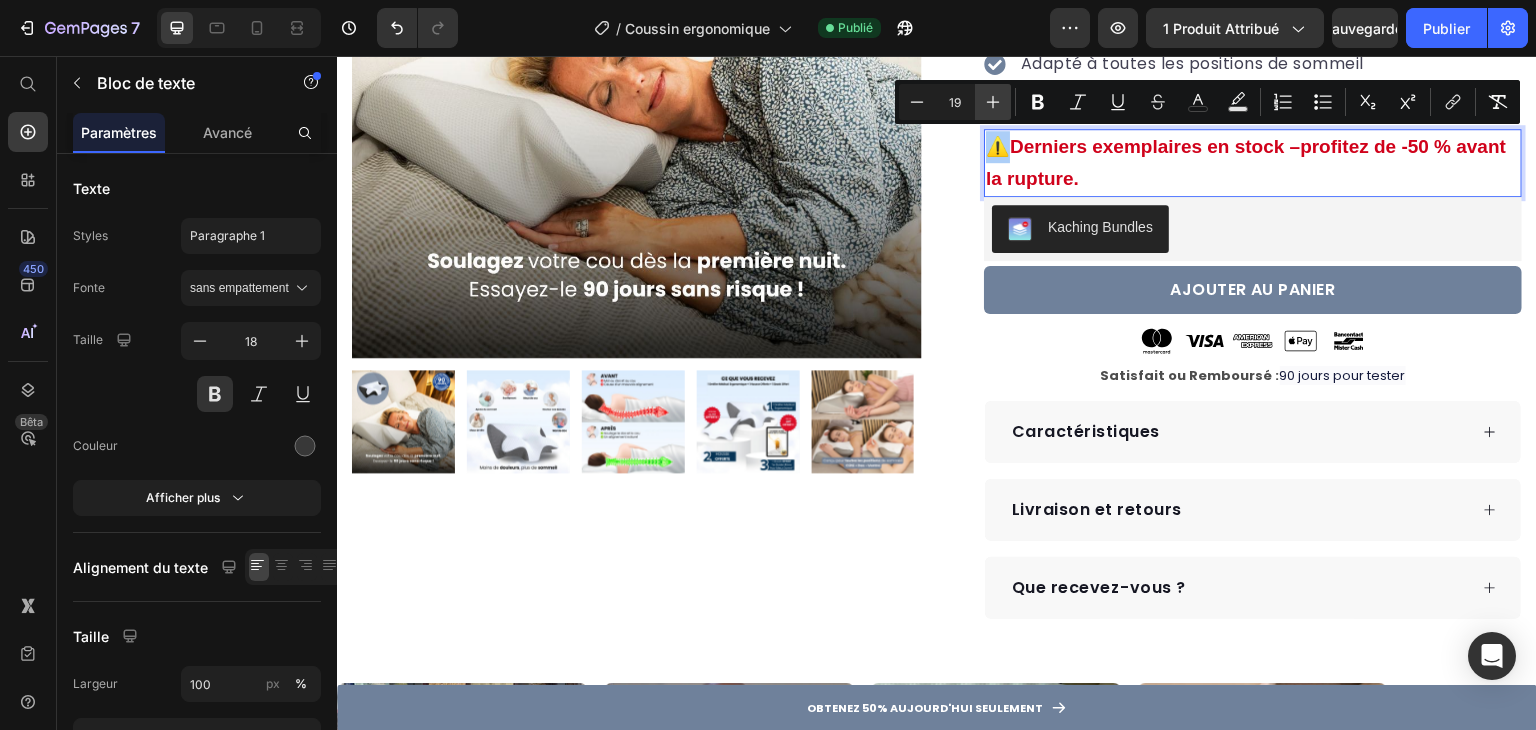 click 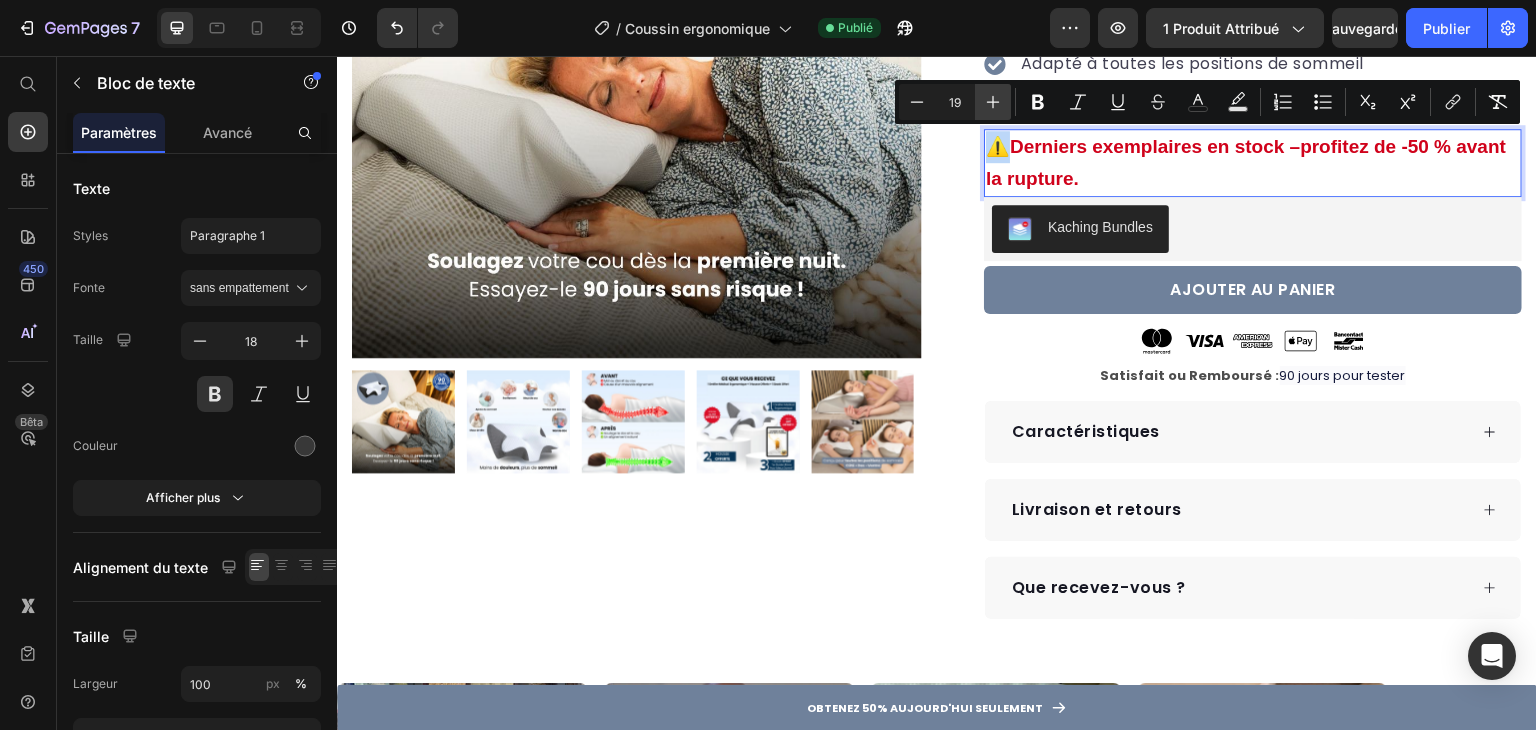 type on "20" 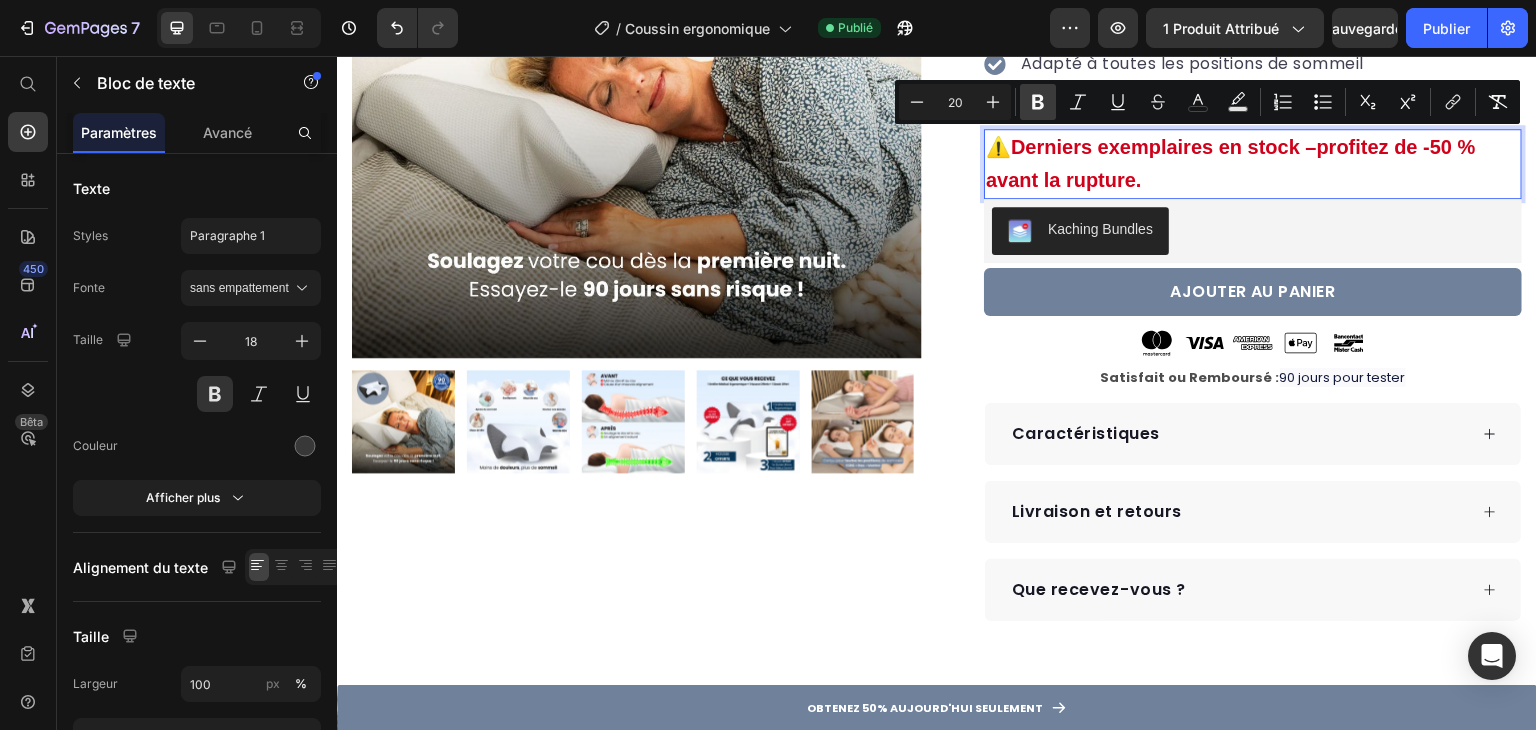 click 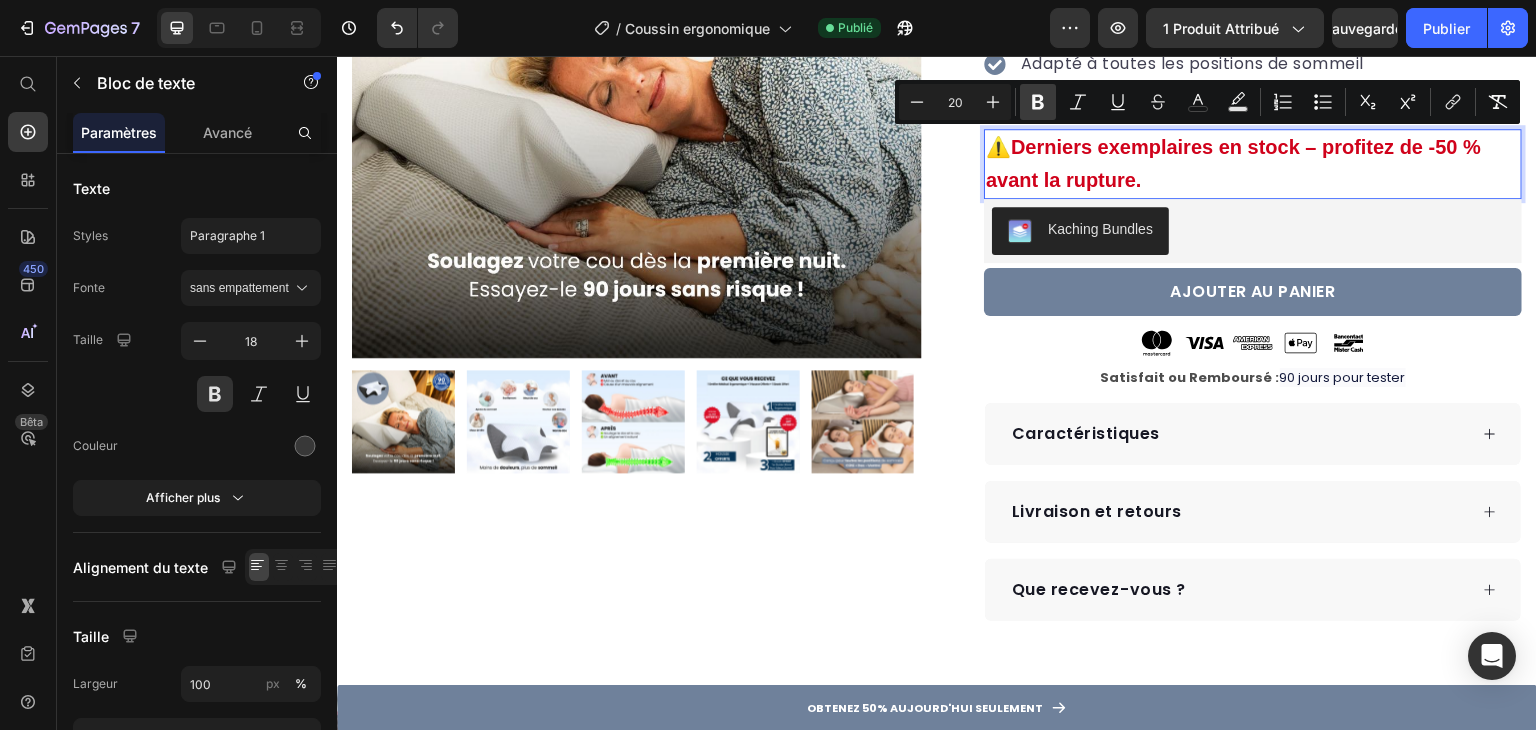 click 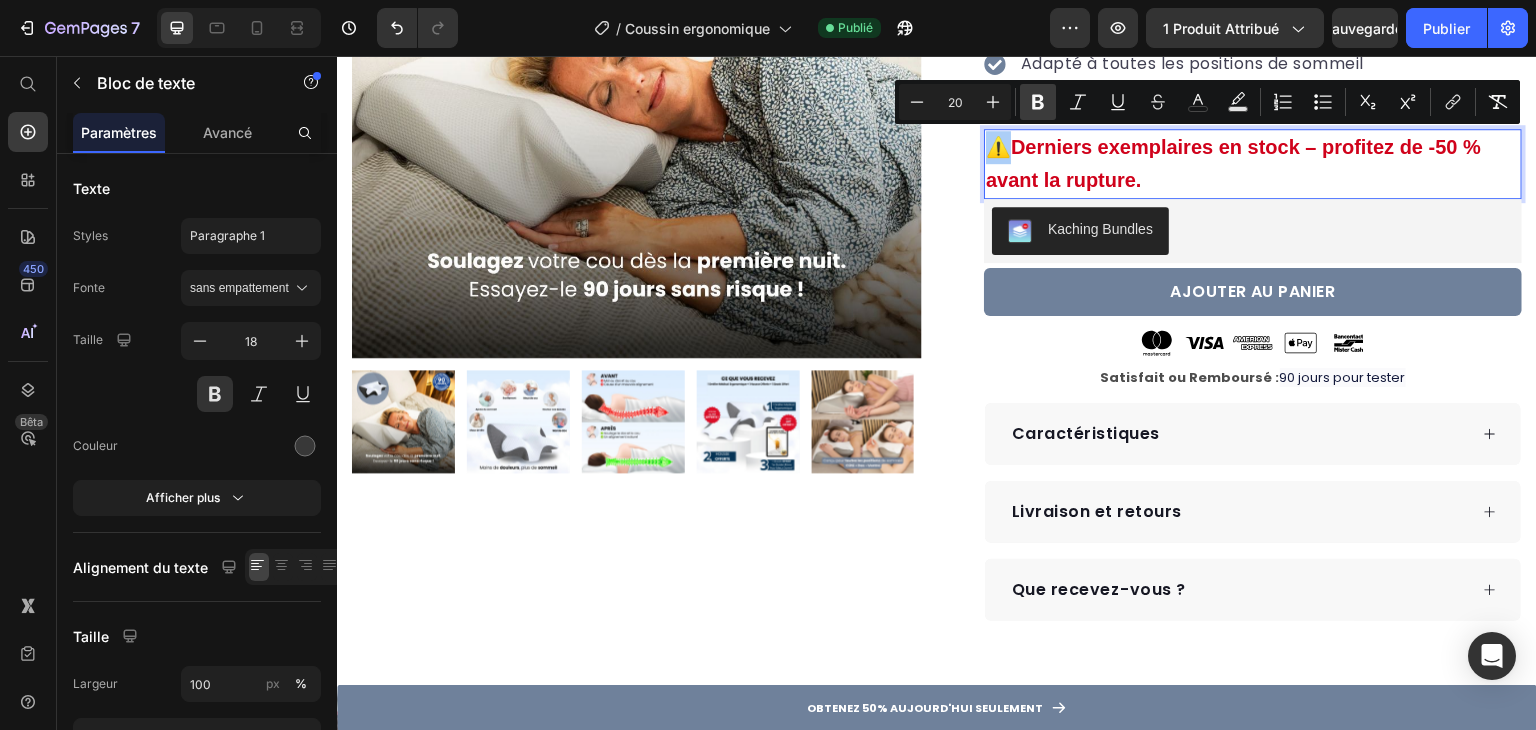 click 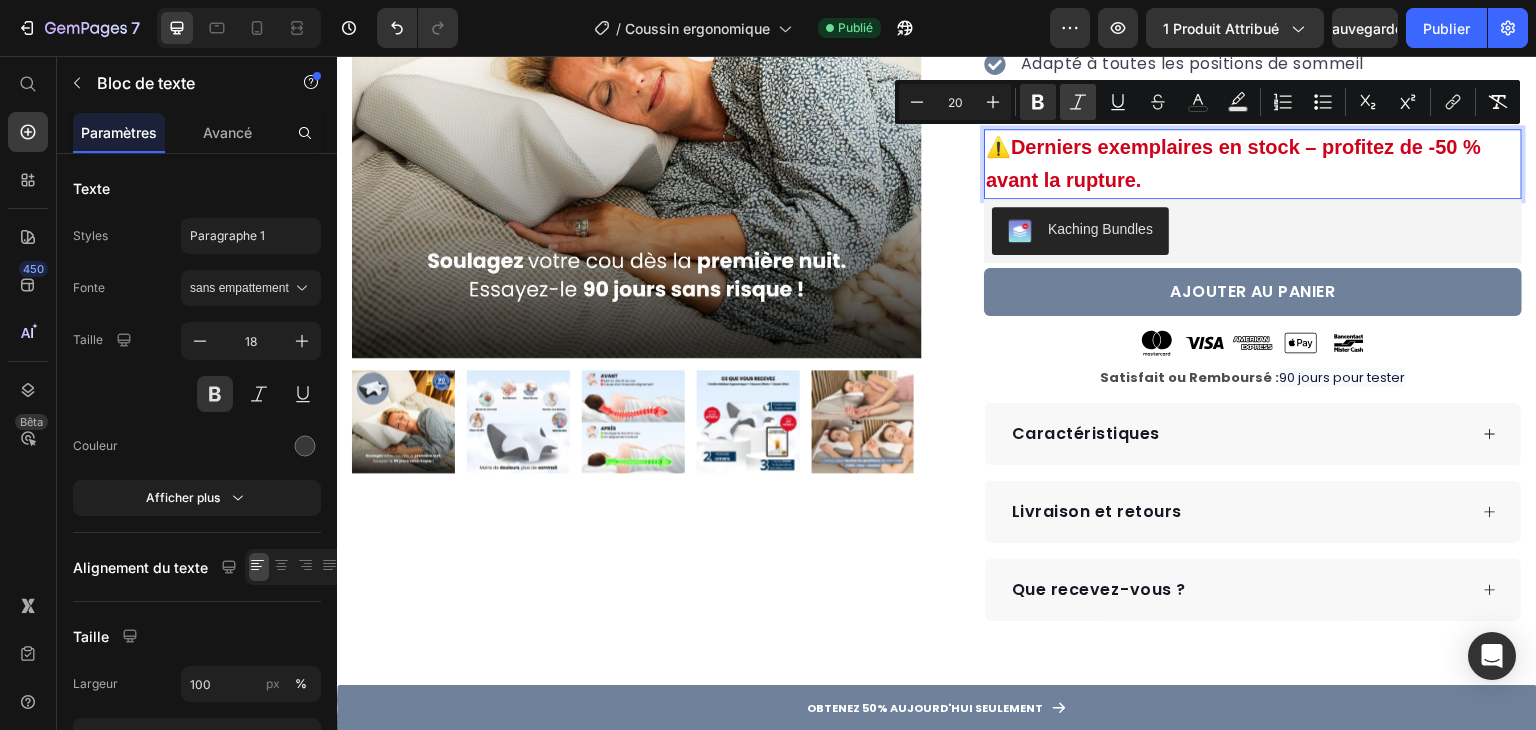click on "Italic" at bounding box center (1078, 102) 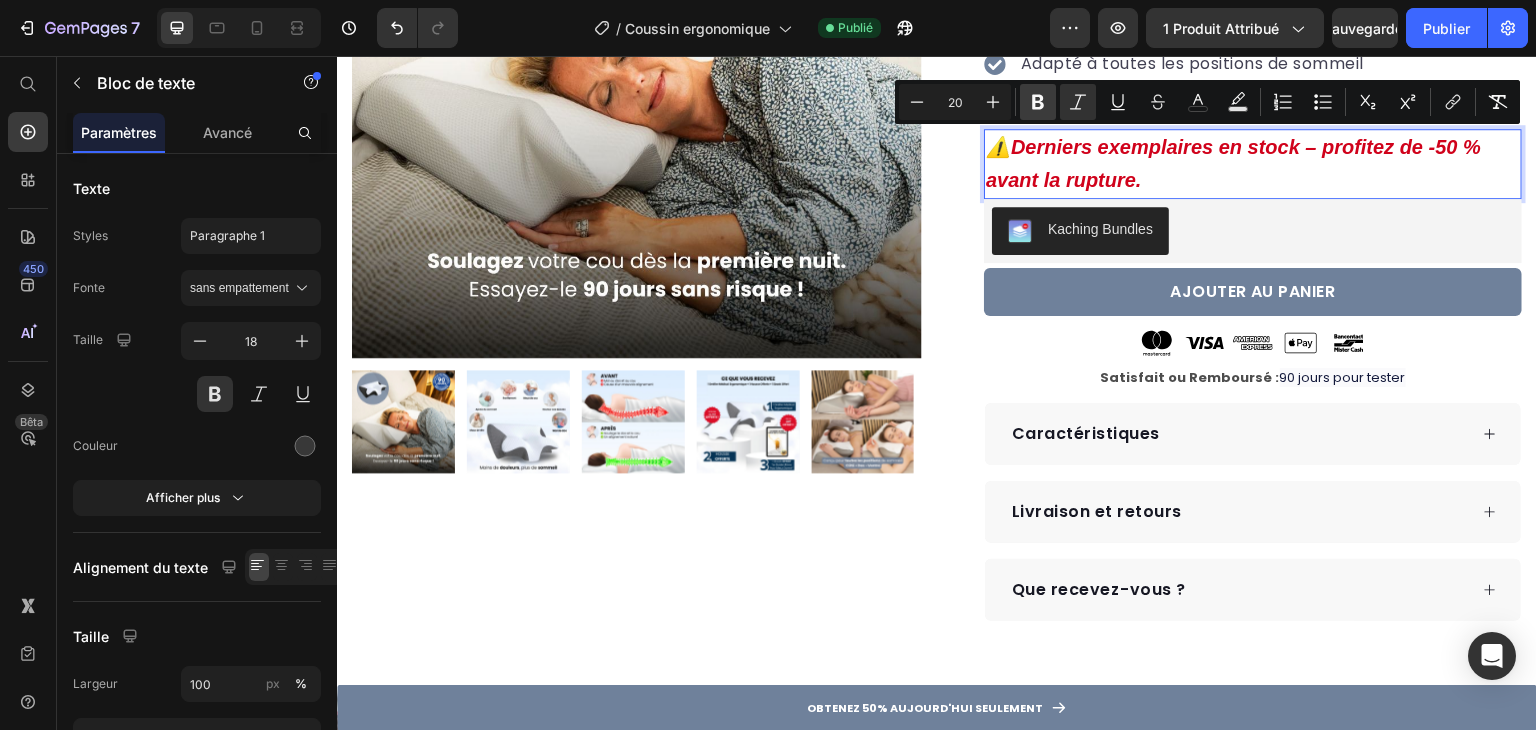 click on "Bold" at bounding box center [1038, 102] 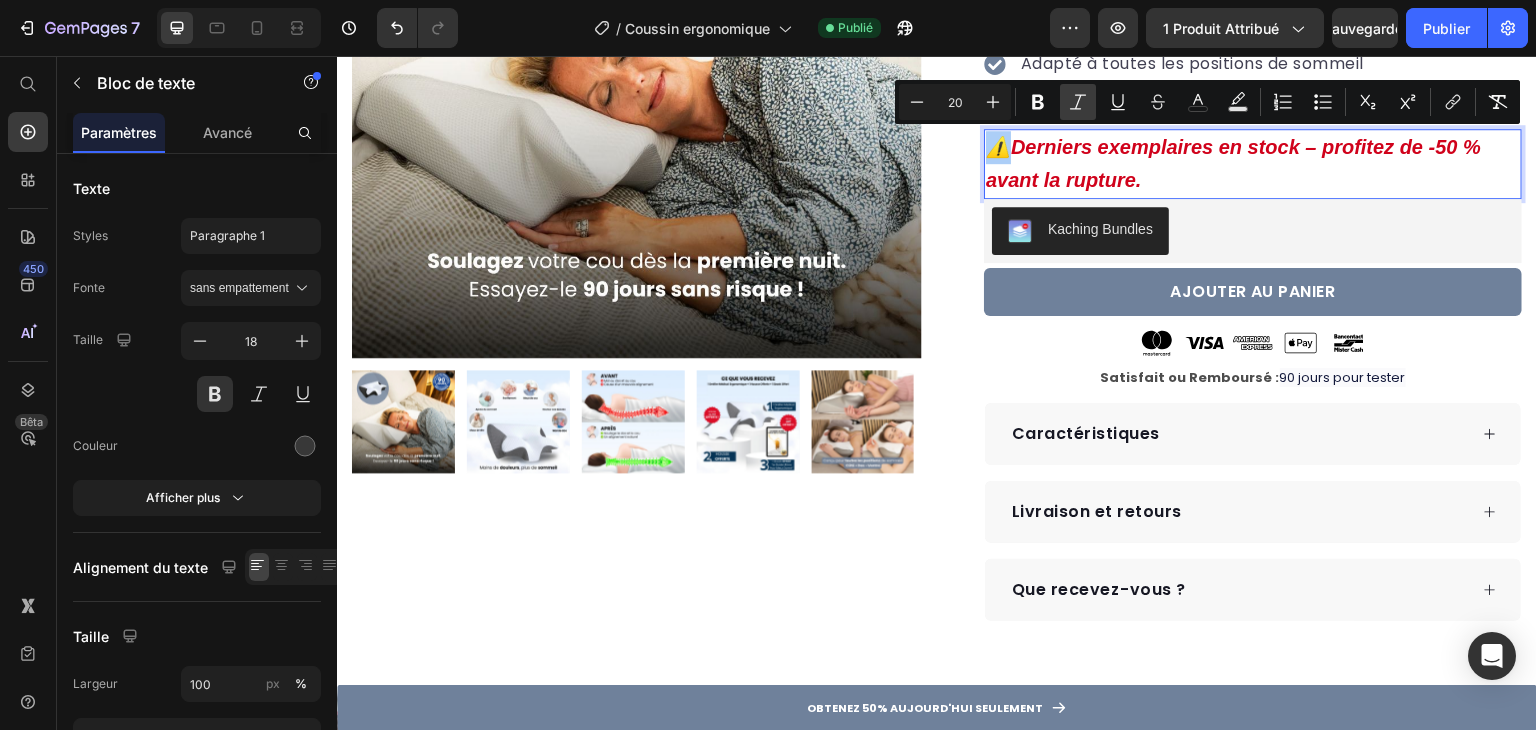 click on "Italic" at bounding box center [1078, 102] 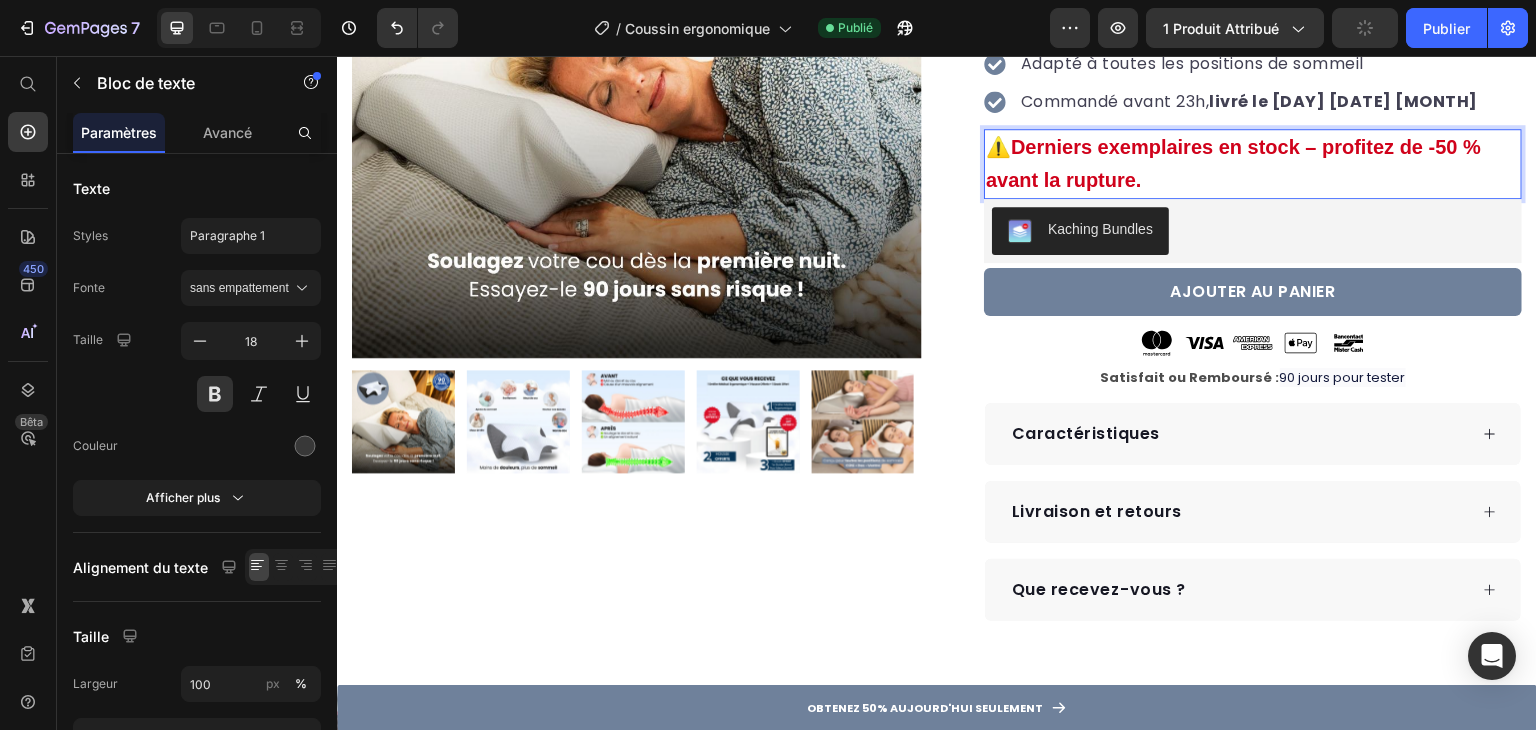drag, startPoint x: 1015, startPoint y: 134, endPoint x: 1037, endPoint y: 149, distance: 26.627054 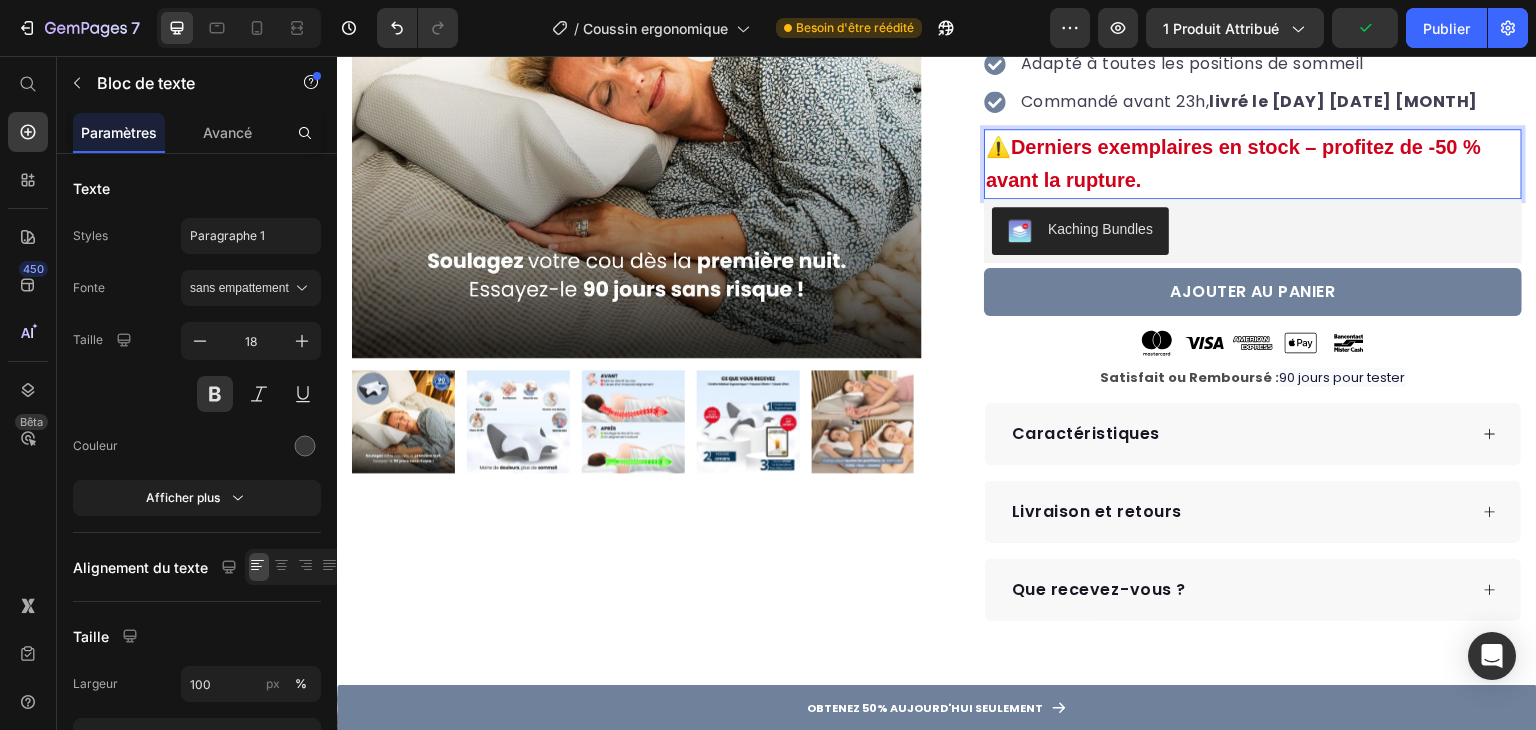 drag, startPoint x: 1018, startPoint y: 144, endPoint x: 1059, endPoint y: 157, distance: 43.011627 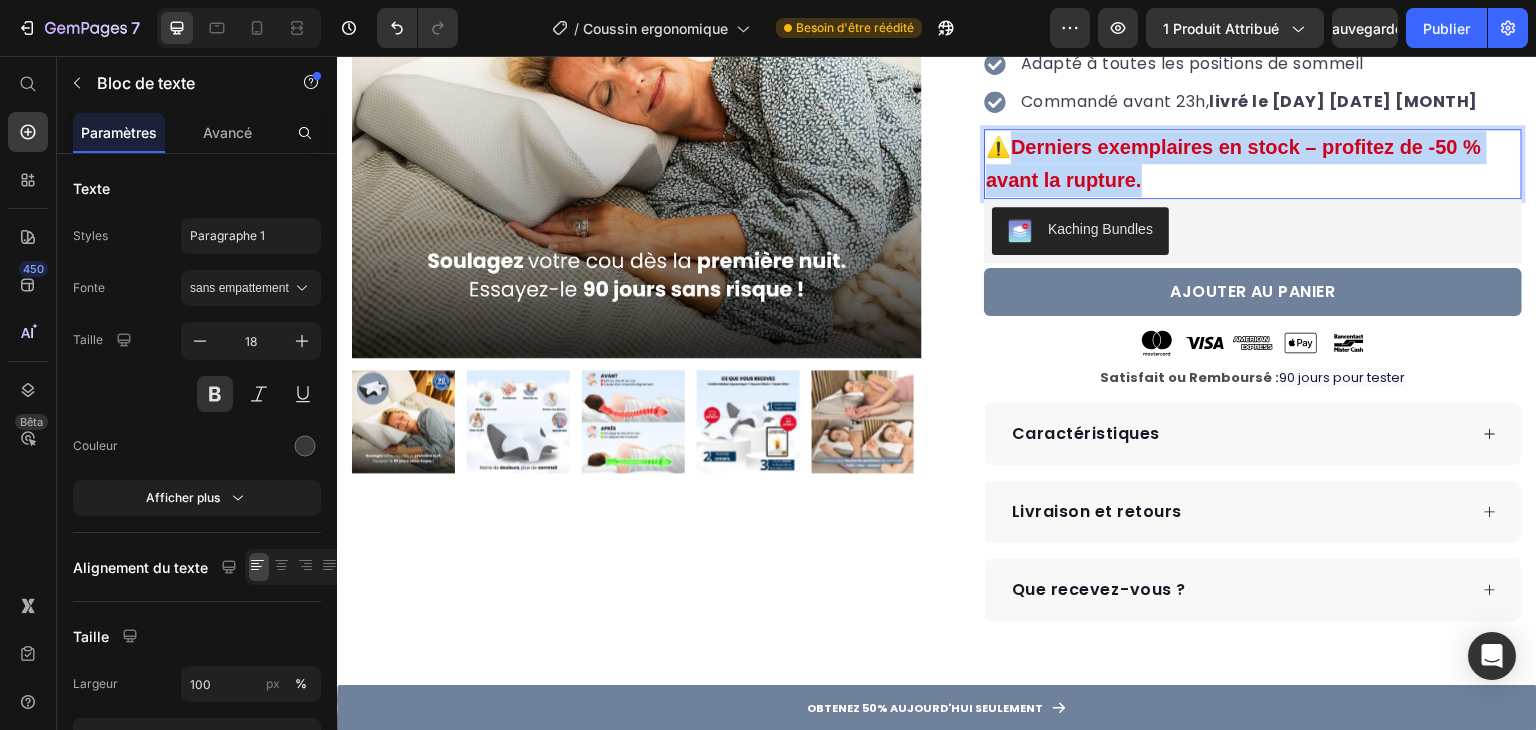 drag, startPoint x: 1017, startPoint y: 145, endPoint x: 1153, endPoint y: 184, distance: 141.48145 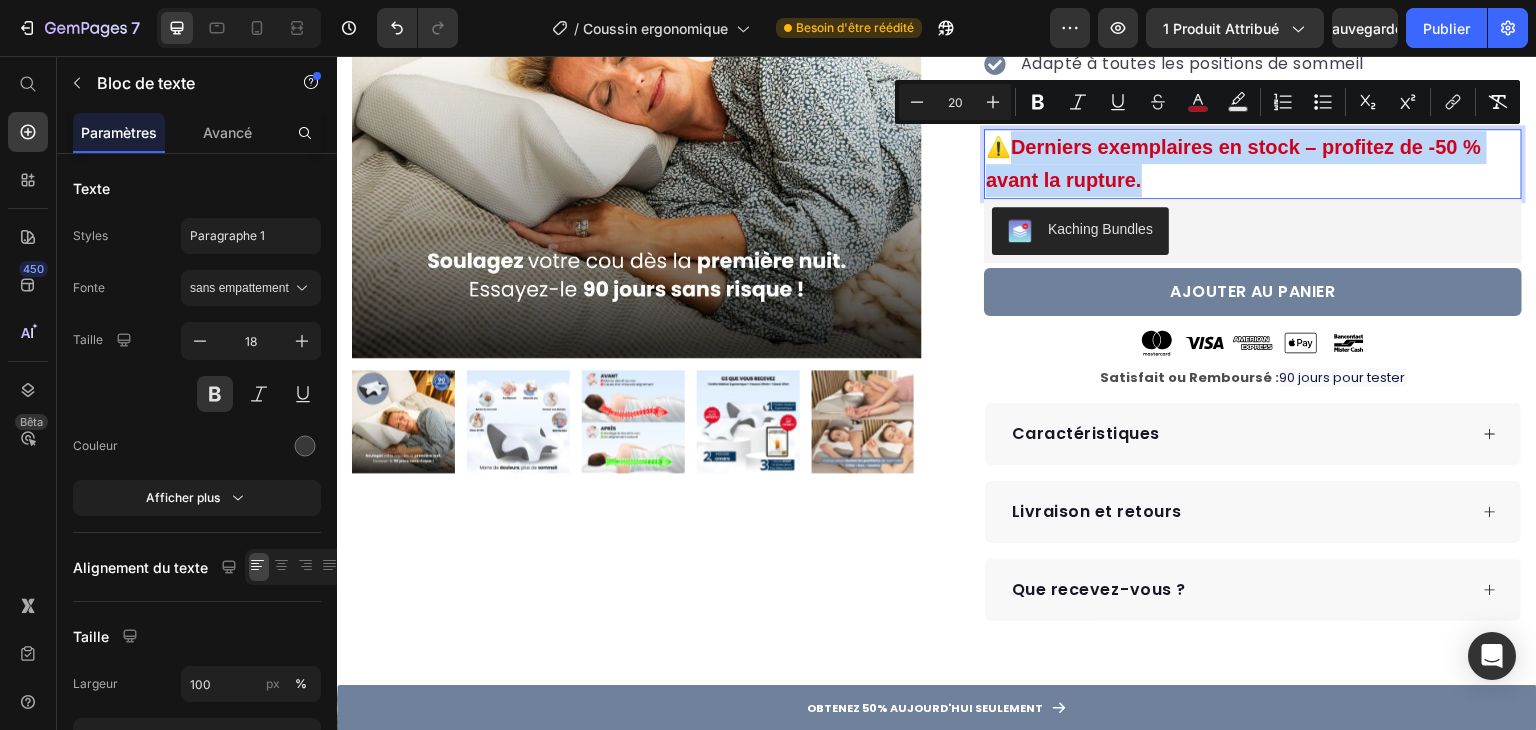 copy on "Derniers exemplaires en stock – profitez de -50 % avant la rupture." 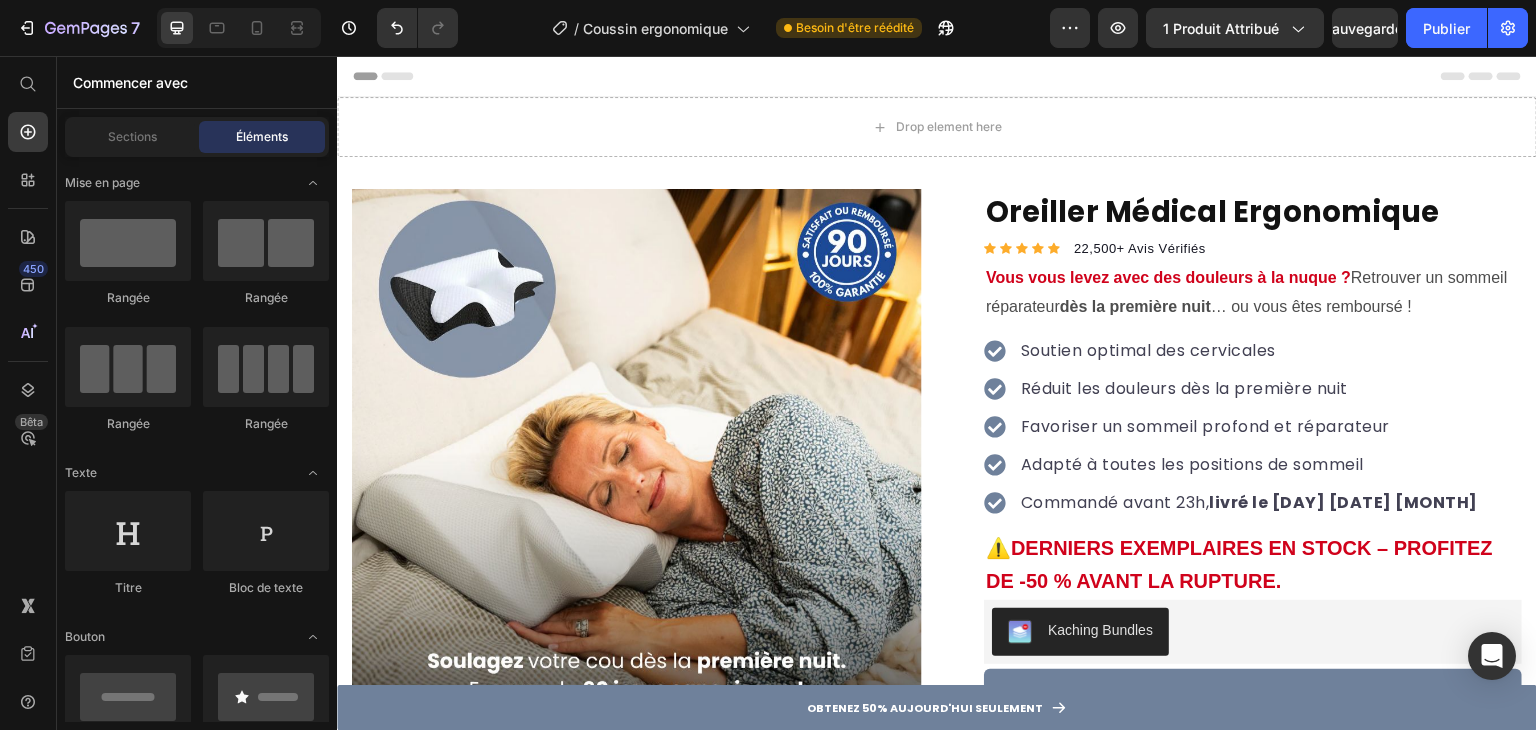 scroll, scrollTop: 25, scrollLeft: 0, axis: vertical 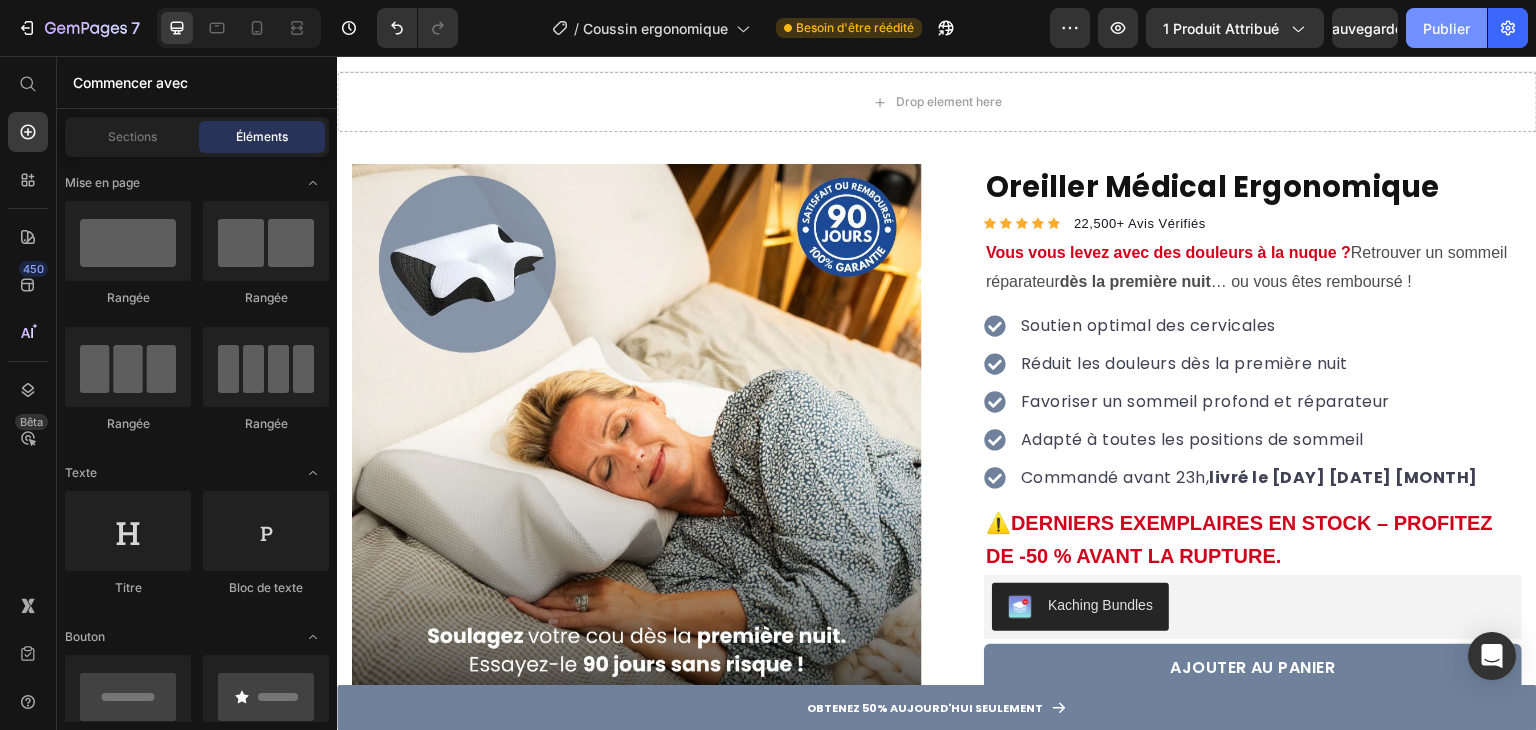 click on "Publier" at bounding box center [1446, 28] 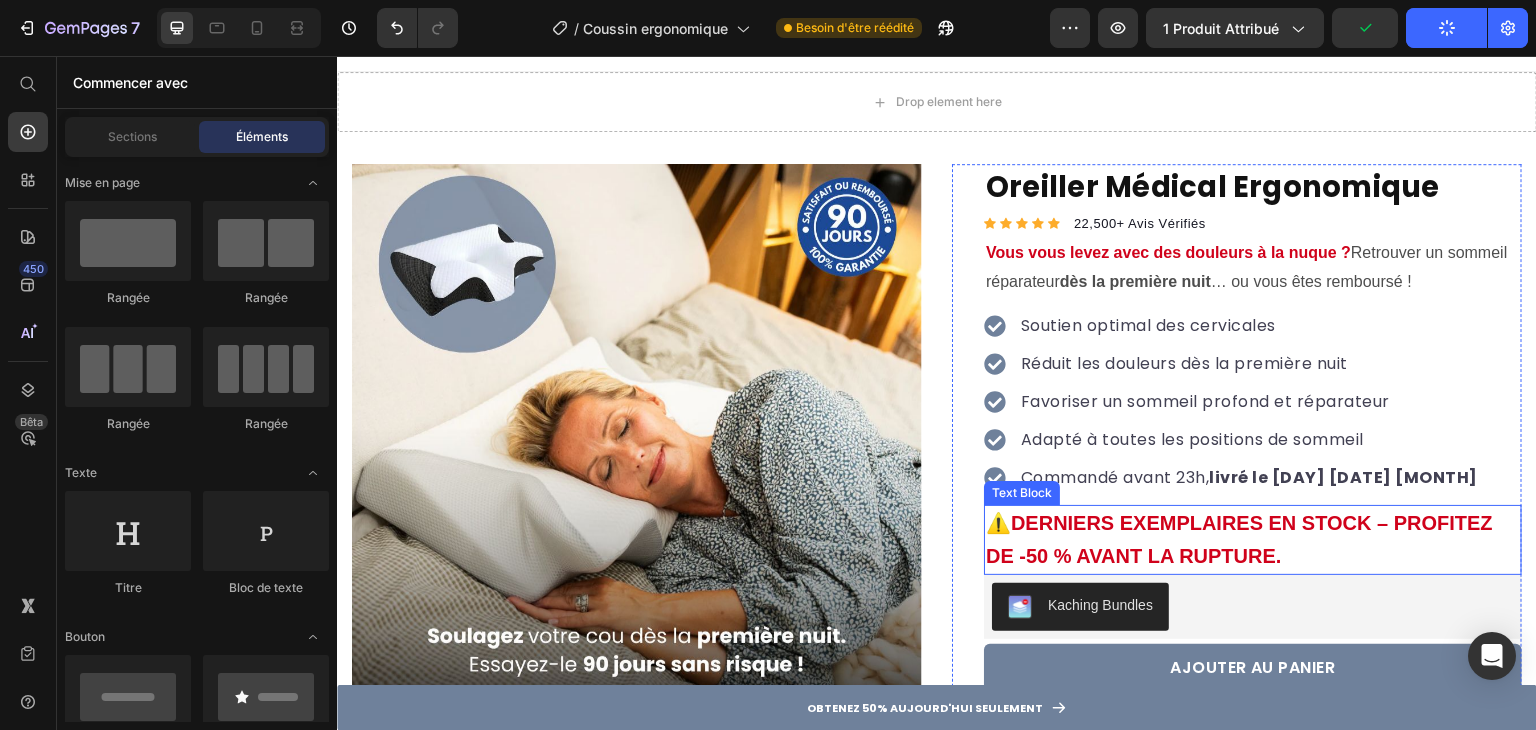 click on "DERNIERS EXEMPLAIRES EN STOCK – PROFITEZ DE -50 % AVANT LA RUPTURE." at bounding box center (1239, 539) 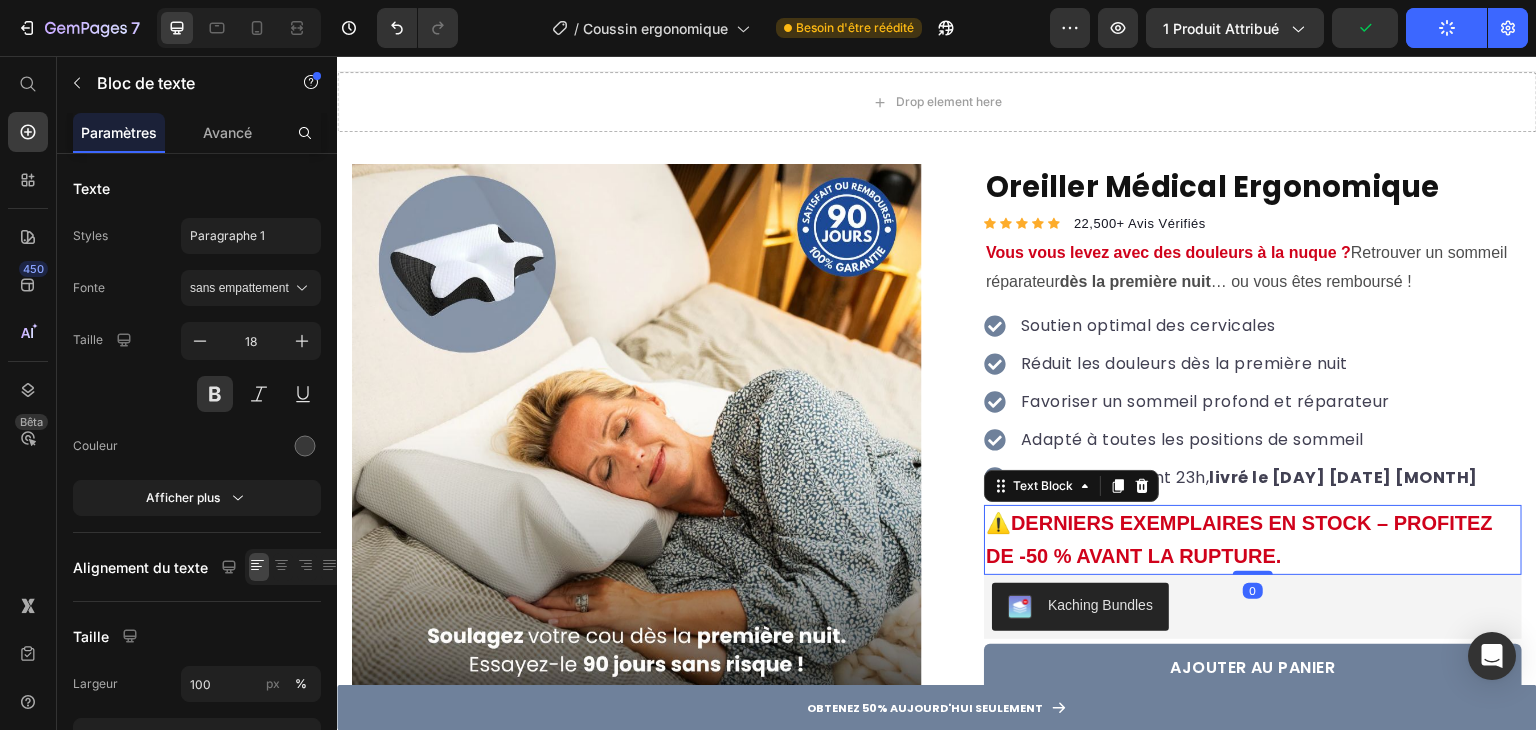 click on "DERNIERS EXEMPLAIRES EN STOCK – PROFITEZ DE -50 % AVANT LA RUPTURE." at bounding box center (1239, 539) 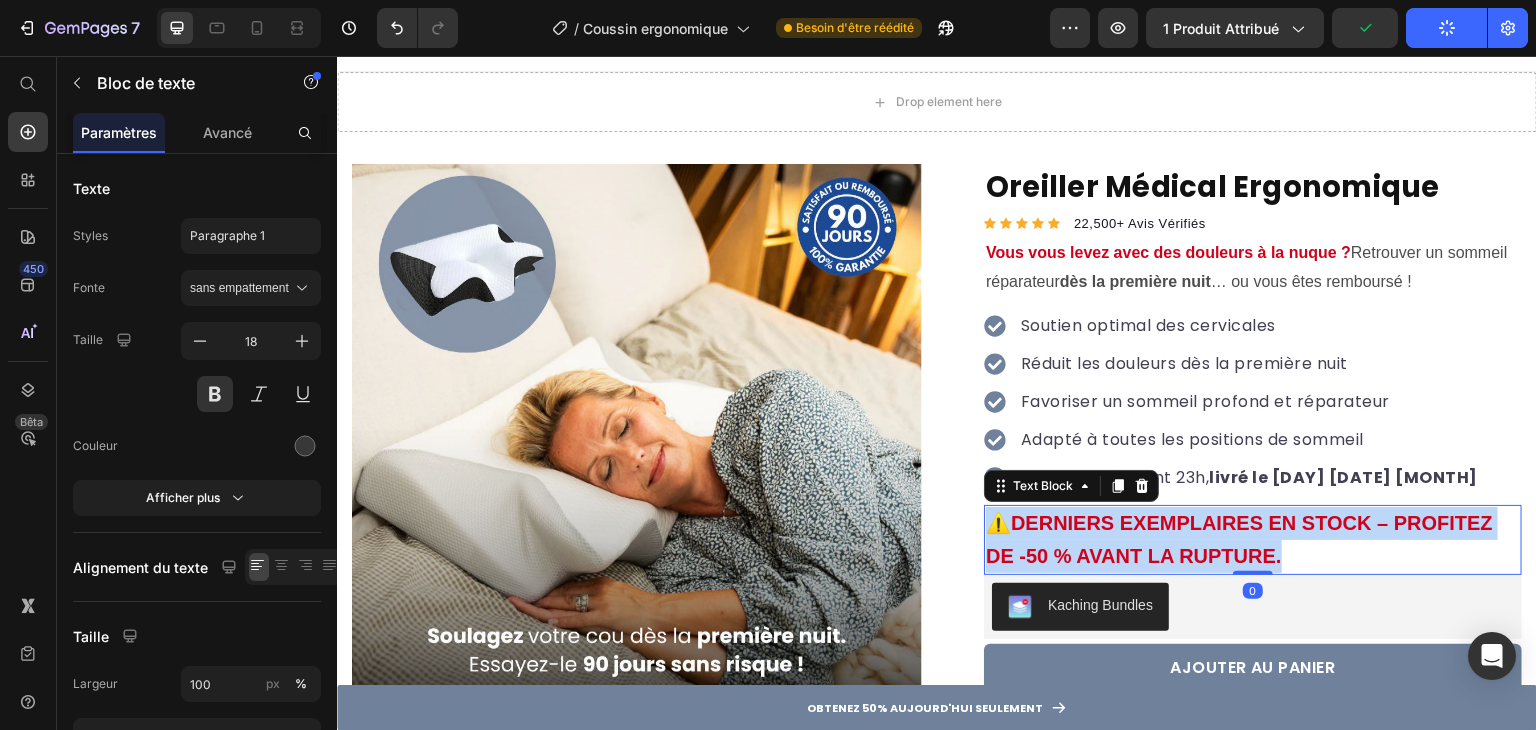 click on "DERNIERS EXEMPLAIRES EN STOCK – PROFITEZ DE -50 % AVANT LA RUPTURE." at bounding box center [1239, 539] 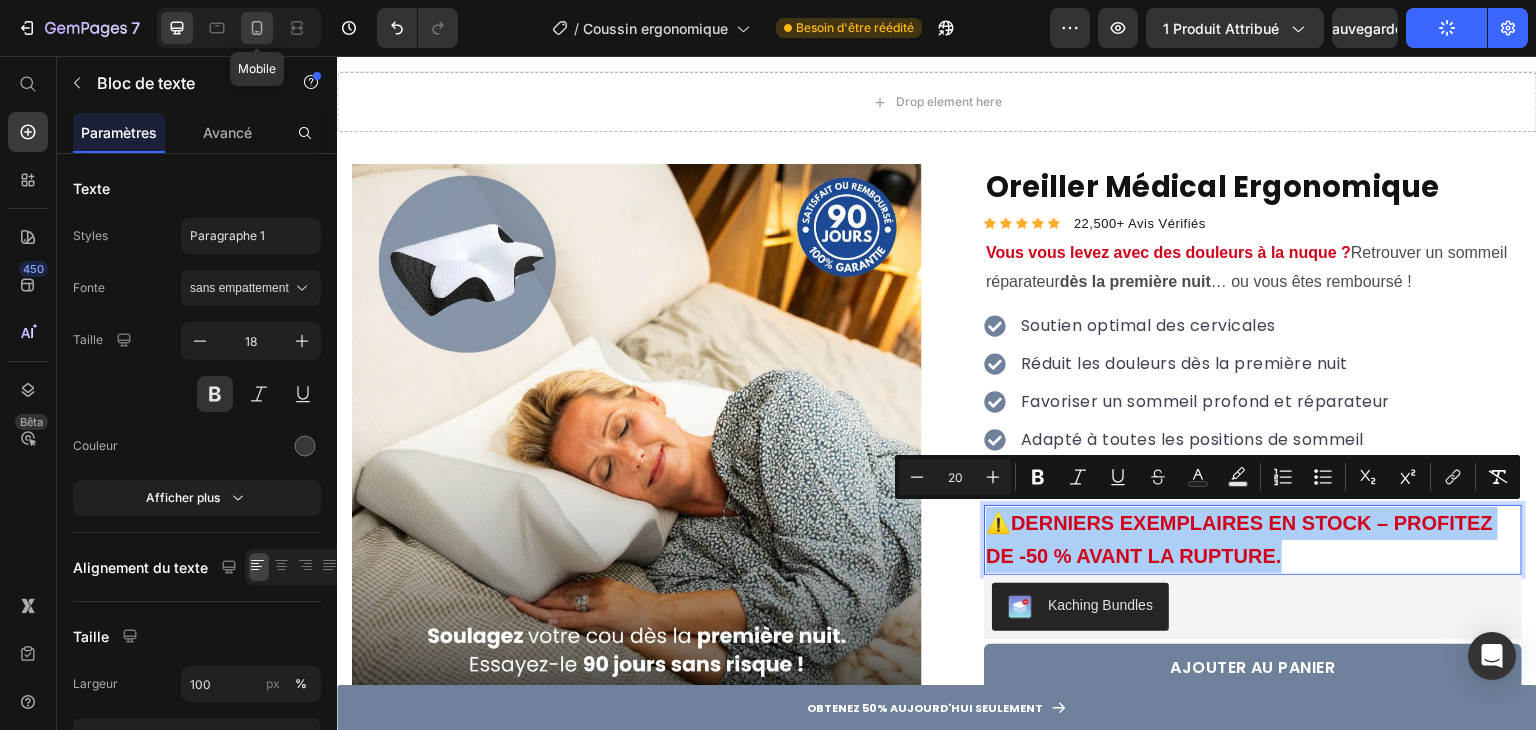 click 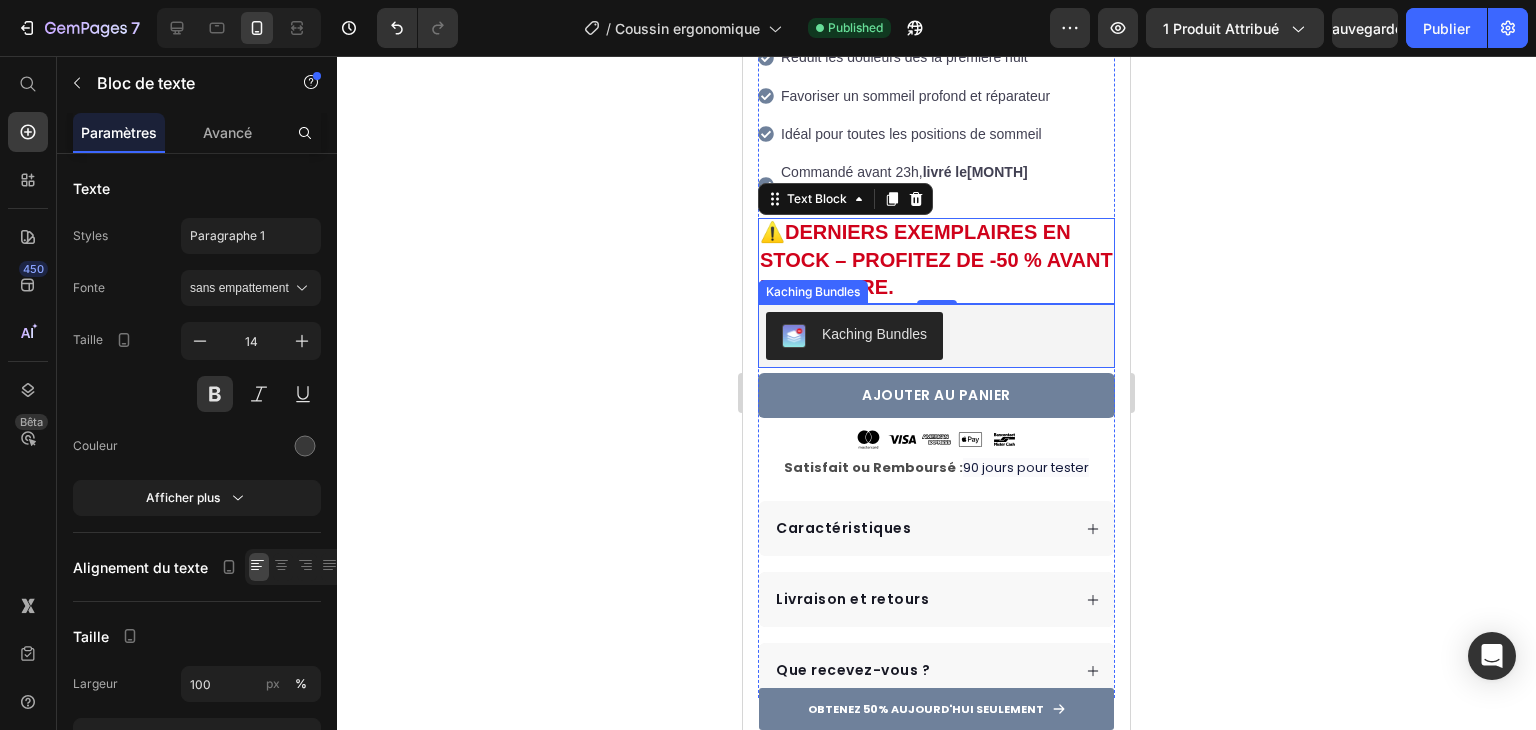 scroll, scrollTop: 819, scrollLeft: 0, axis: vertical 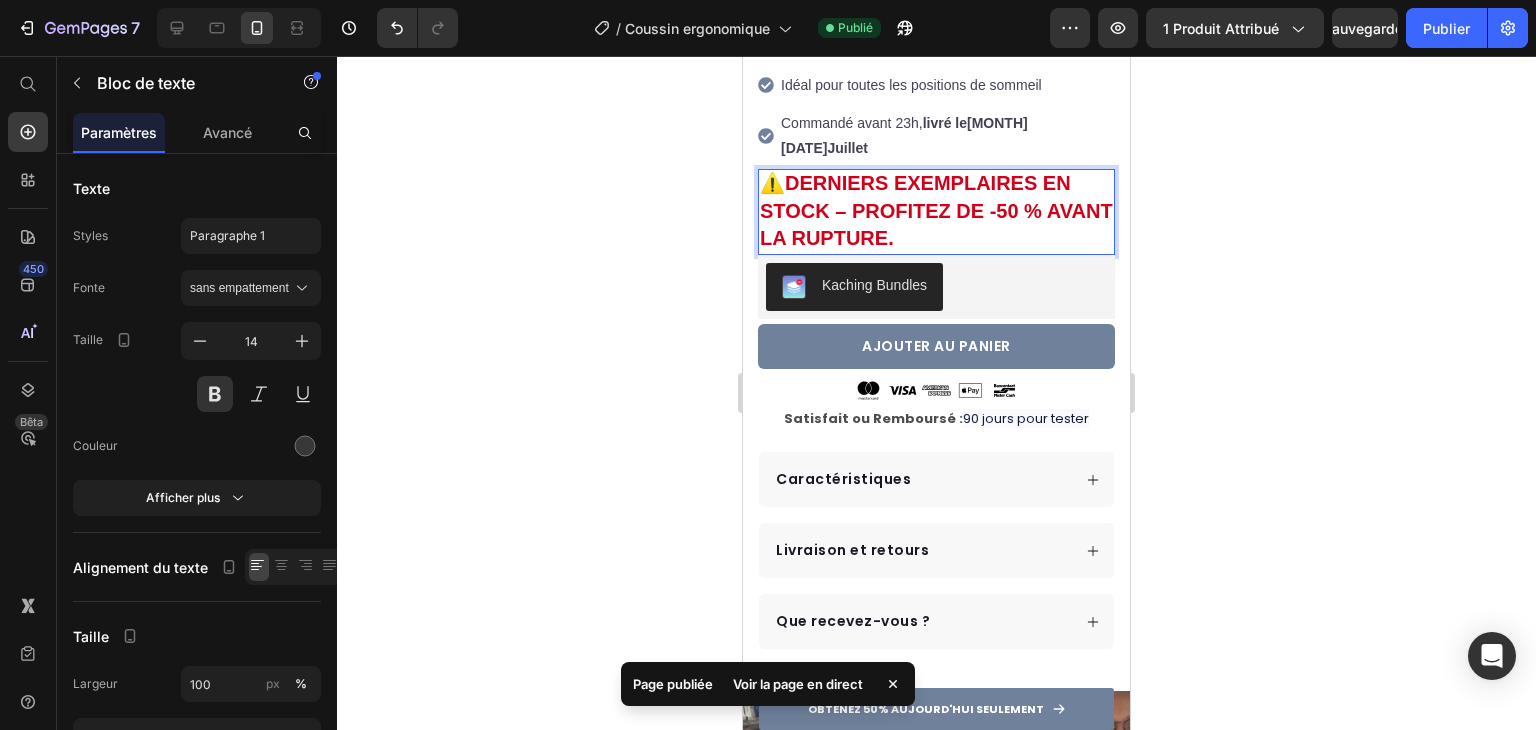 click on "DERNIERS EXEMPLAIRES EN STOCK – PROFITEZ DE -50 % AVANT LA RUPTURE." at bounding box center [936, 210] 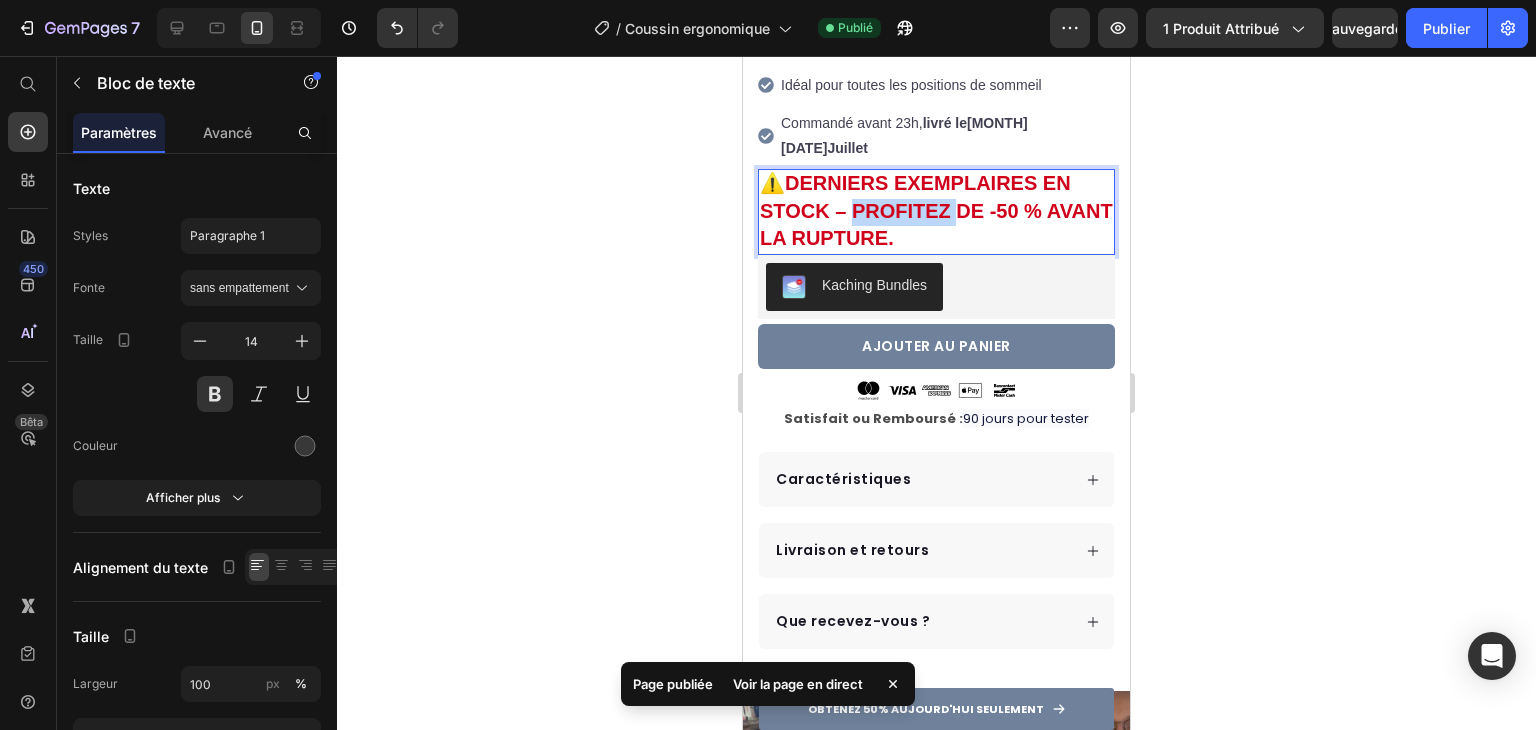 click on "DERNIERS EXEMPLAIRES EN STOCK – PROFITEZ DE -50 % AVANT LA RUPTURE." at bounding box center (936, 210) 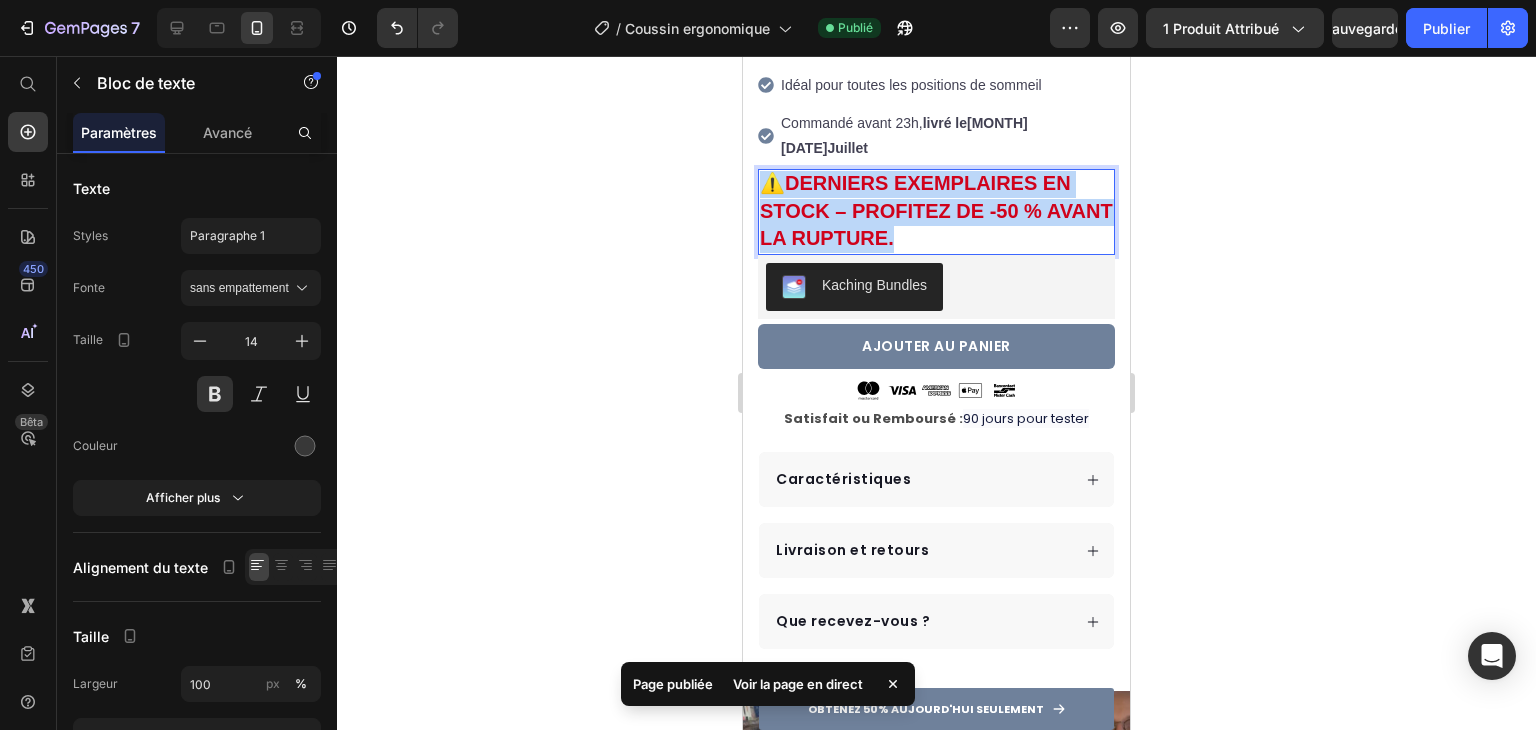 click on "DERNIERS EXEMPLAIRES EN STOCK – PROFITEZ DE -50 % AVANT LA RUPTURE." at bounding box center (936, 210) 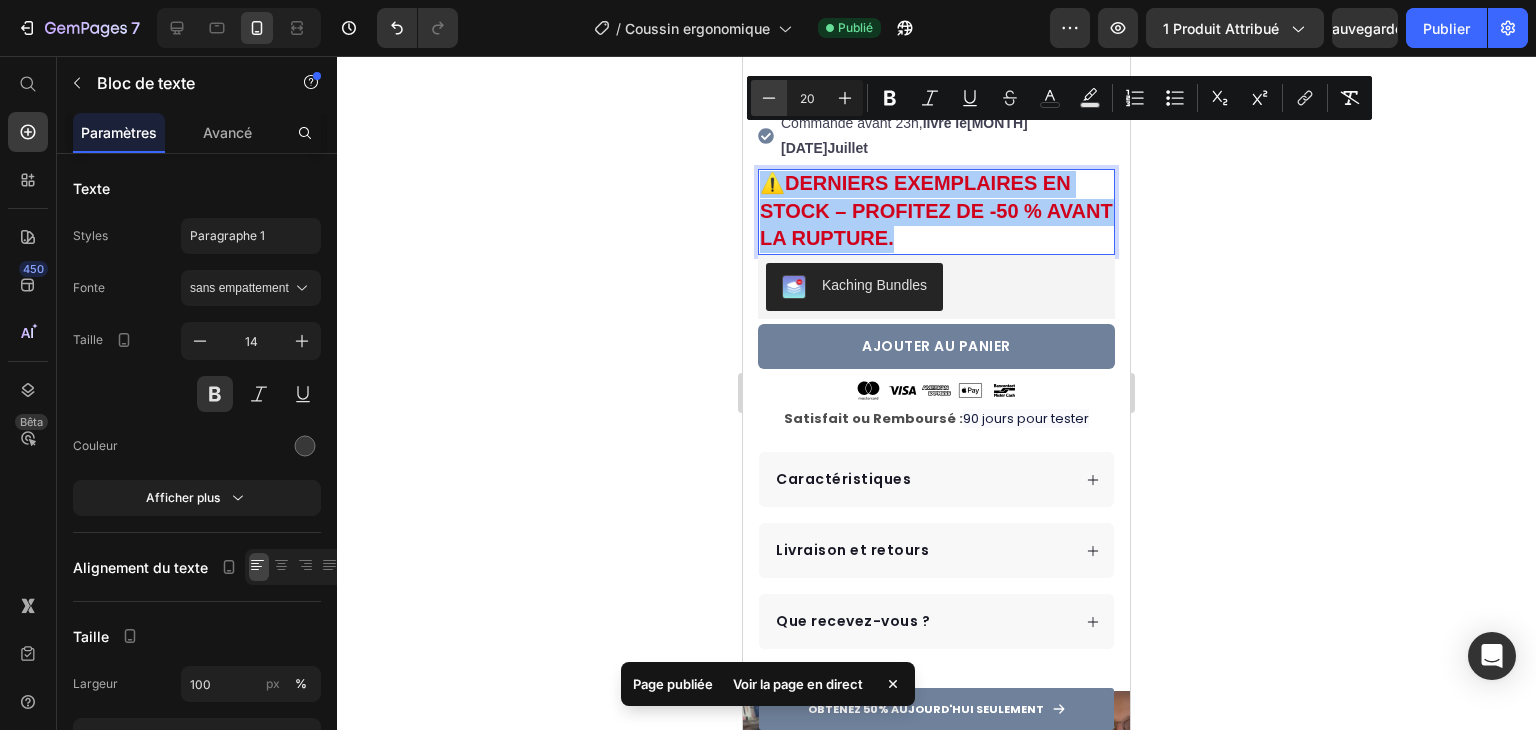 click on "Minus" at bounding box center (769, 98) 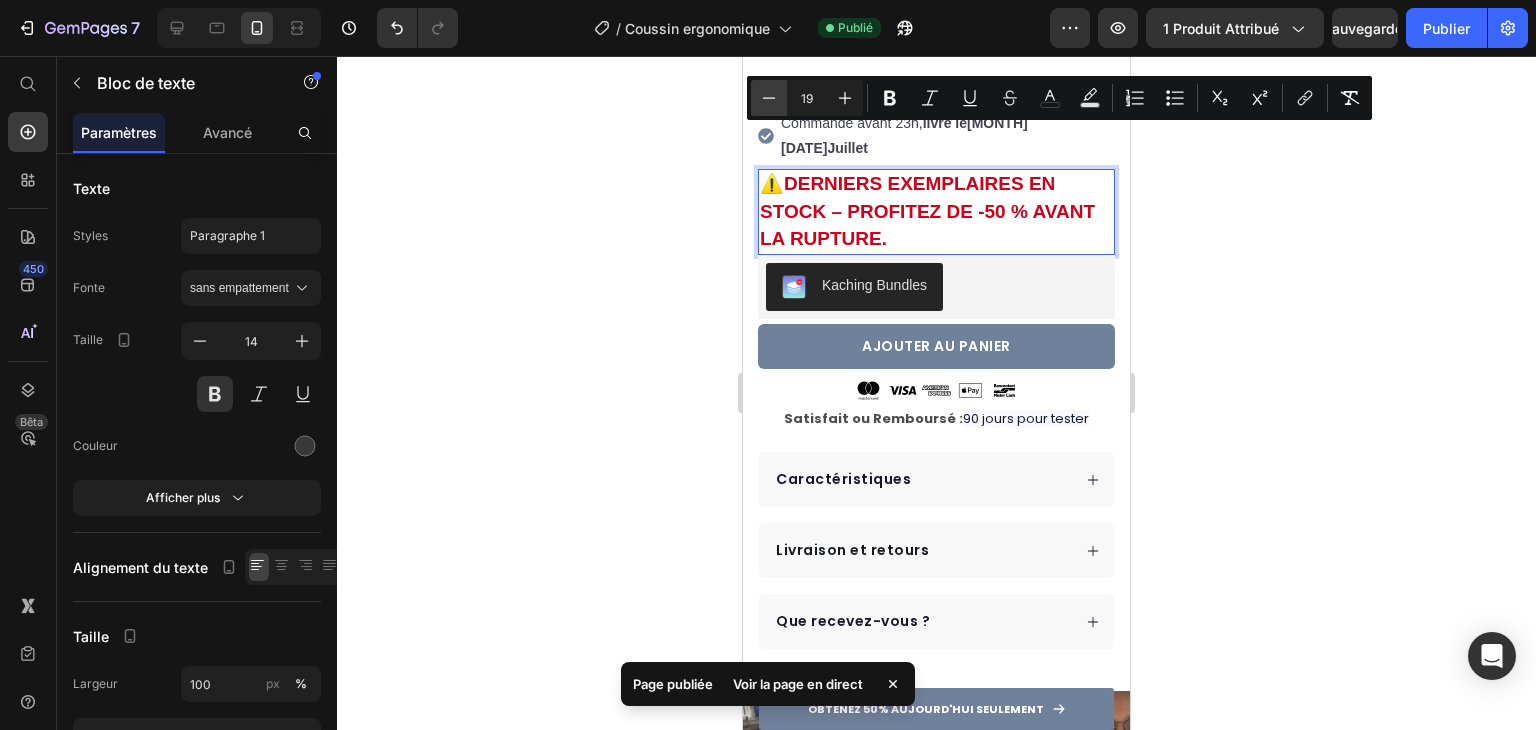 click on "Minus" at bounding box center [769, 98] 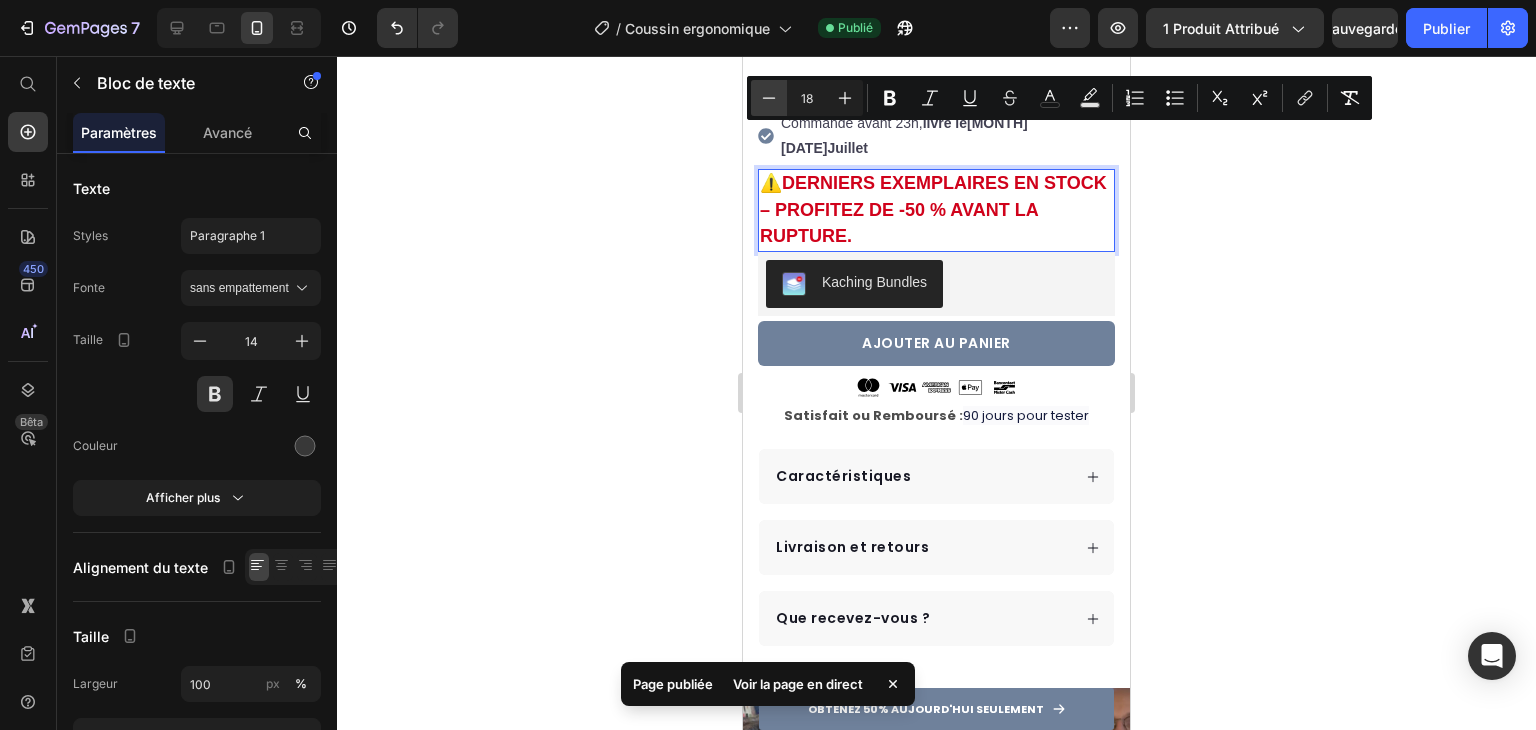 click on "Minus" at bounding box center (769, 98) 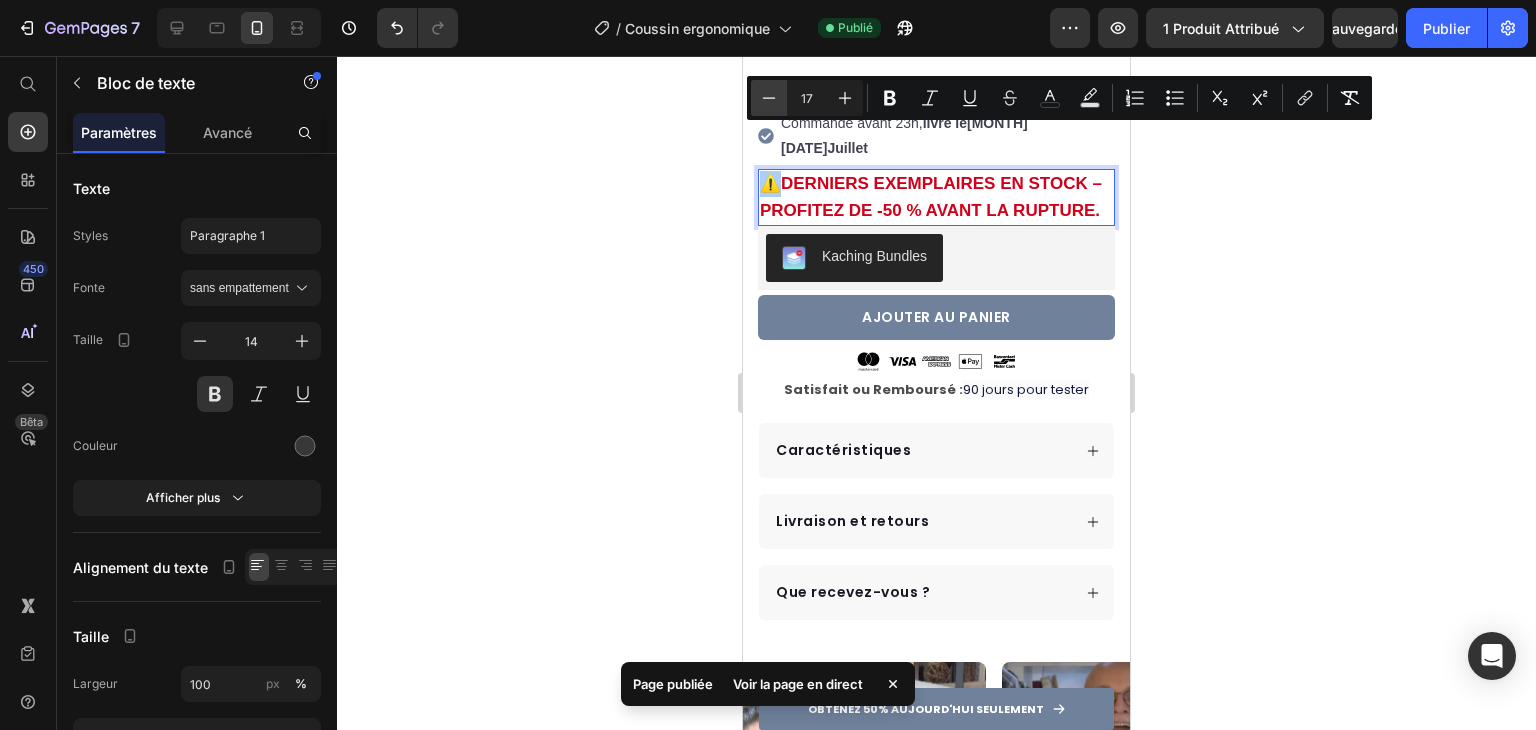 click on "Minus" at bounding box center [769, 98] 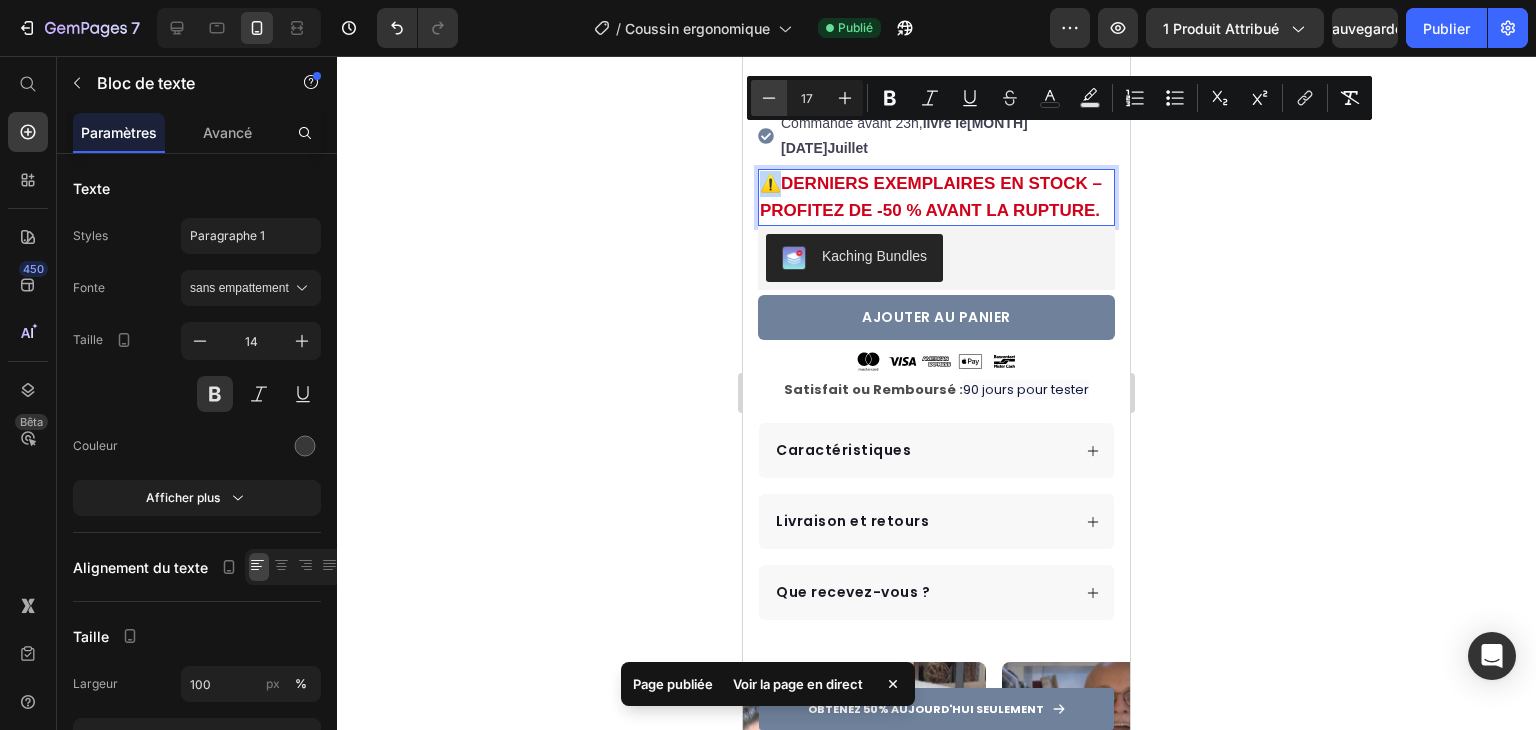 type on "16" 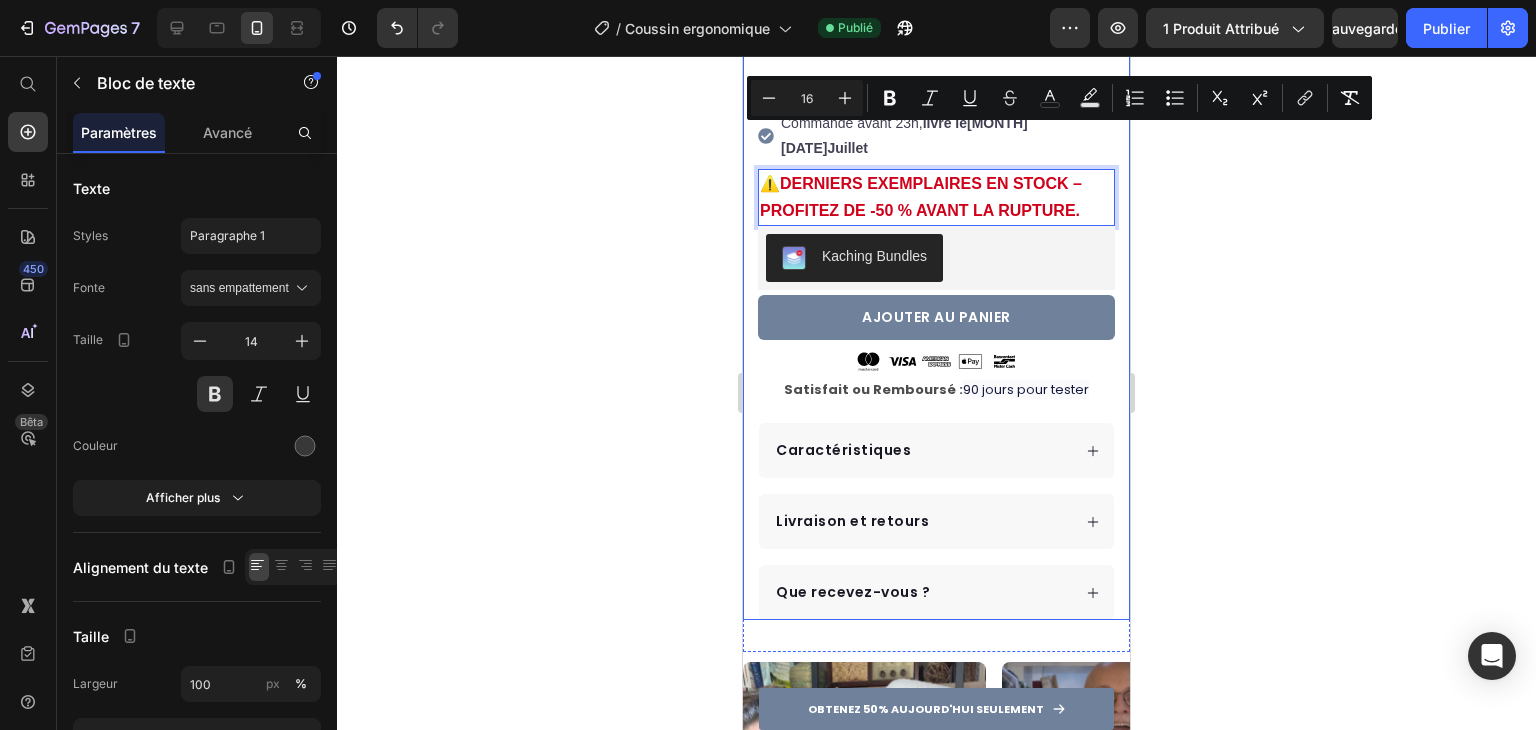 click 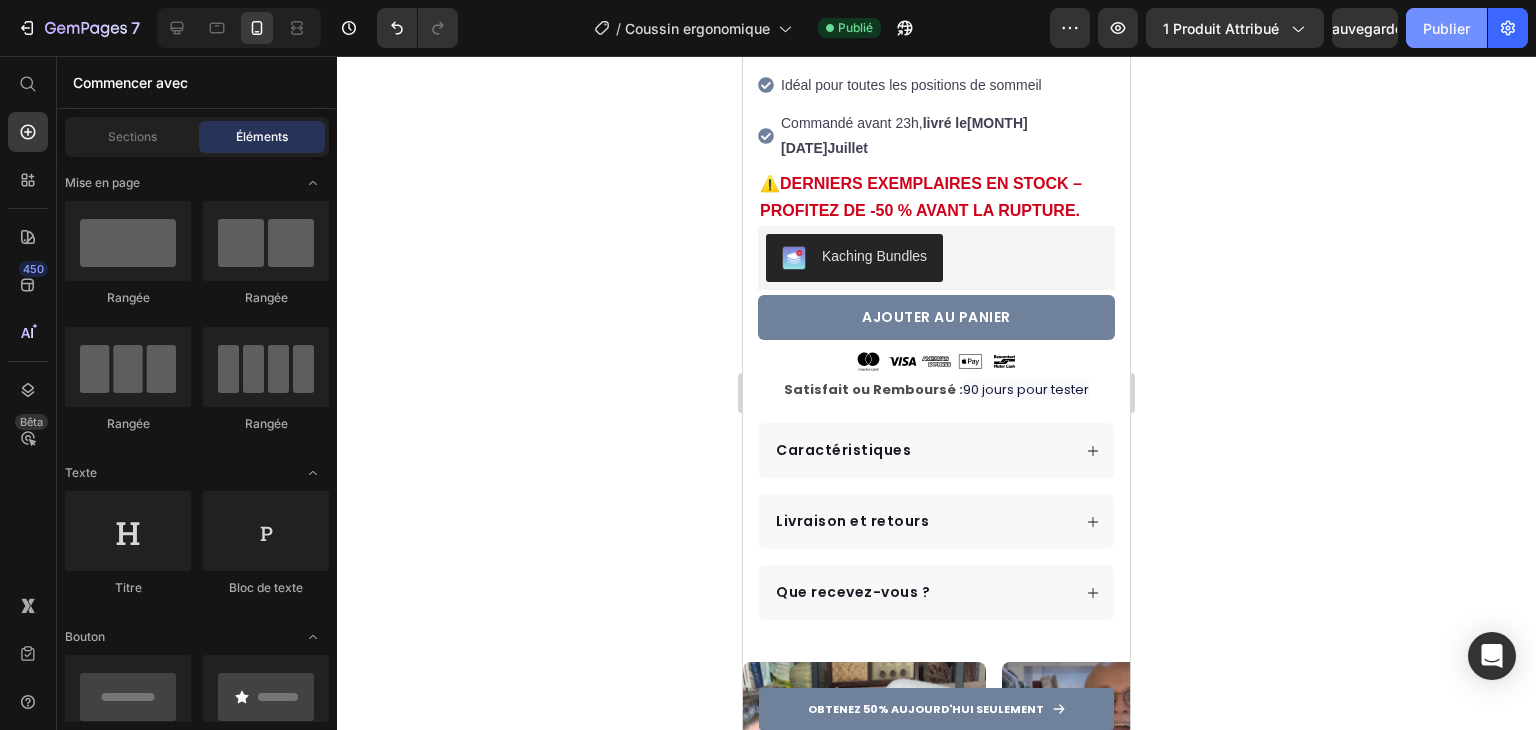 click on "Publier" at bounding box center (1446, 28) 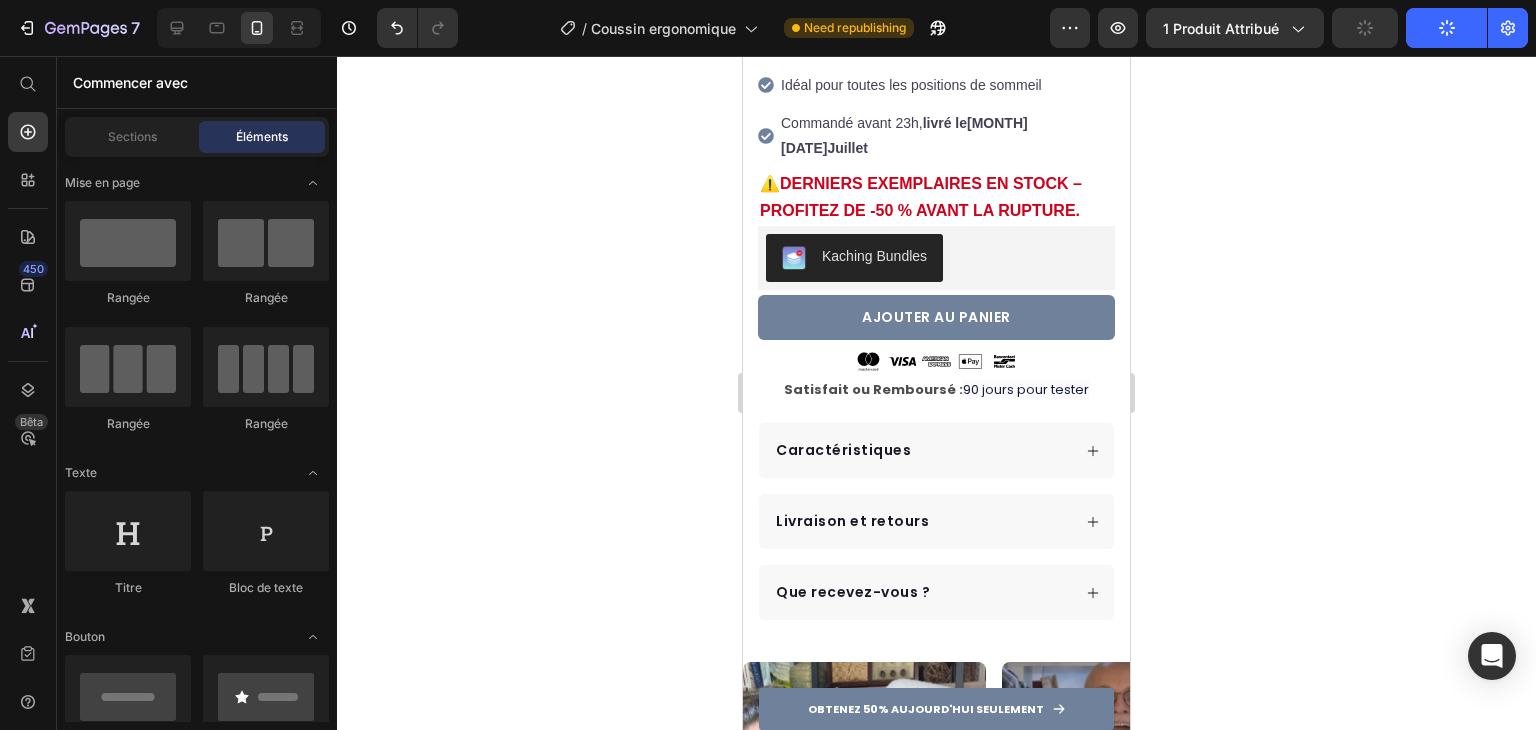 type 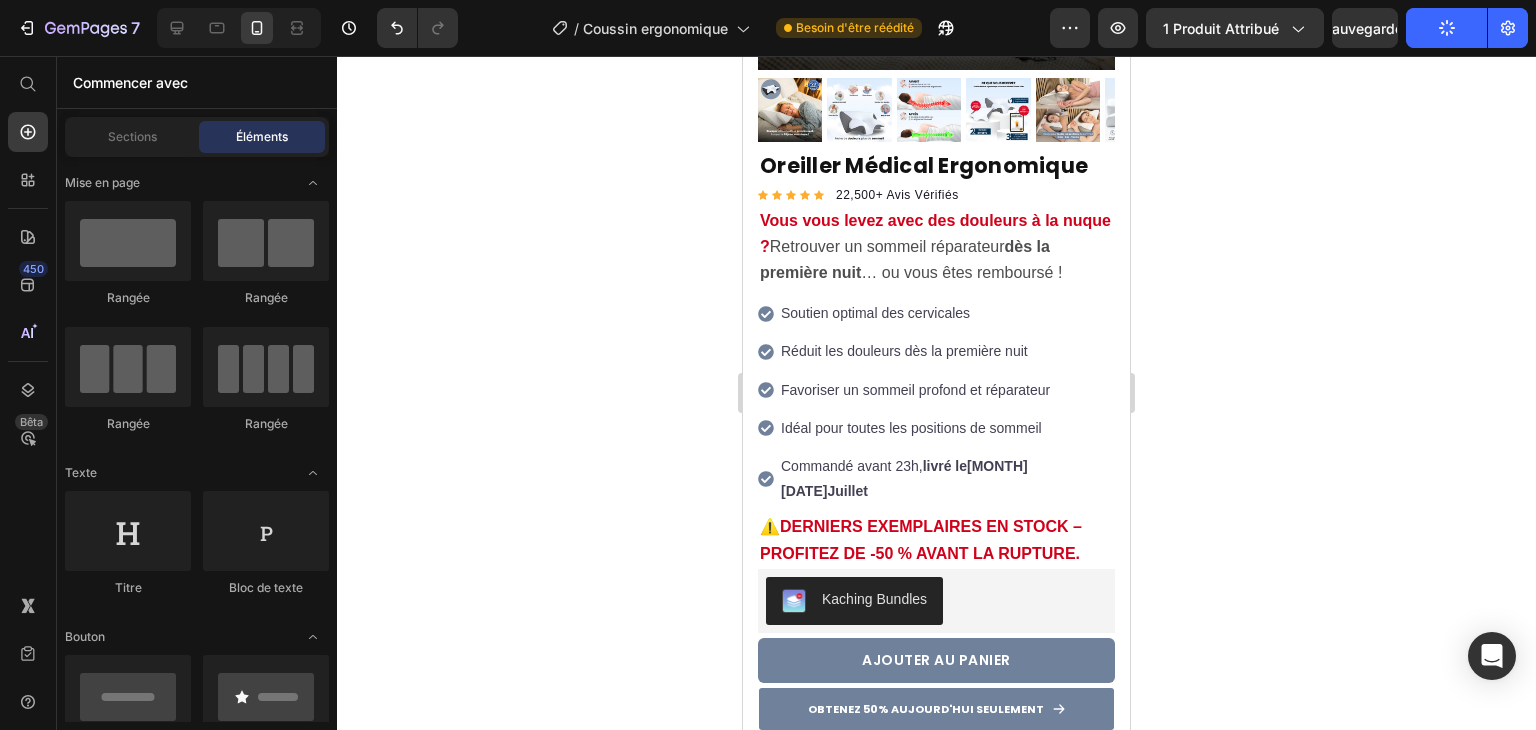 scroll, scrollTop: 485, scrollLeft: 0, axis: vertical 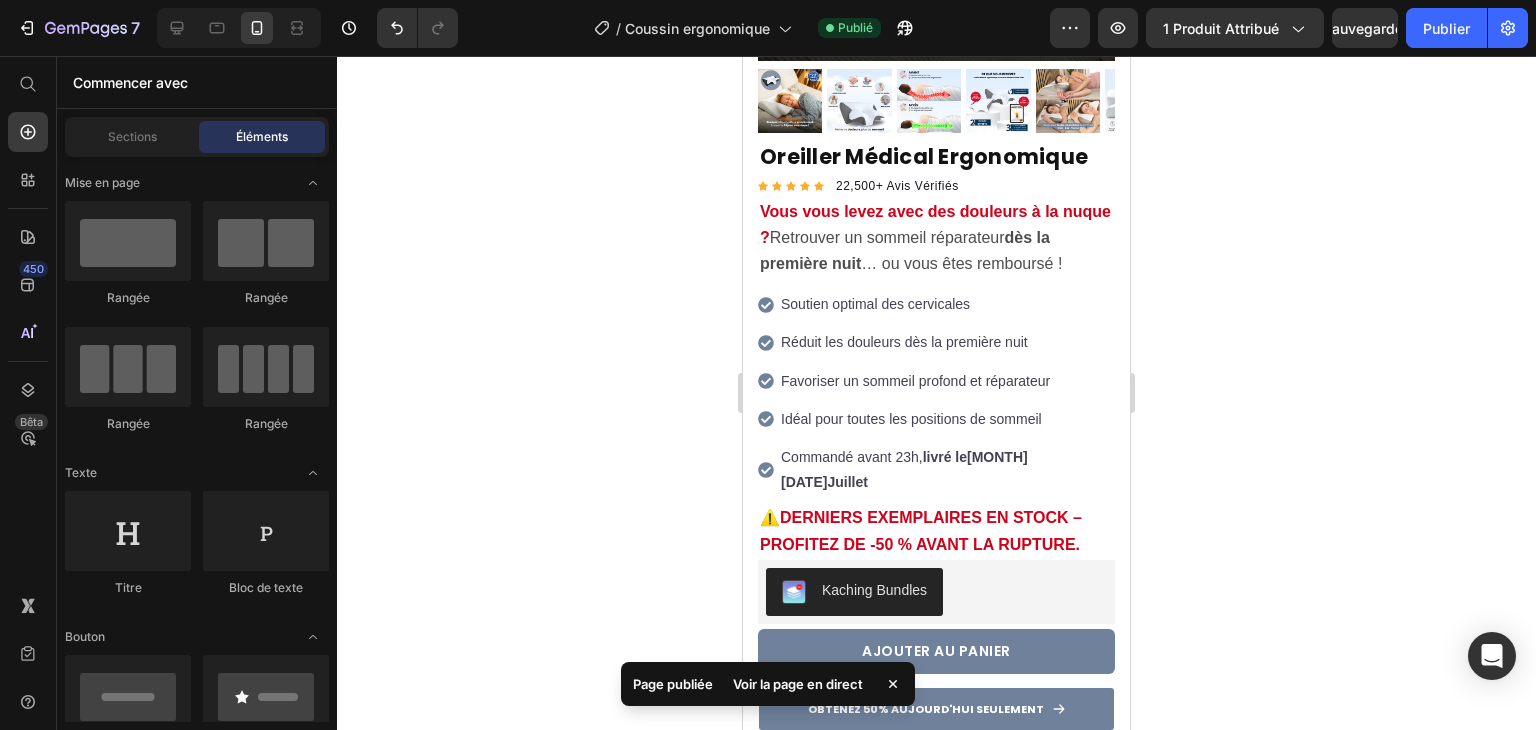 drag, startPoint x: 1122, startPoint y: 149, endPoint x: 1875, endPoint y: 178, distance: 753.5582 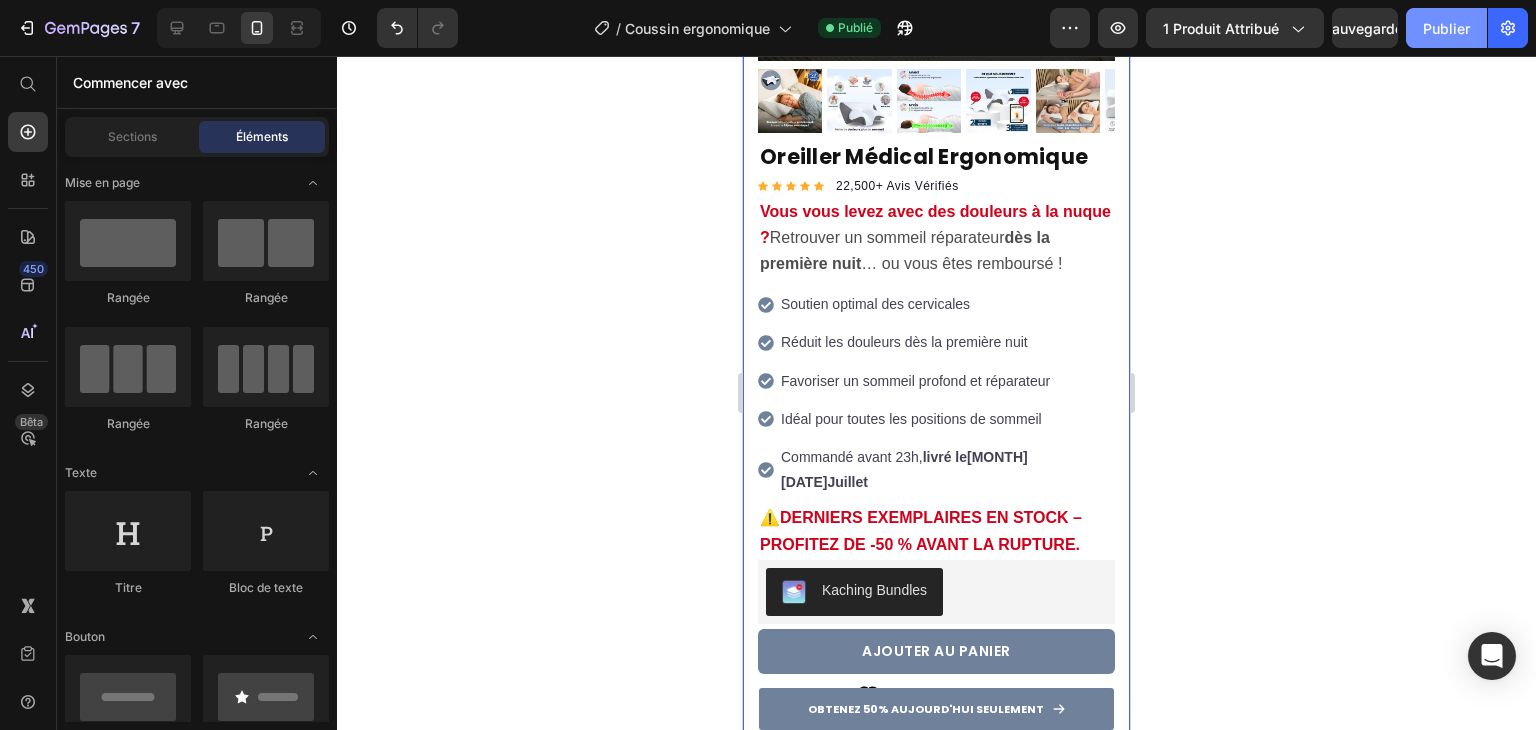 click on "Publier" at bounding box center (1446, 28) 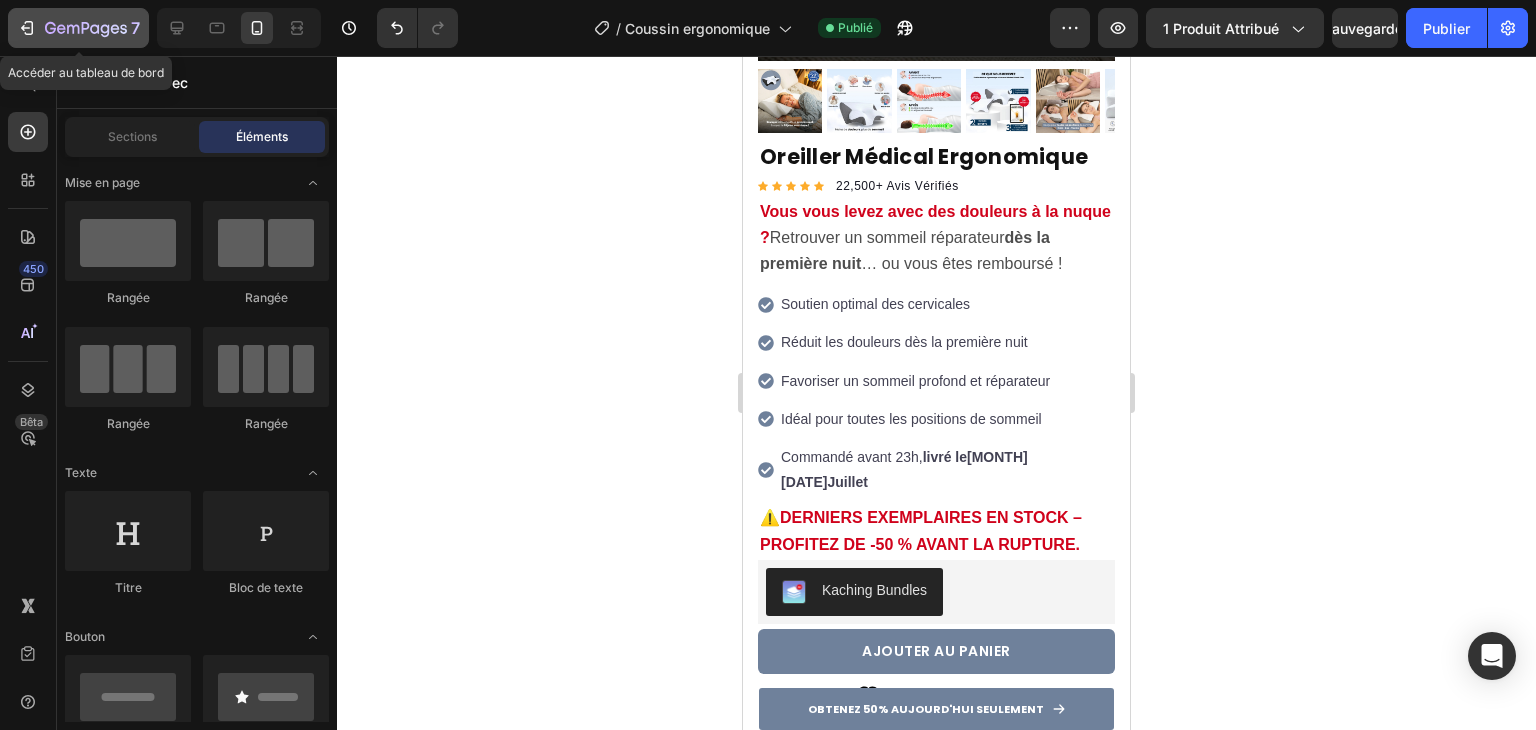 click on "7" 